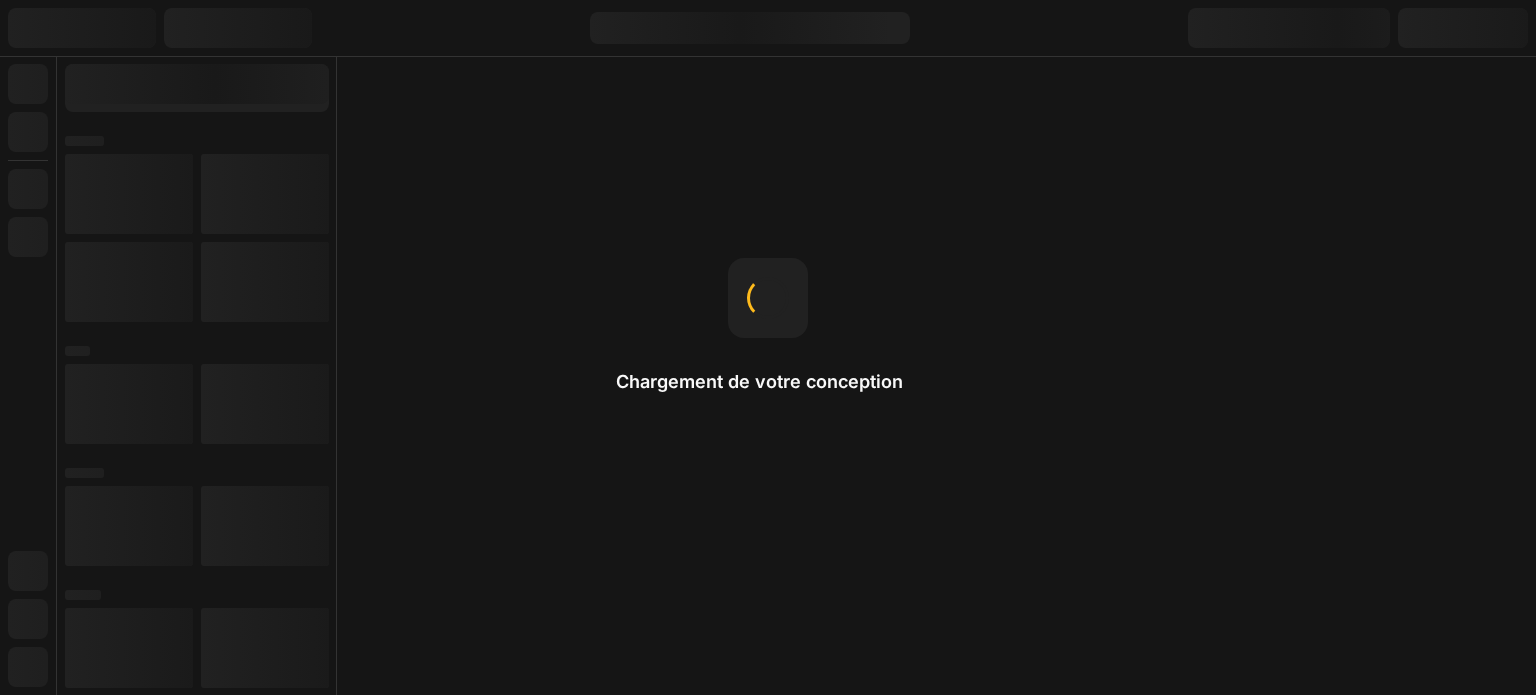 scroll, scrollTop: 0, scrollLeft: 0, axis: both 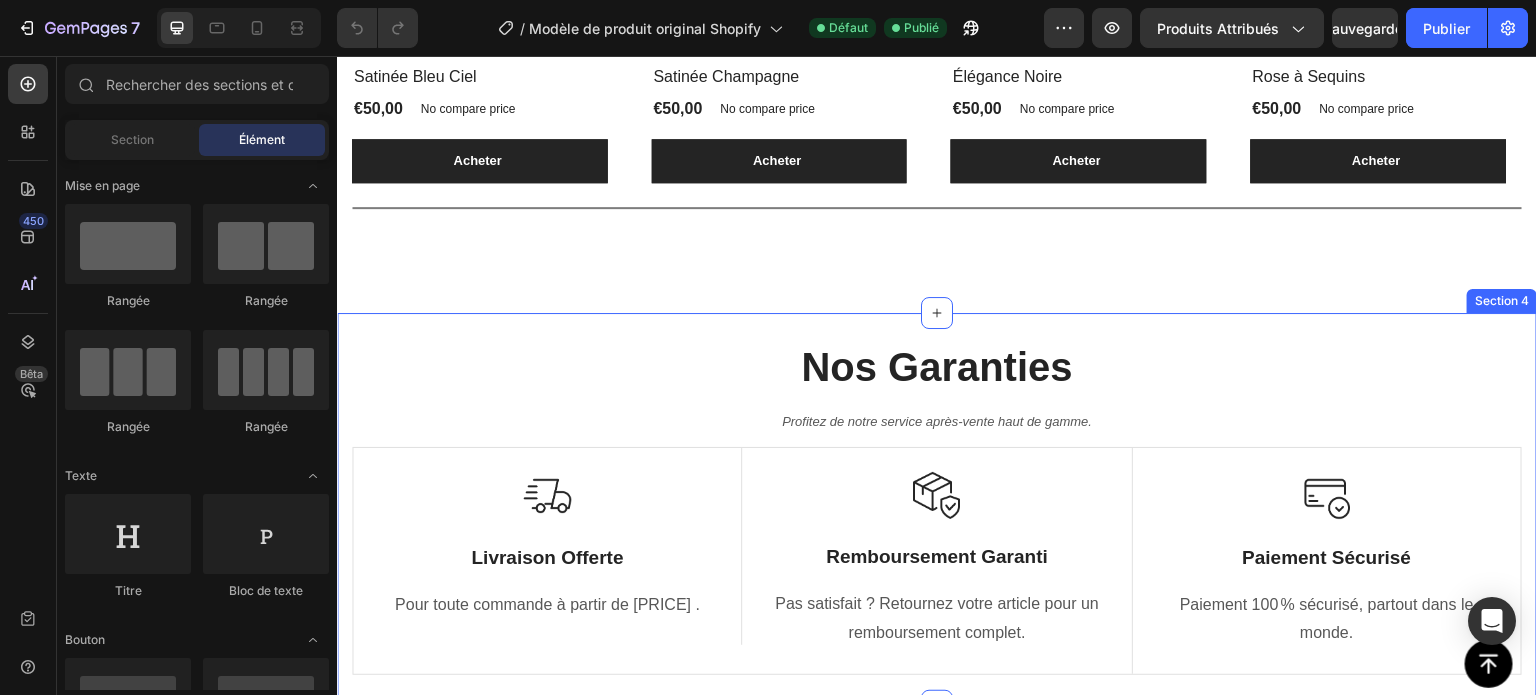 click on "nos garanties Heading Profitez de notre service après-vente haut de gamme. Text block Row Image livraison offerte Text Block Pour toute commande à partir de 70€ . Text block Row Image remboursement garanti Text Block Pas satisfait ? Retournez votre article pour un remboursement complet. Text block Row Image paiement sécurisé Text Block Paiement 100 % sécurisé, partout dans le monde. Text block Row Row Image Livraison offerte Text Block Pour toute commande supérieure à 70 €. Text block Row Image Remboursement garanti Text Block Pas satisfait(e) ? Retournez votre article sous 14 jours pour un remboursement intégral. Text block Row Image Paiement 100% sécurisé Text Block Paiement 100 % sécurisé, partout dans le monde. Text block Row Row Section 4" at bounding box center [937, 509] 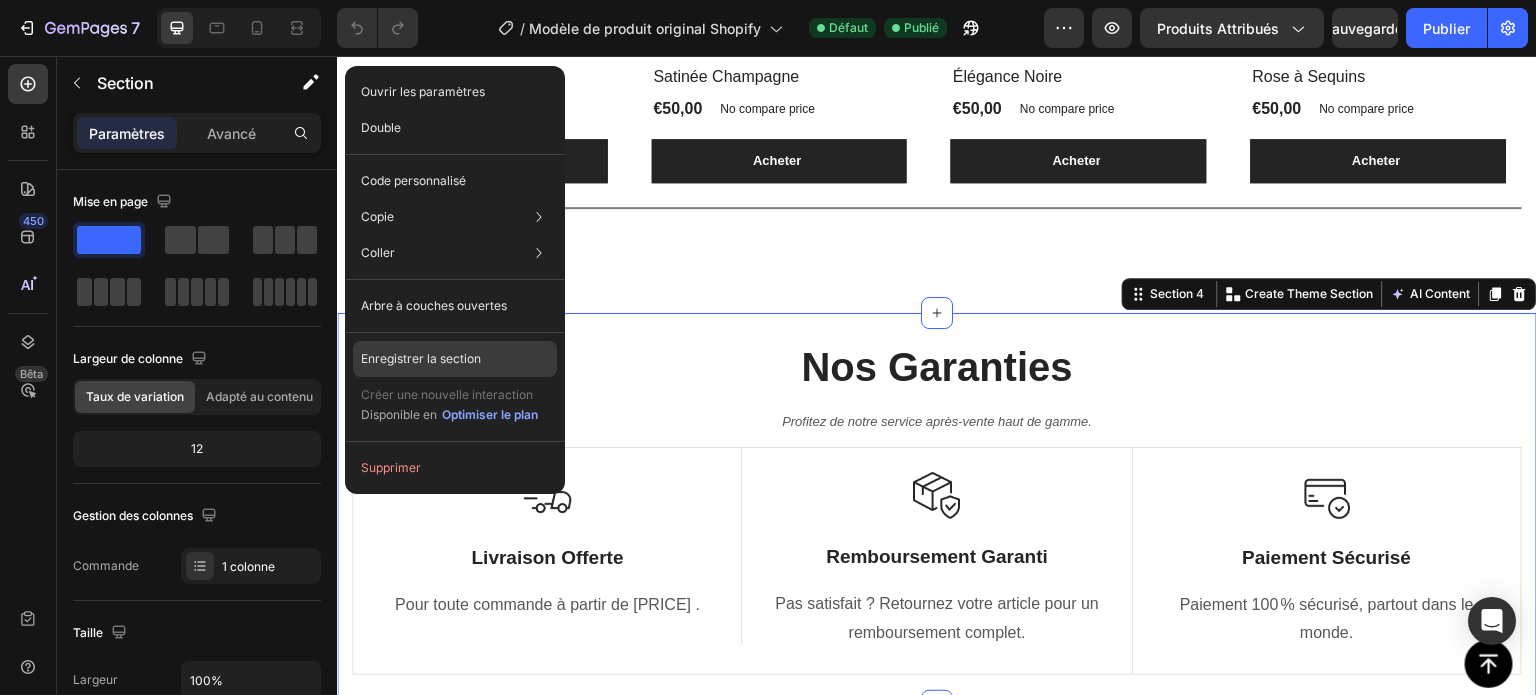 click on "Enregistrer la section" at bounding box center (421, 358) 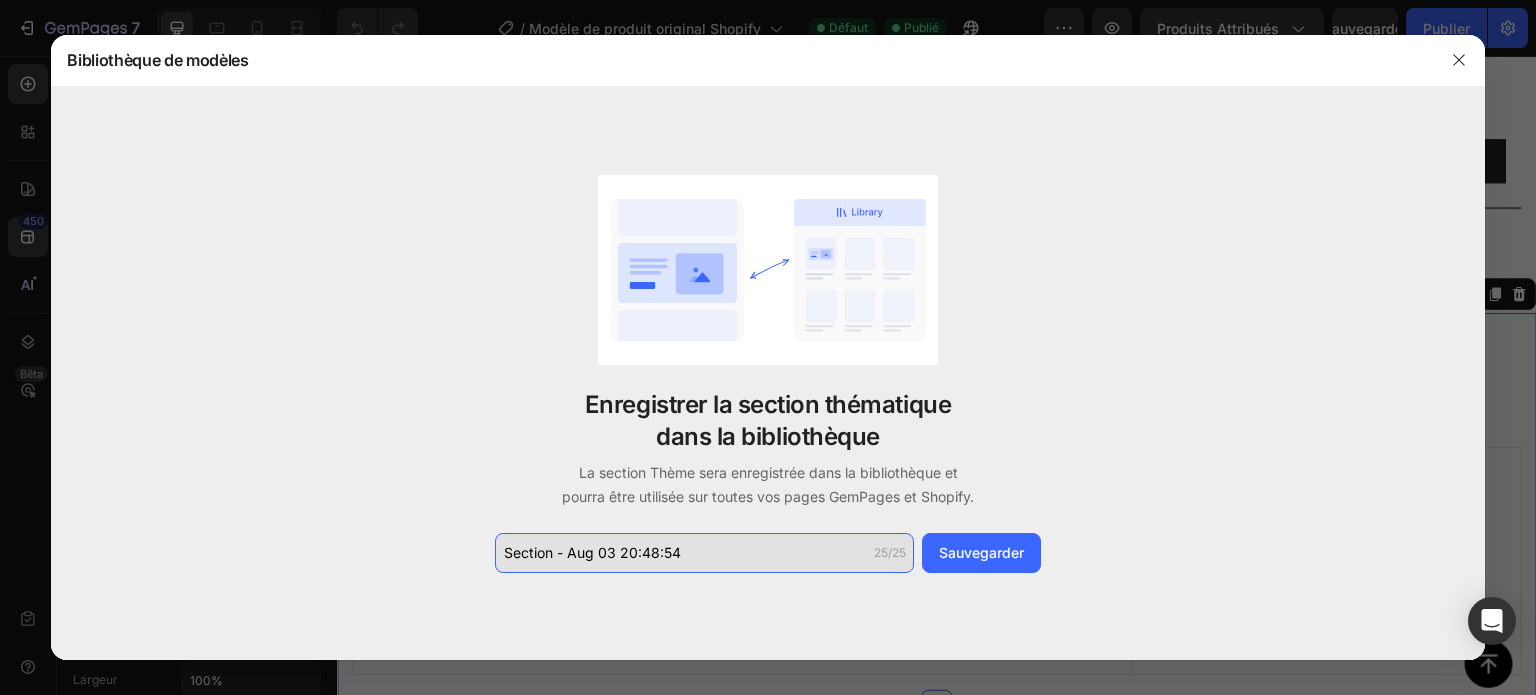click on "Section - Aug 03 20:48:54" 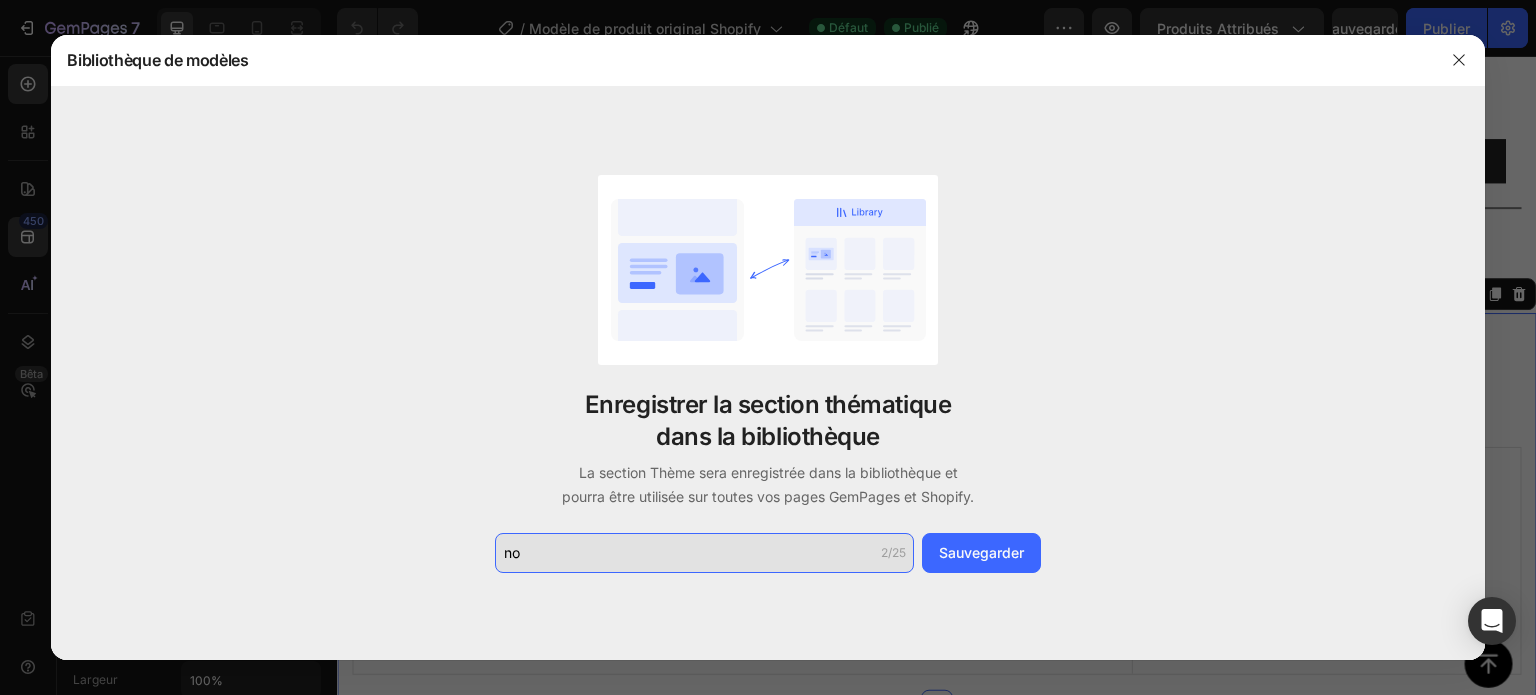 type on "n" 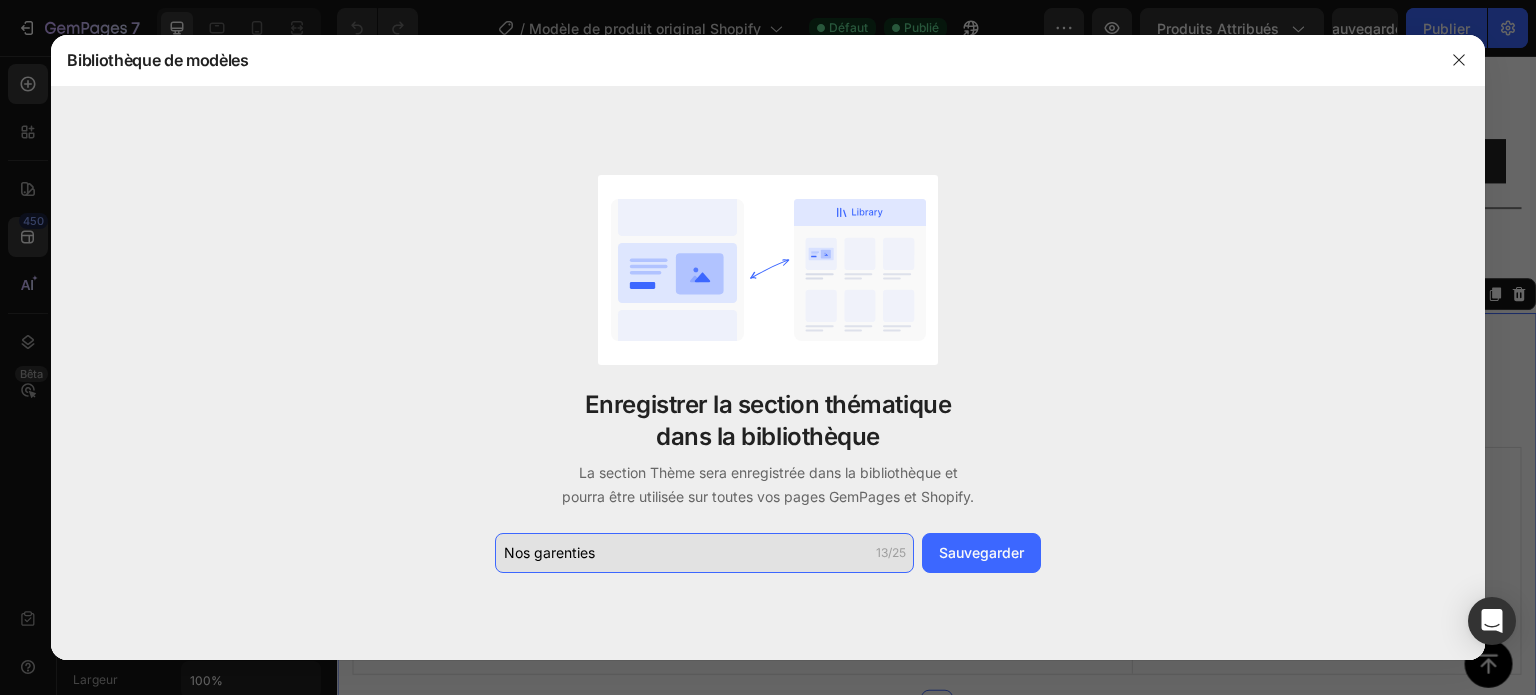 type on "Nos garenties" 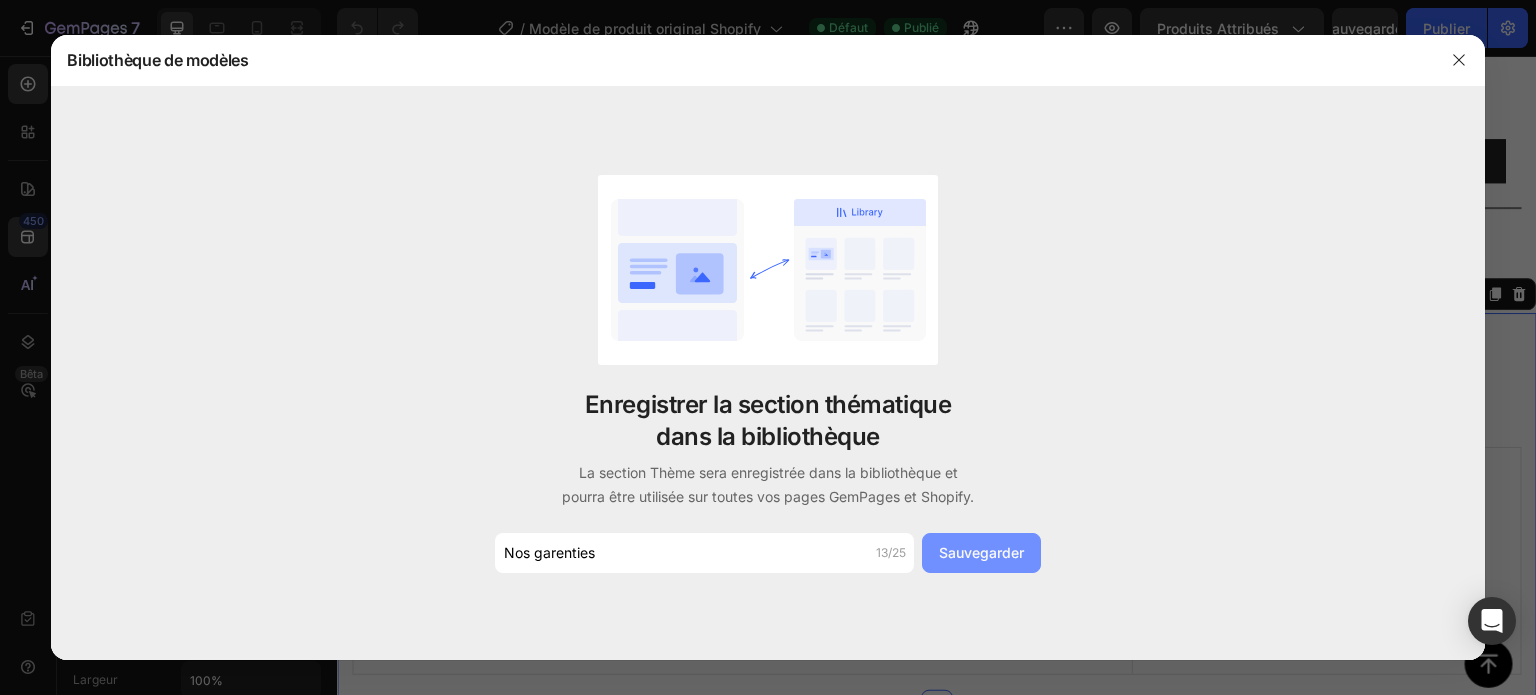 click on "Sauvegarder" at bounding box center (981, 552) 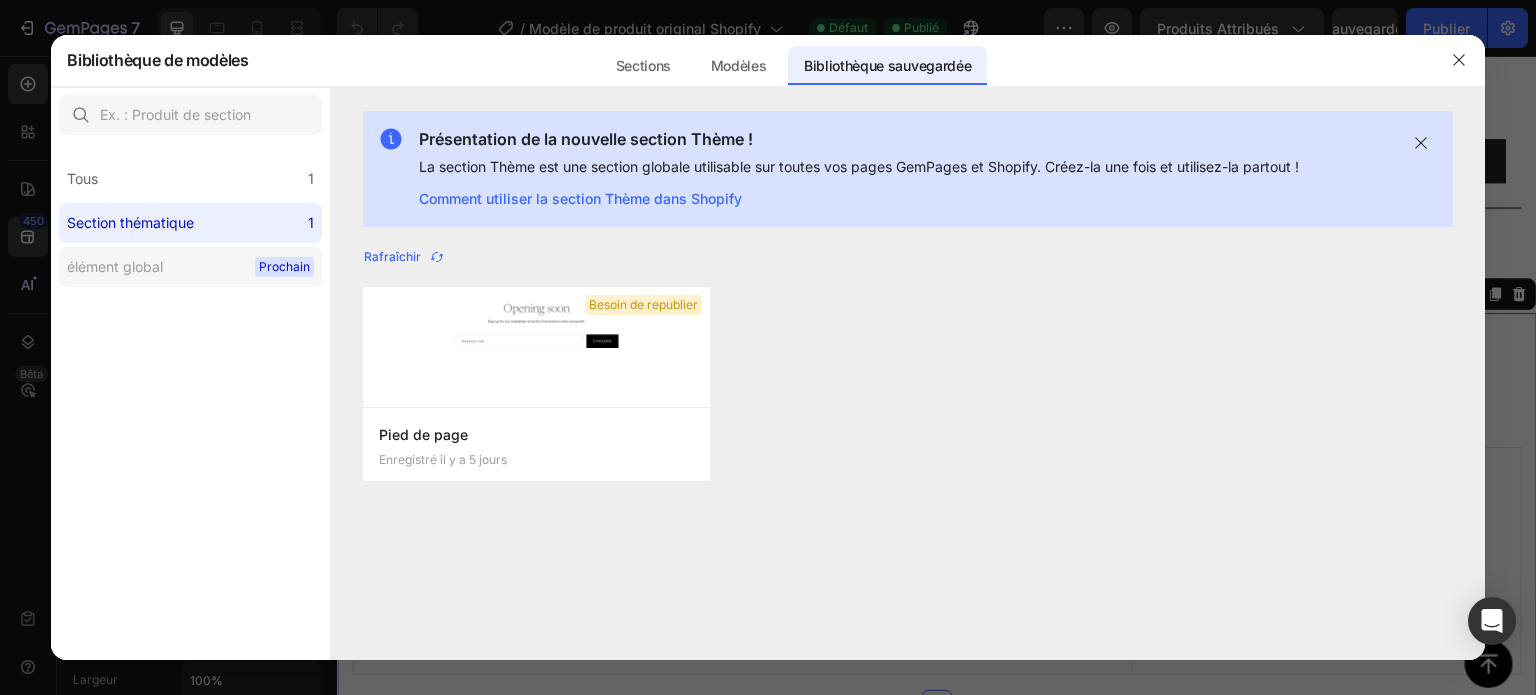 click on "élément global Prochain" 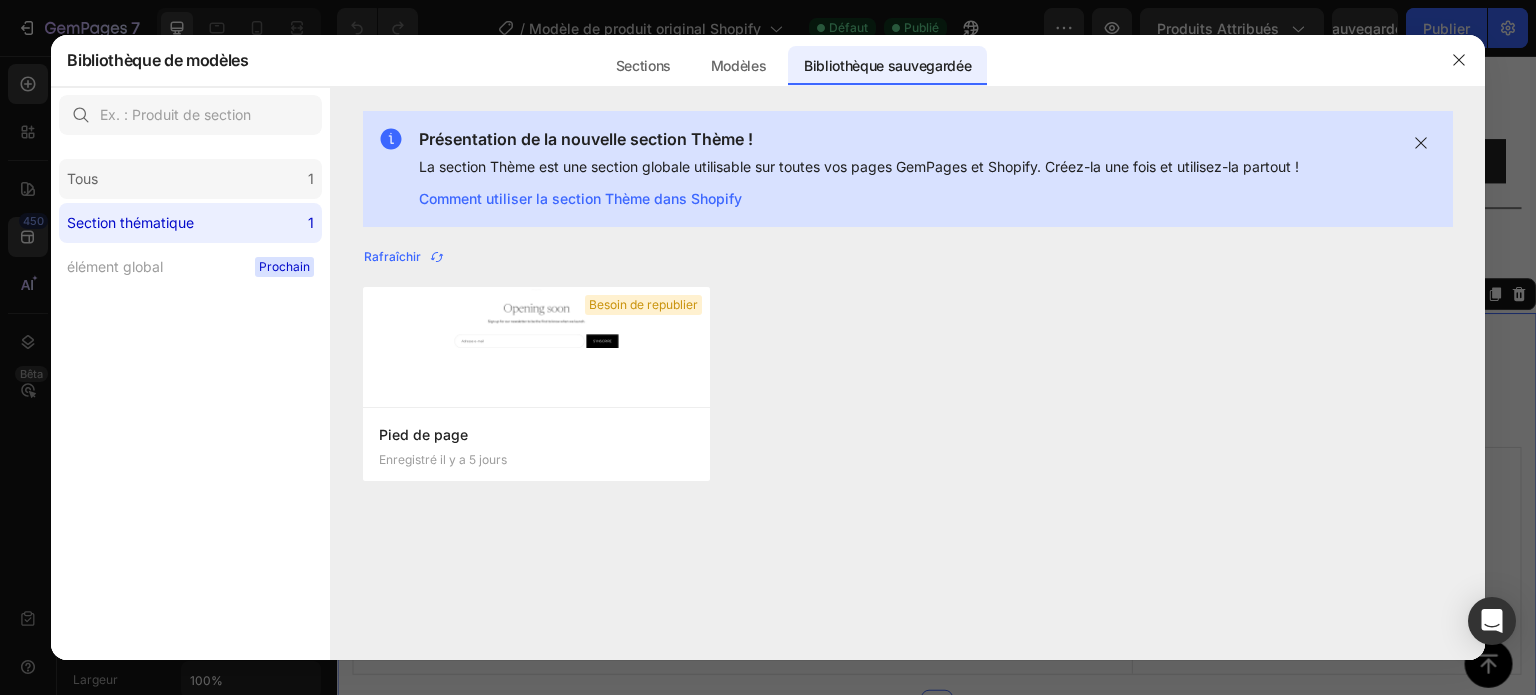 click on "Tous 1" 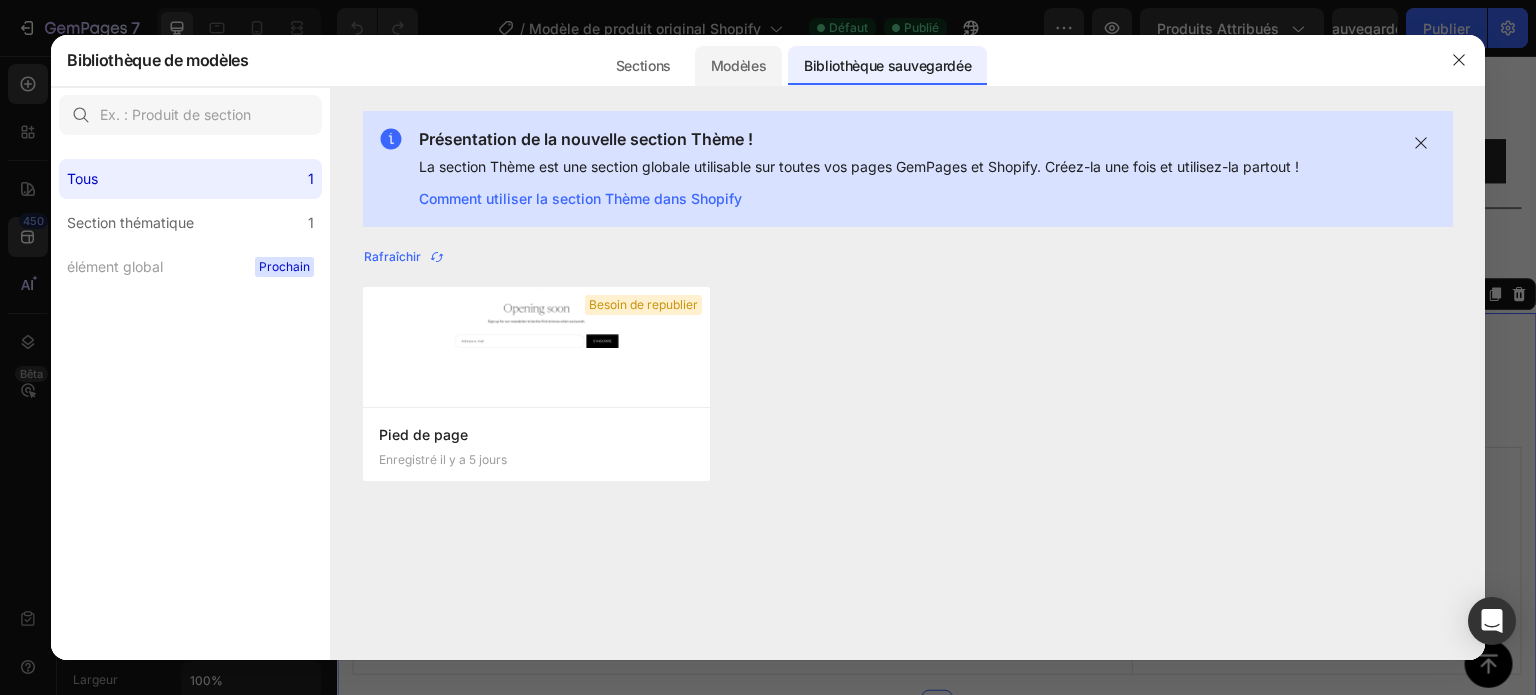 click on "Modèles" at bounding box center (739, 66) 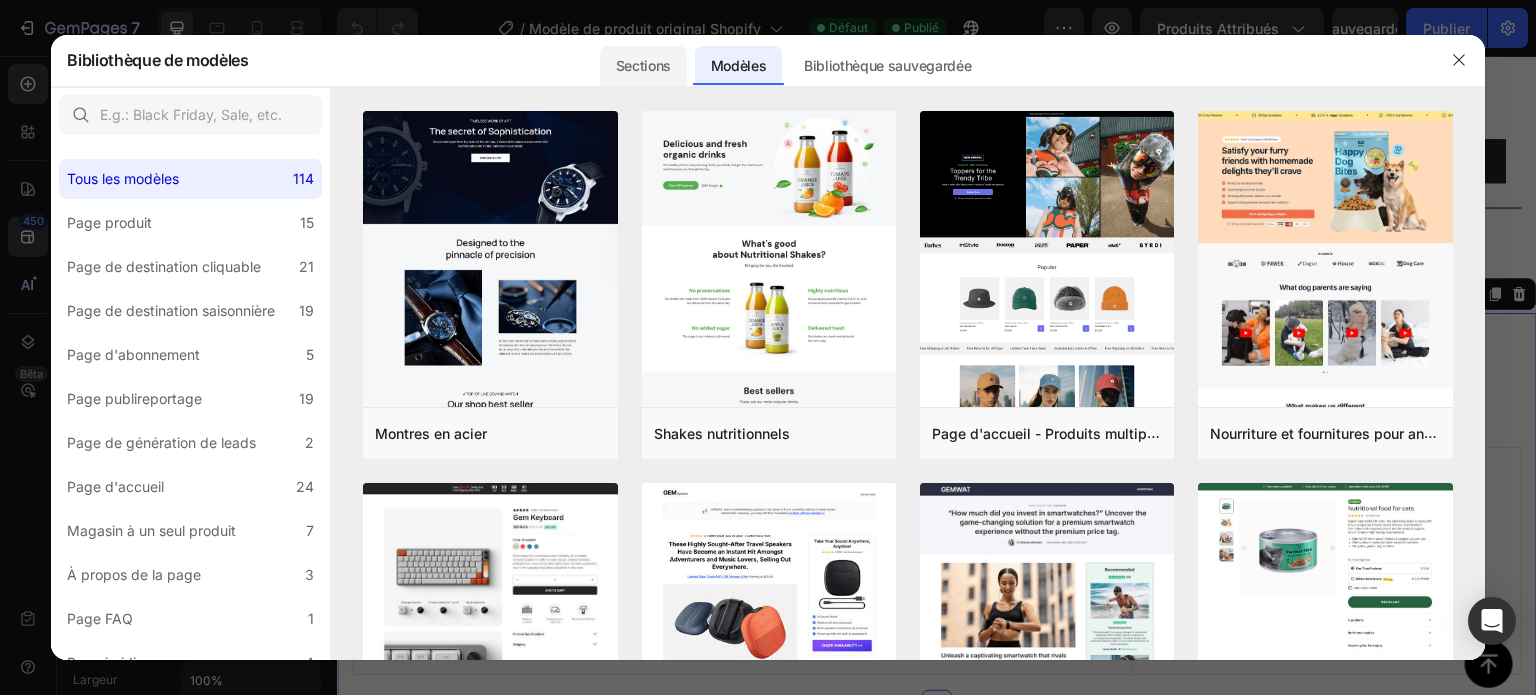 click on "Sections" at bounding box center [643, 65] 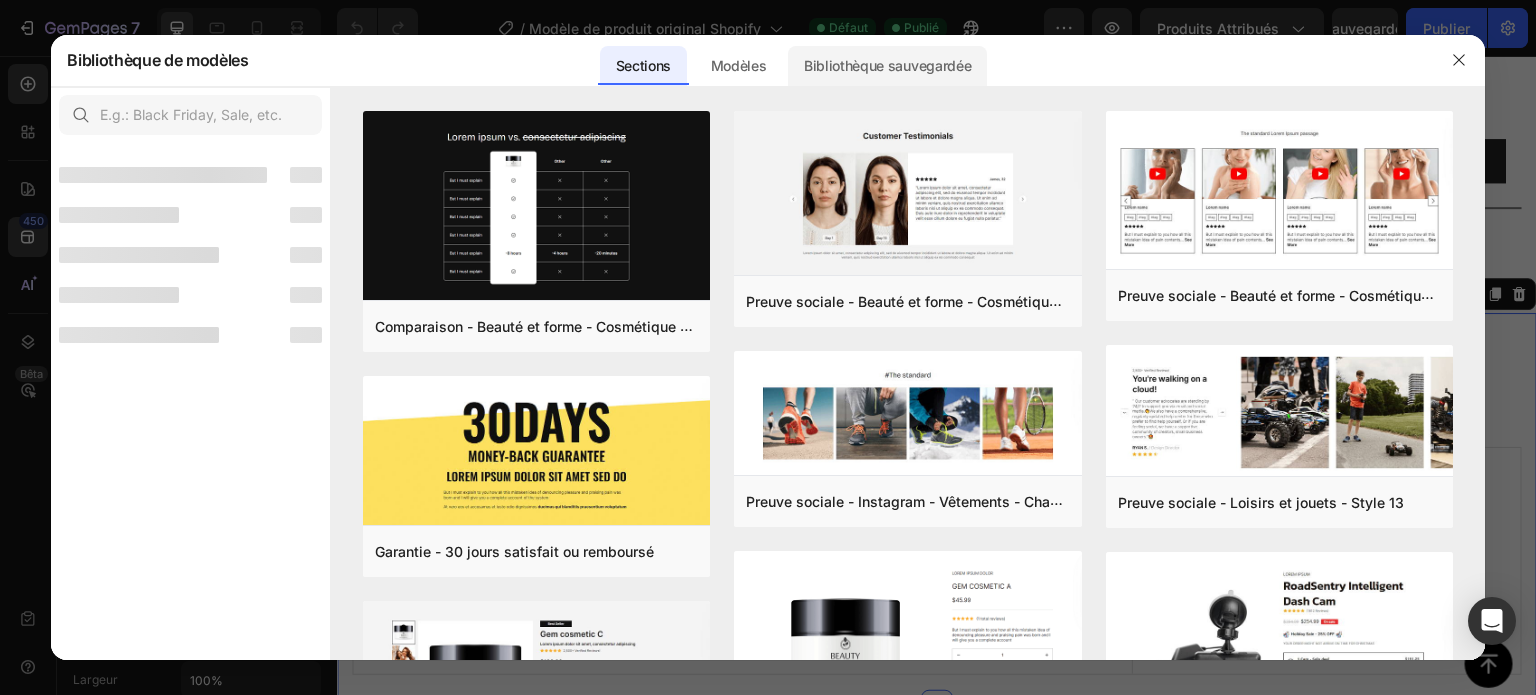 click on "Bibliothèque sauvegardée" at bounding box center [887, 65] 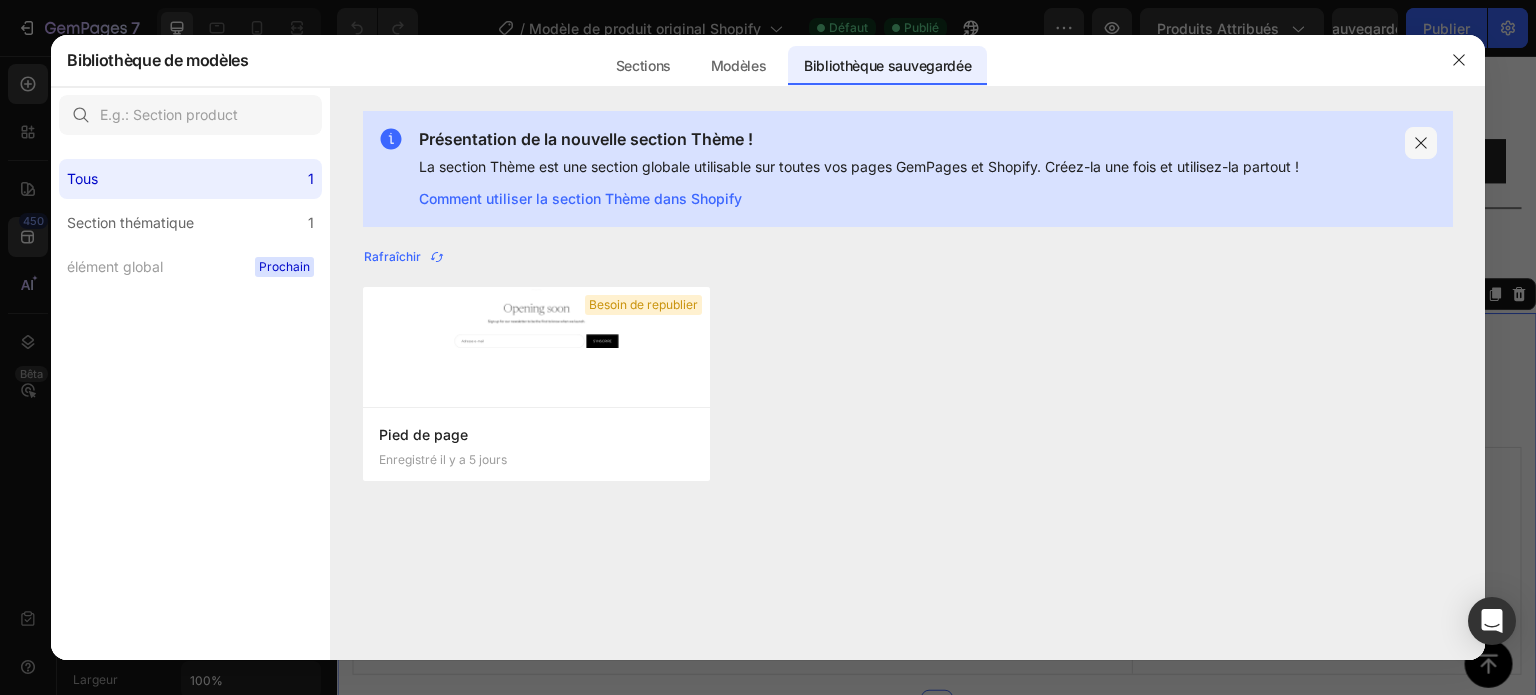 click 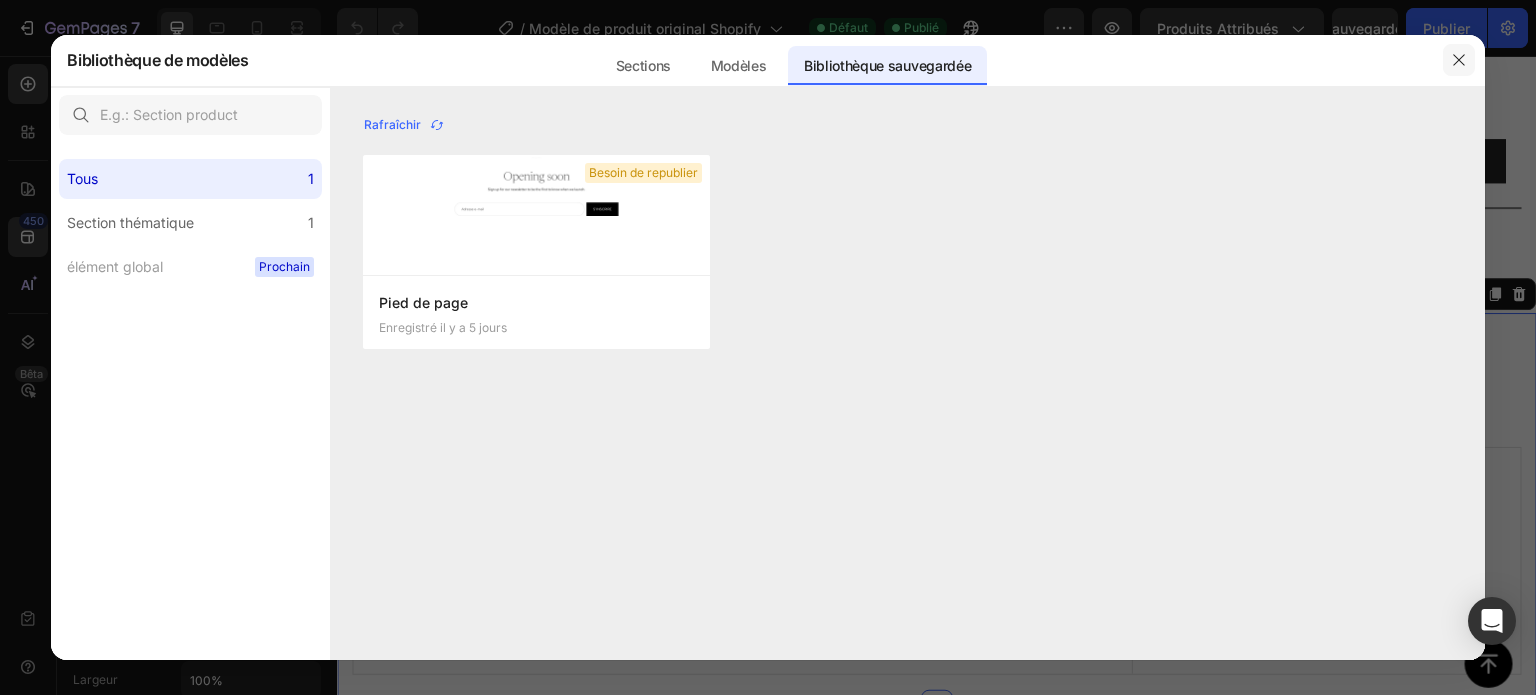 click 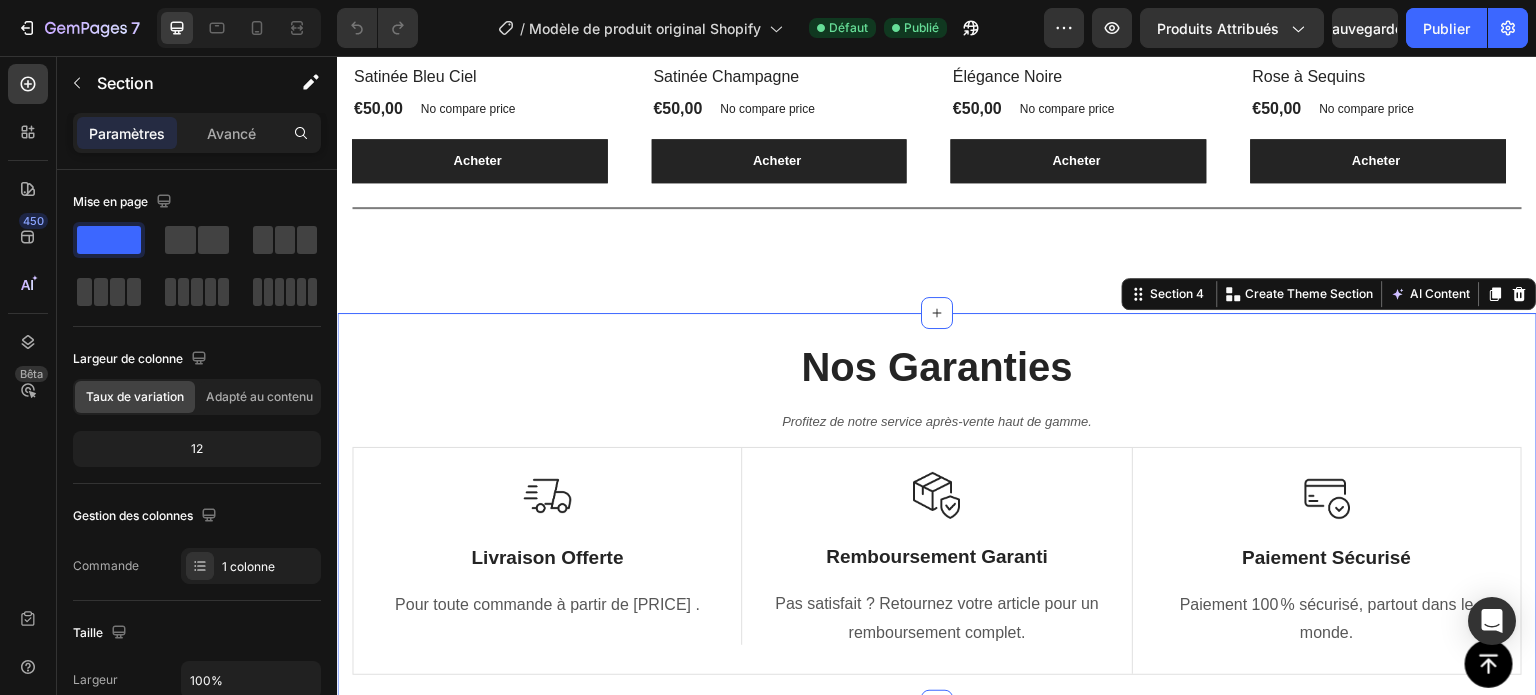 click on "nos garanties Heading Profitez de notre service après-vente haut de gamme. Text block Row Image livraison offerte Text Block Pour toute commande à partir de 70€ . Text block Row Image remboursement garanti Text Block Pas satisfait ? Retournez votre article pour un remboursement complet. Text block Row Image paiement sécurisé Text Block Paiement 100 % sécurisé, partout dans le monde. Text block Row Row Image Livraison offerte Text Block Pour toute commande supérieure à 70 €. Text block Row Image Remboursement garanti Text Block Pas satisfait(e) ? Retournez votre article sous 14 jours pour un remboursement intégral. Text block Row Image Paiement 100% sécurisé Text Block Paiement 100 % sécurisé, partout dans le monde. Text block Row Row Section 4   Create Theme Section AI Content Write with GemAI What would you like to describe here? Tone and Voice Persuasive Product Terre d’Éclat Show more Generate" at bounding box center (937, 509) 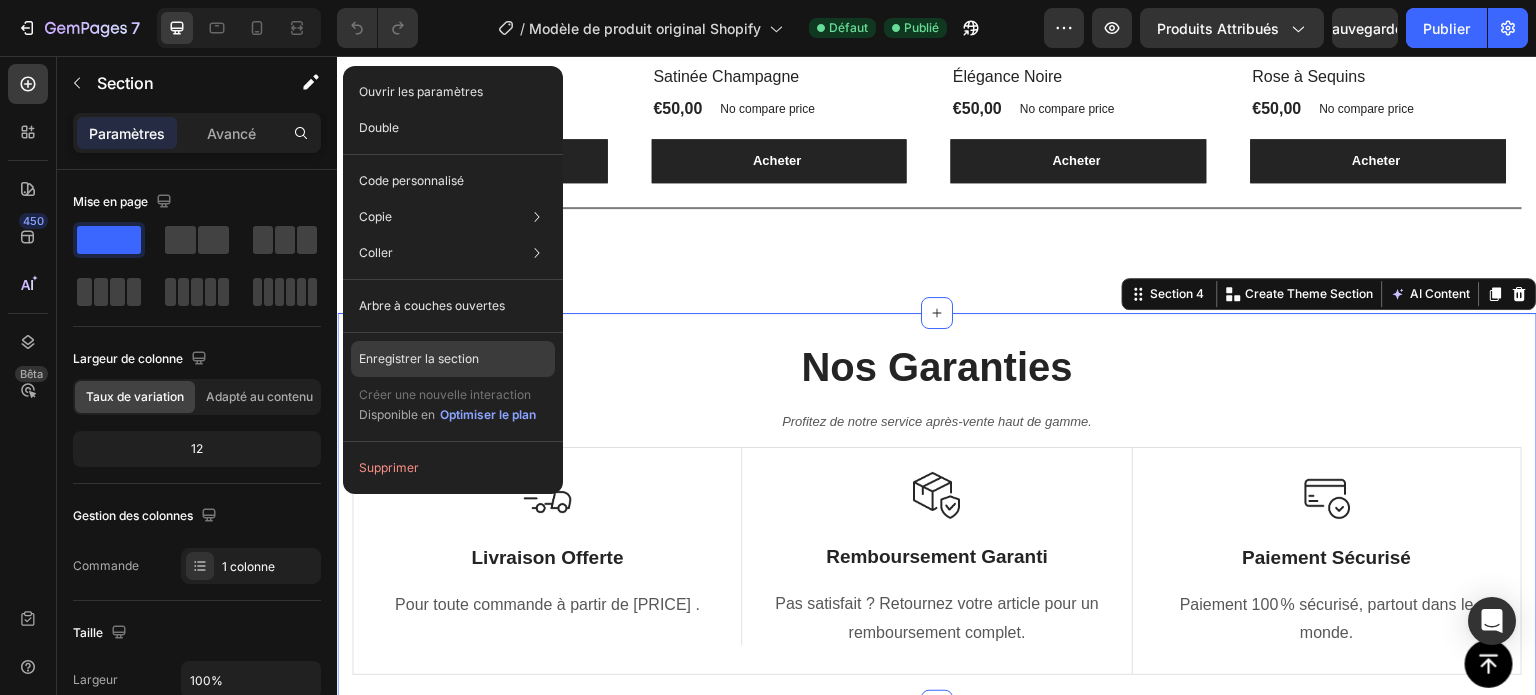 click on "Enregistrer la section" at bounding box center [419, 358] 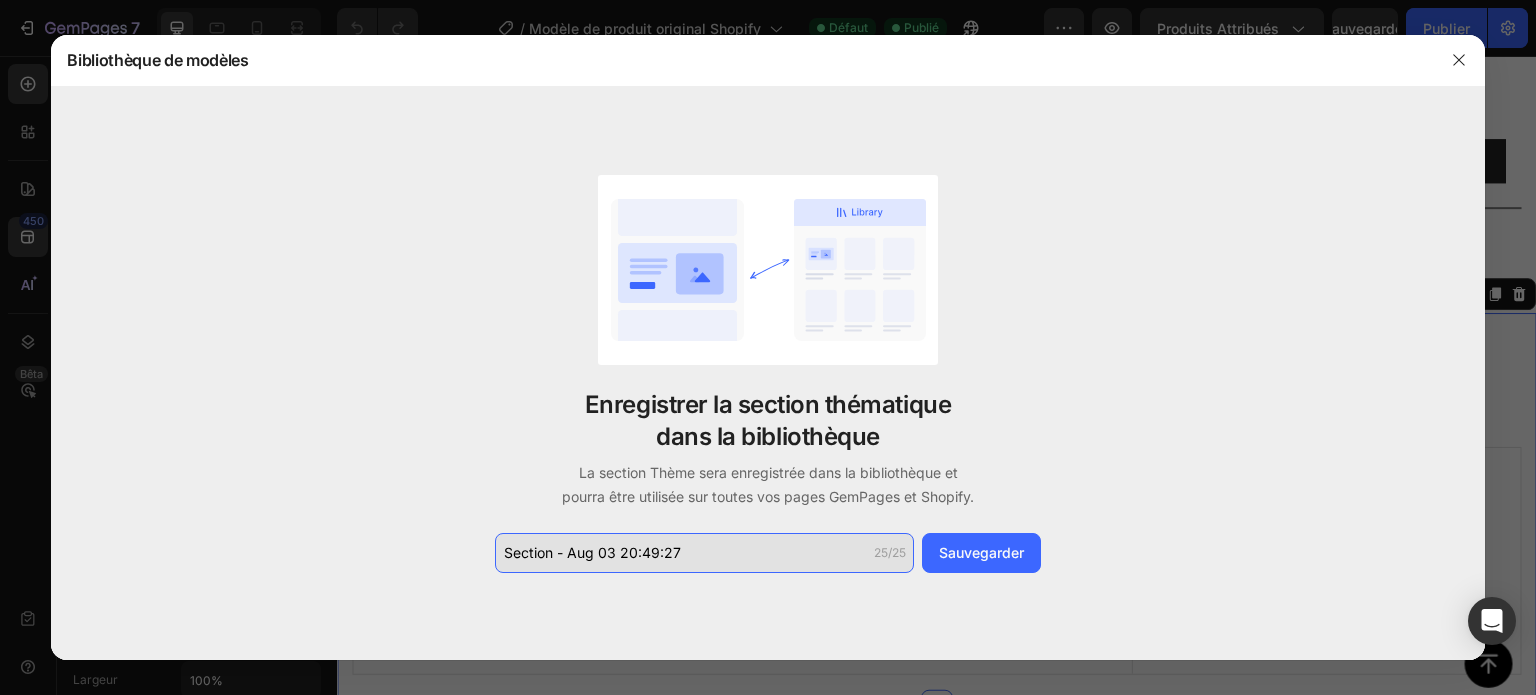 click on "Section - Aug 03 20:49:27" 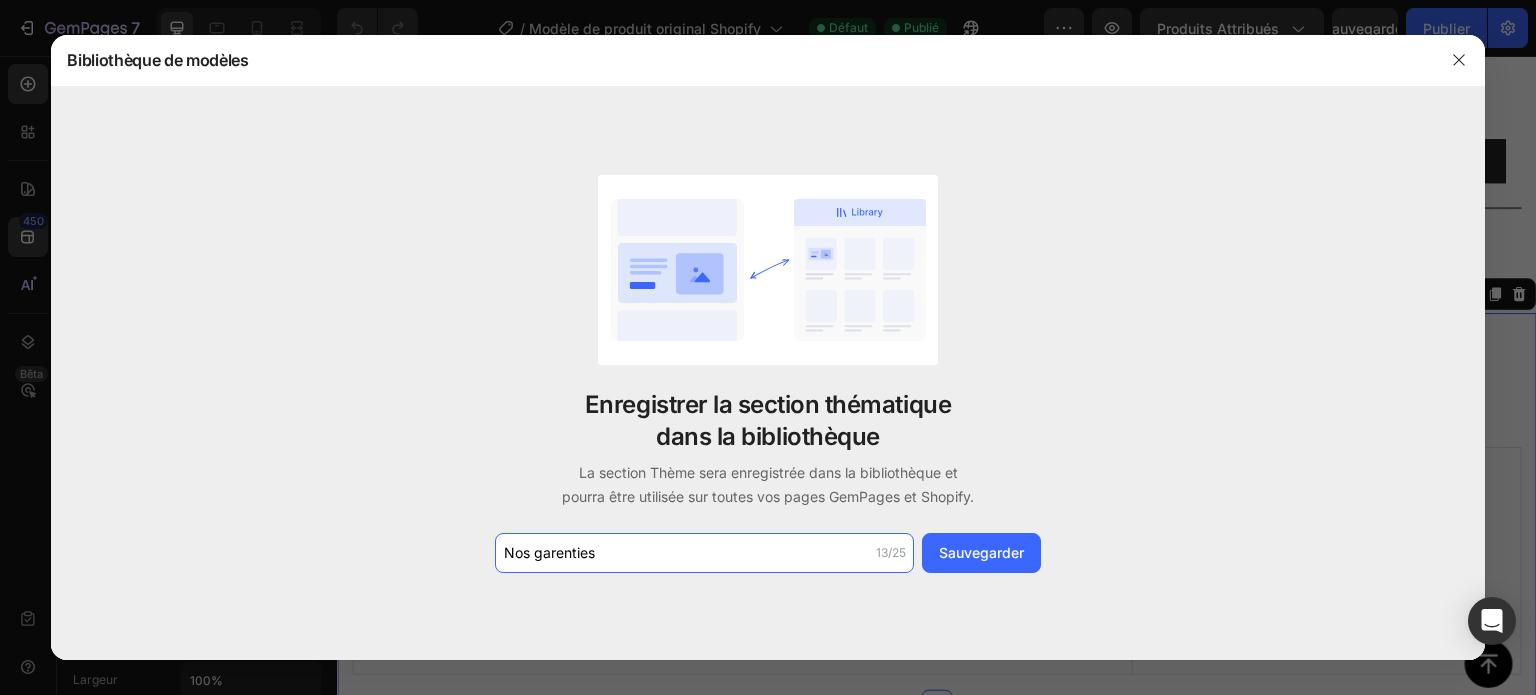type on "Nos garenties" 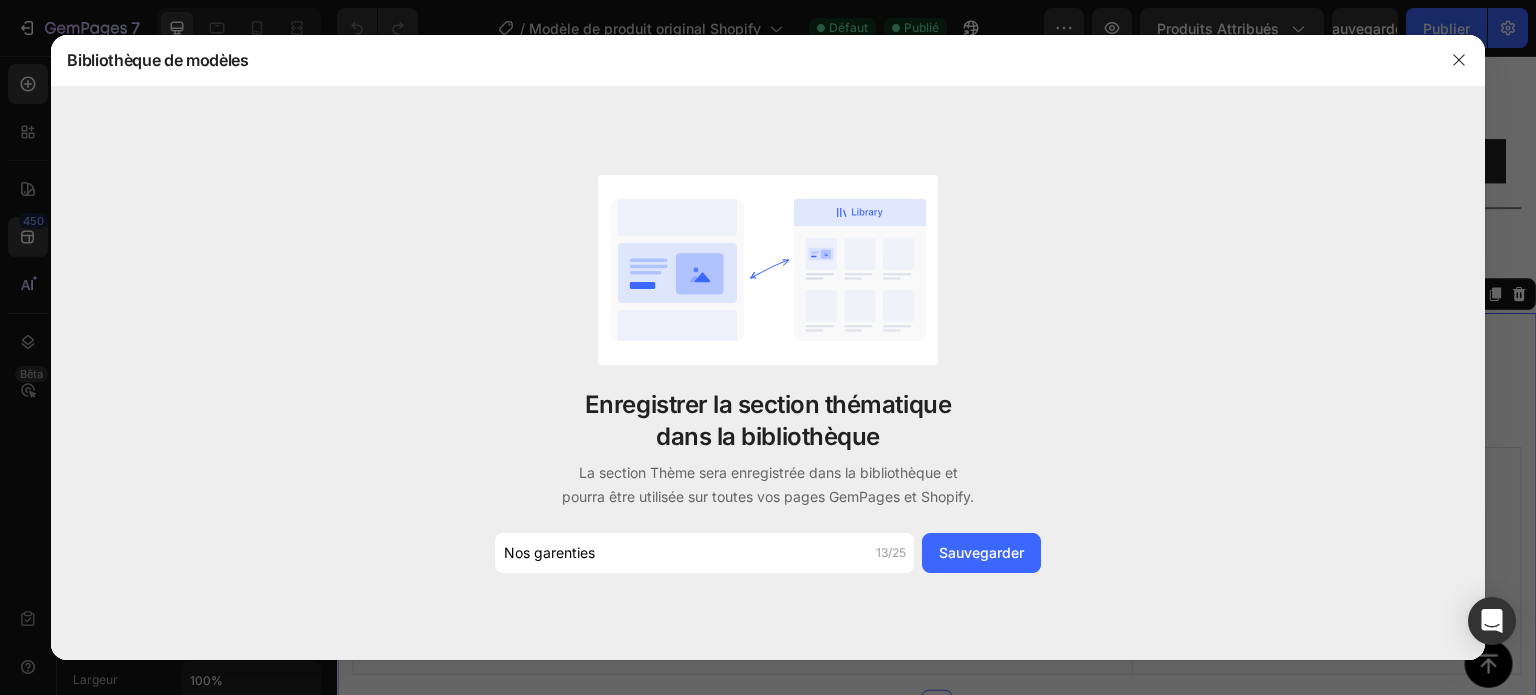 click on "Enregistrer la section thématique dans la bibliothèque La section Thème sera enregistrée dans la bibliothèque et pourra être utilisée sur toutes vos pages GemPages et Shopify. Nos garenties 13/25 Sauvegarder" 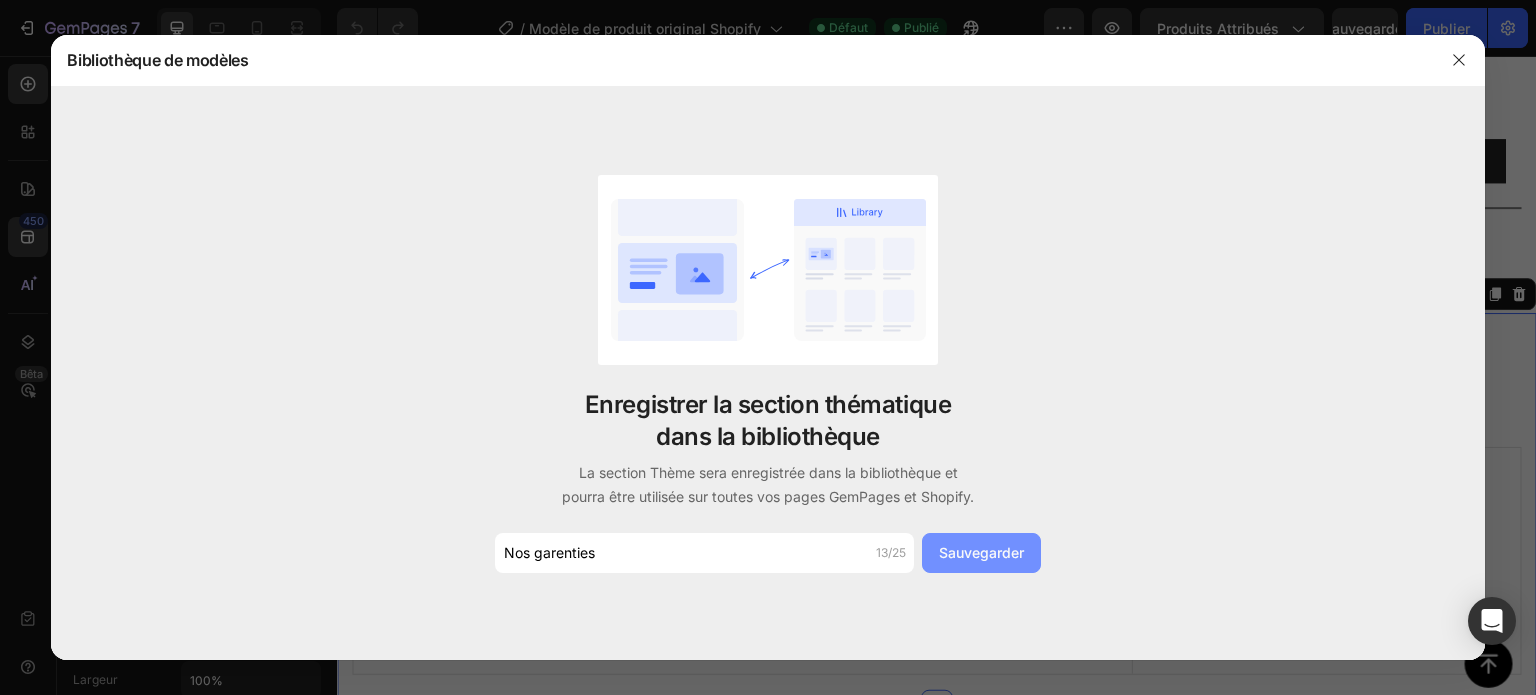 click on "Sauvegarder" at bounding box center [981, 552] 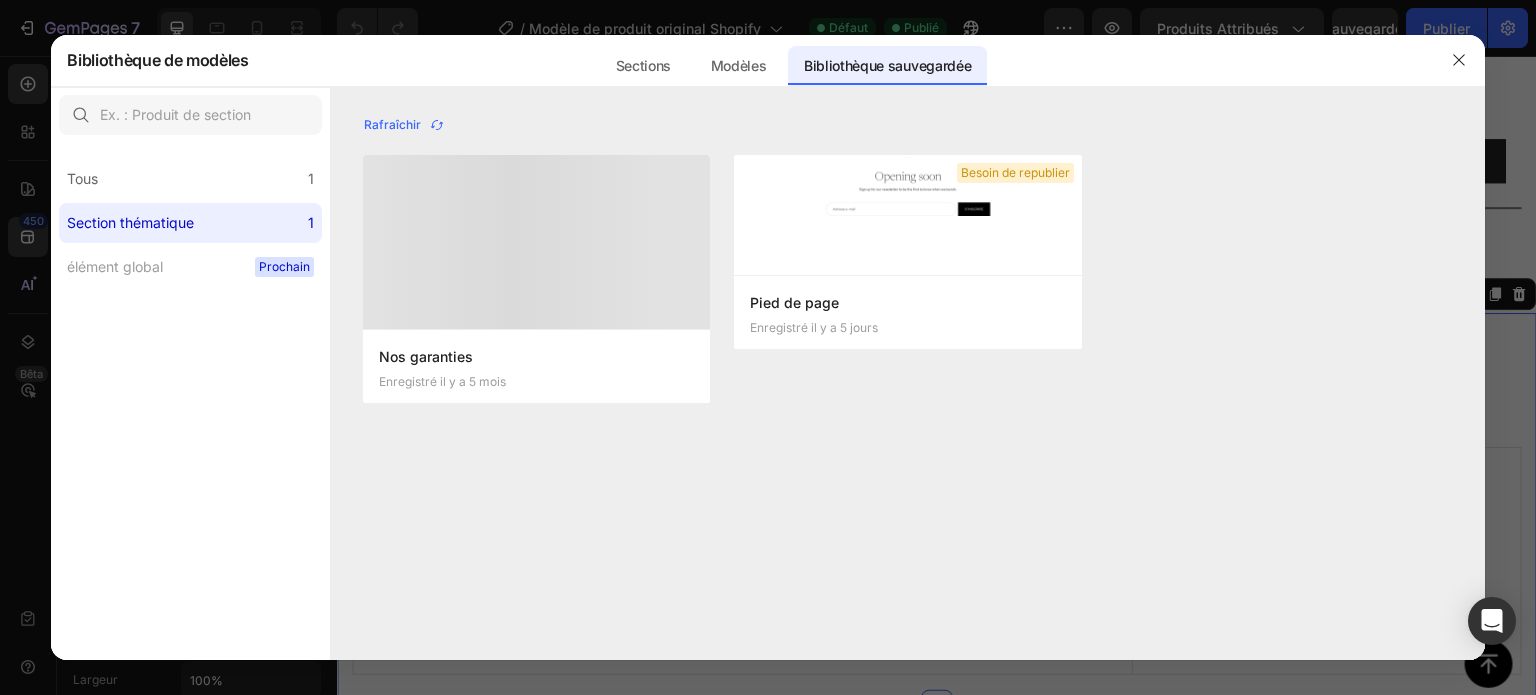 click on "Nos garanties Enregistré il y a 5 mois Besoin de republier Pied de page Enregistré il y a 5 jours Ajouter à la page Modifier Nos garanties Enregistré il y a 5 mois Besoin de republier Pied de page Enregistré il y a 5 jours Ajouter à la page Modifier" at bounding box center (908, 291) 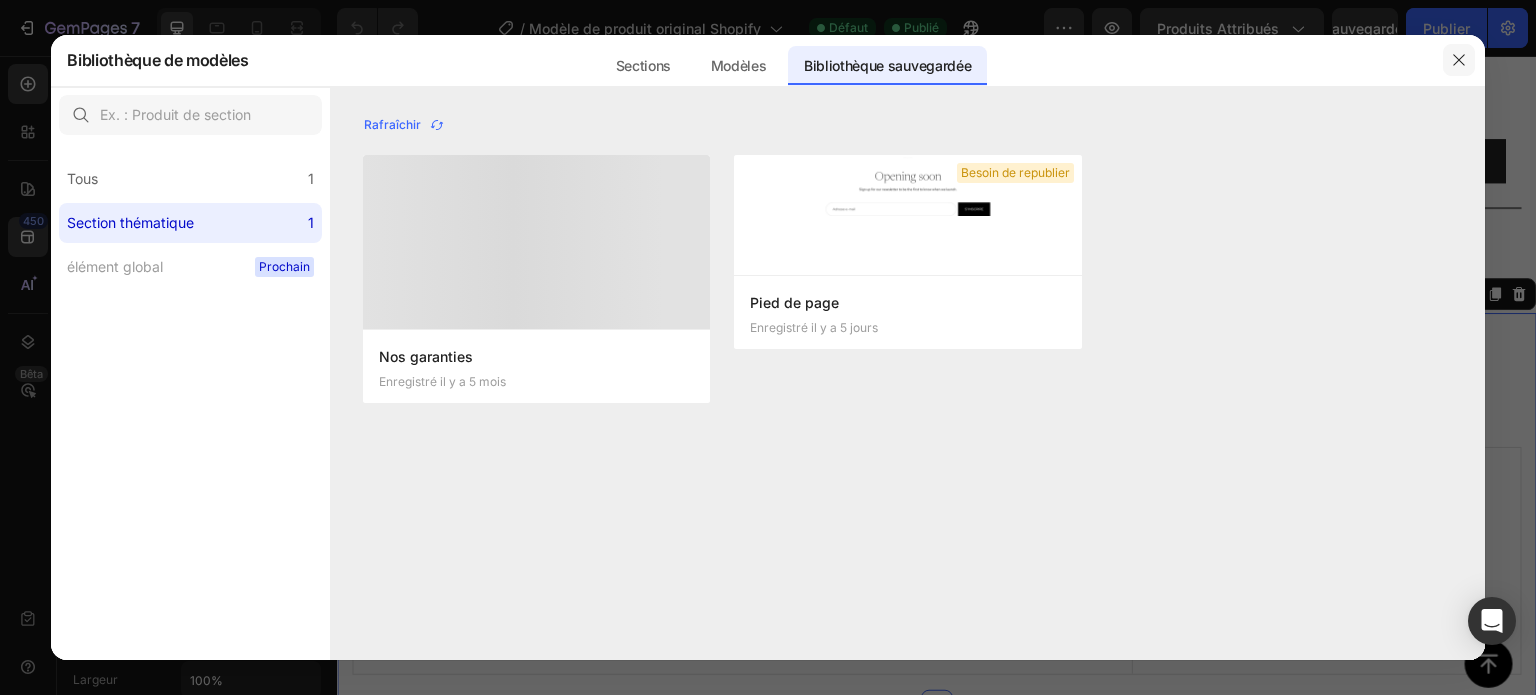click 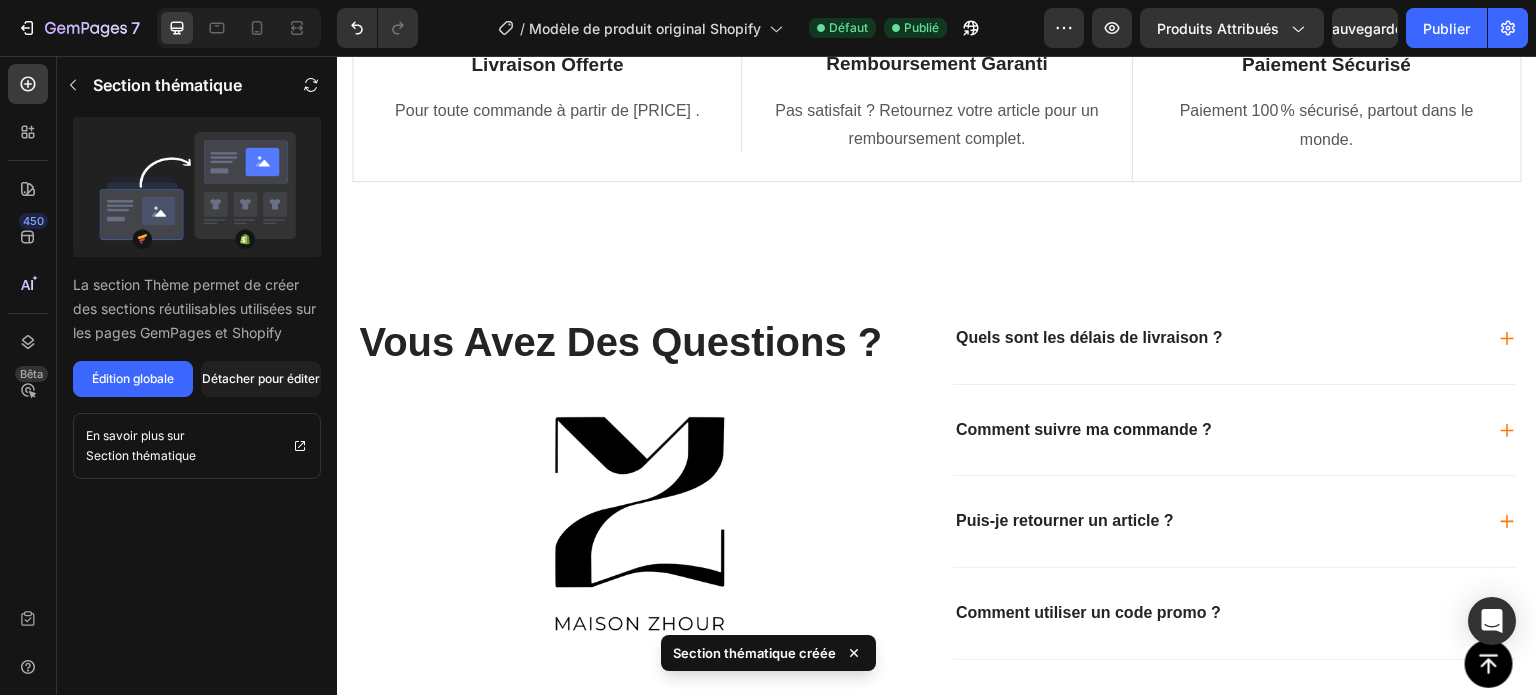 scroll, scrollTop: 3663, scrollLeft: 0, axis: vertical 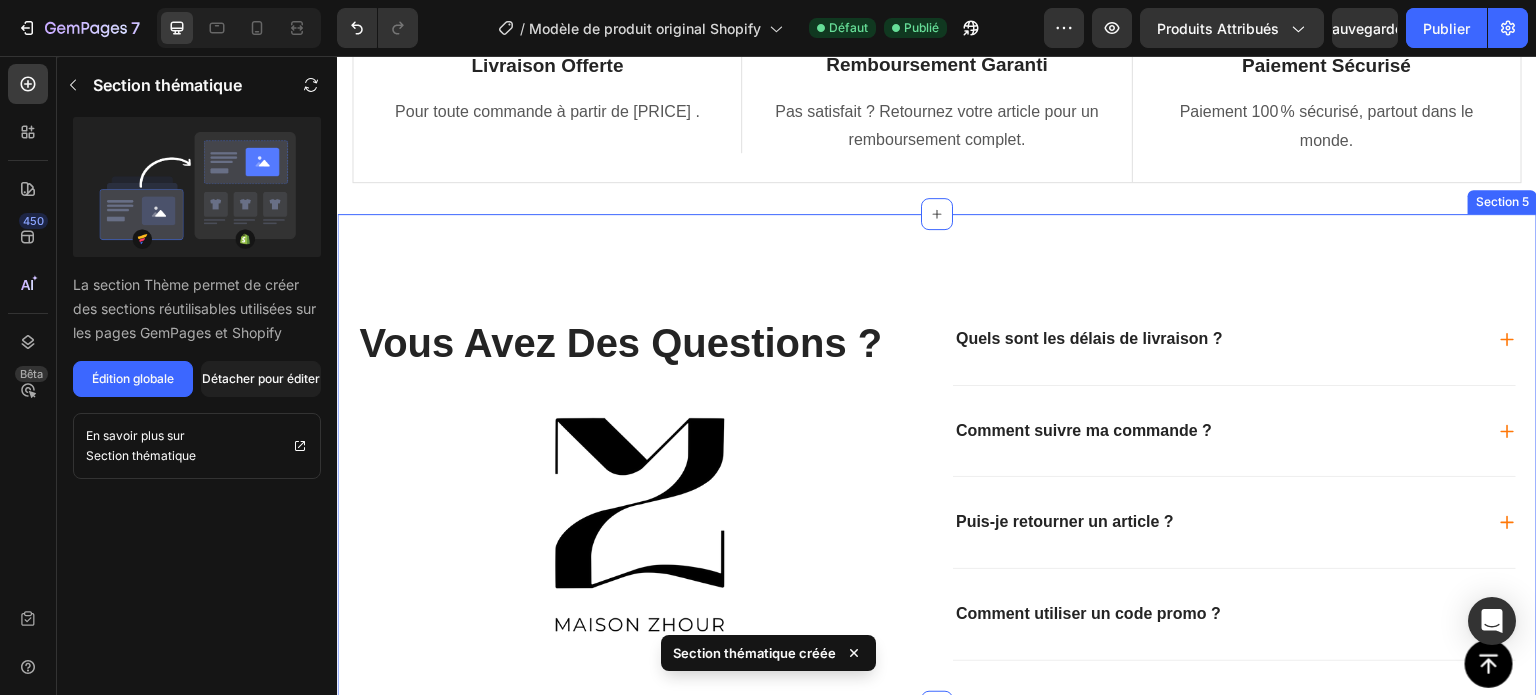 click on "vous avez des questions ? Heading Image
Quels sont les délais de livraison ?
Comment suivre ma commande ?
Puis-je retourner un article ?
Comment utiliser un code promo ? Accordion Row Section 5" at bounding box center (937, 460) 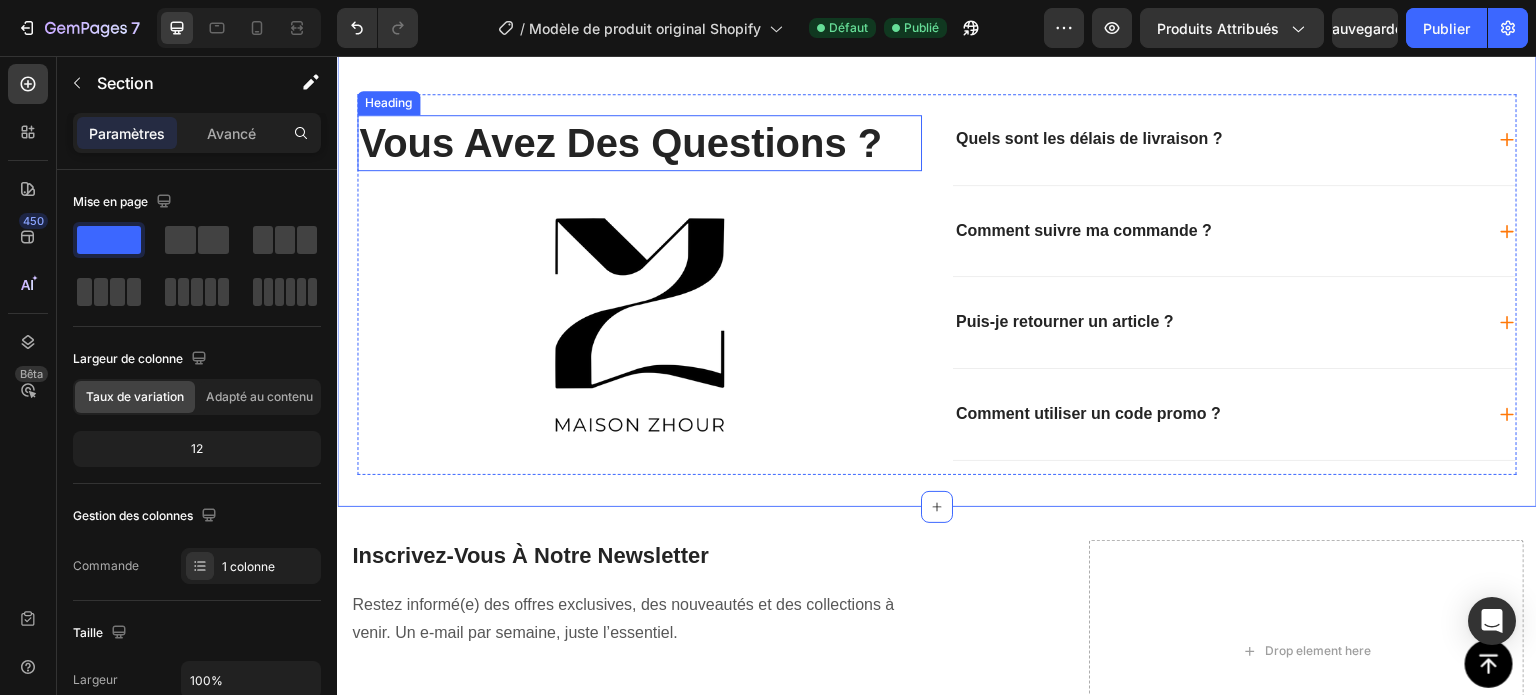 scroll, scrollTop: 3771, scrollLeft: 0, axis: vertical 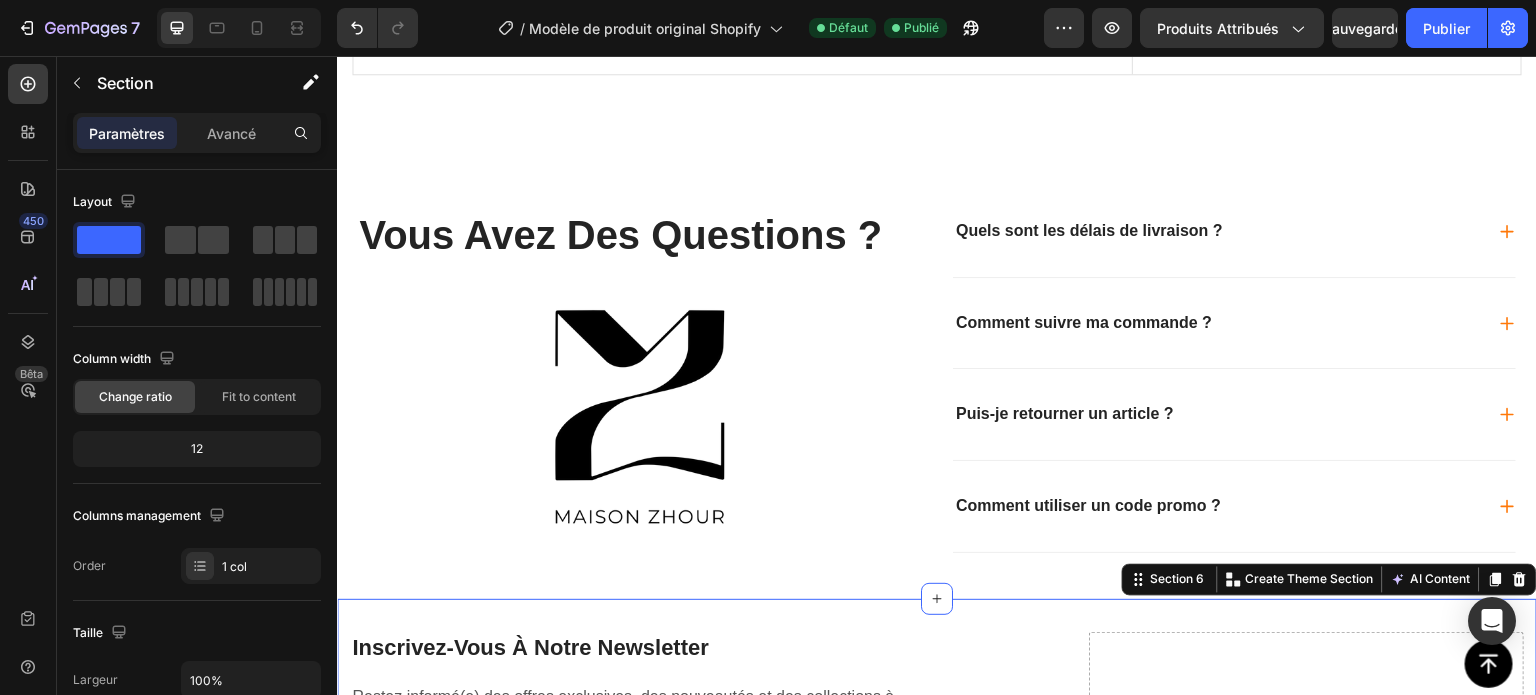 click on "inscrivez-vous à notre newsletter Heading Restez informé(e) des offres exclusives, des nouveautés et des collections à venir. Un e-mail par semaine, juste l’essentiel. Text block Email Field
Submit Button Row Newsletter
Drop element here Row Section 6   Create Theme Section AI Content Write with GemAI What would you like to describe here? Tone and Voice Persuasive Product Terre d’Éclat Show more Generate" at bounding box center [937, 743] 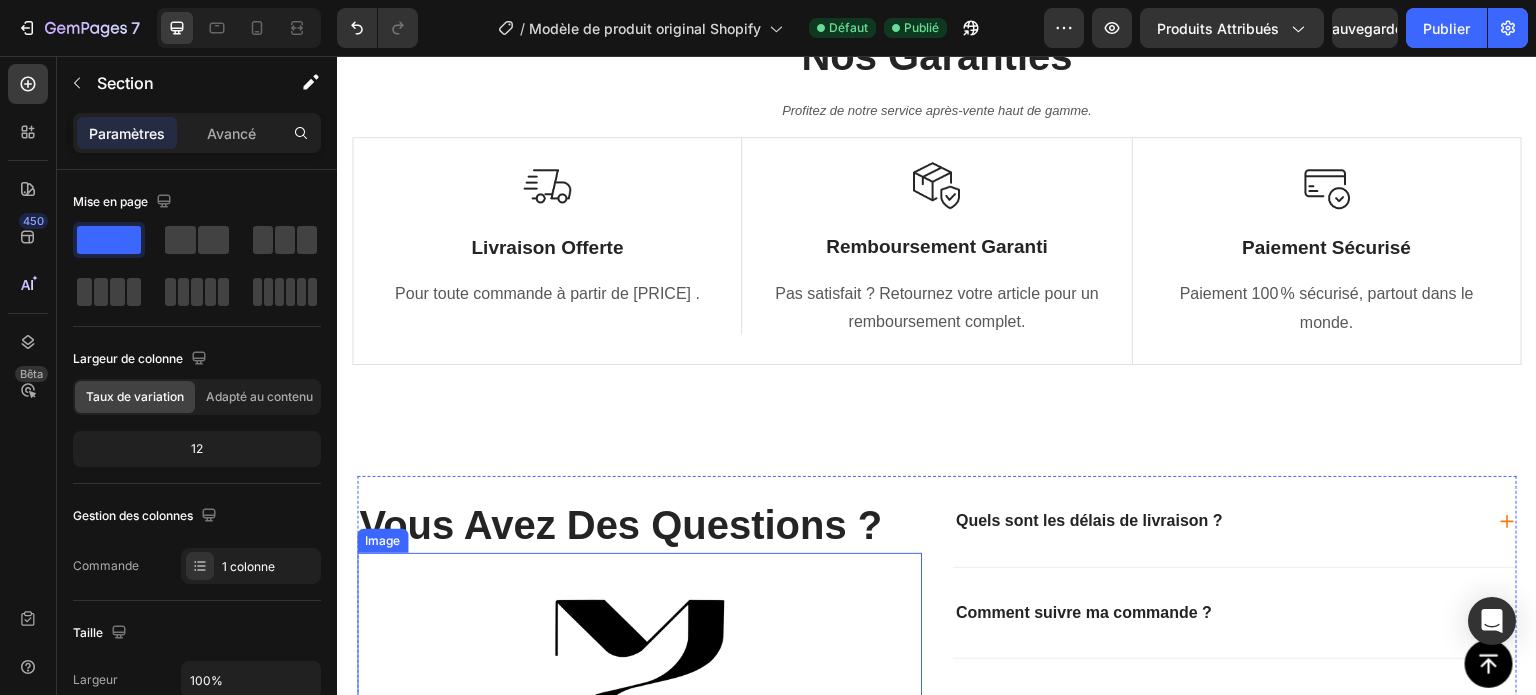 scroll, scrollTop: 2903, scrollLeft: 0, axis: vertical 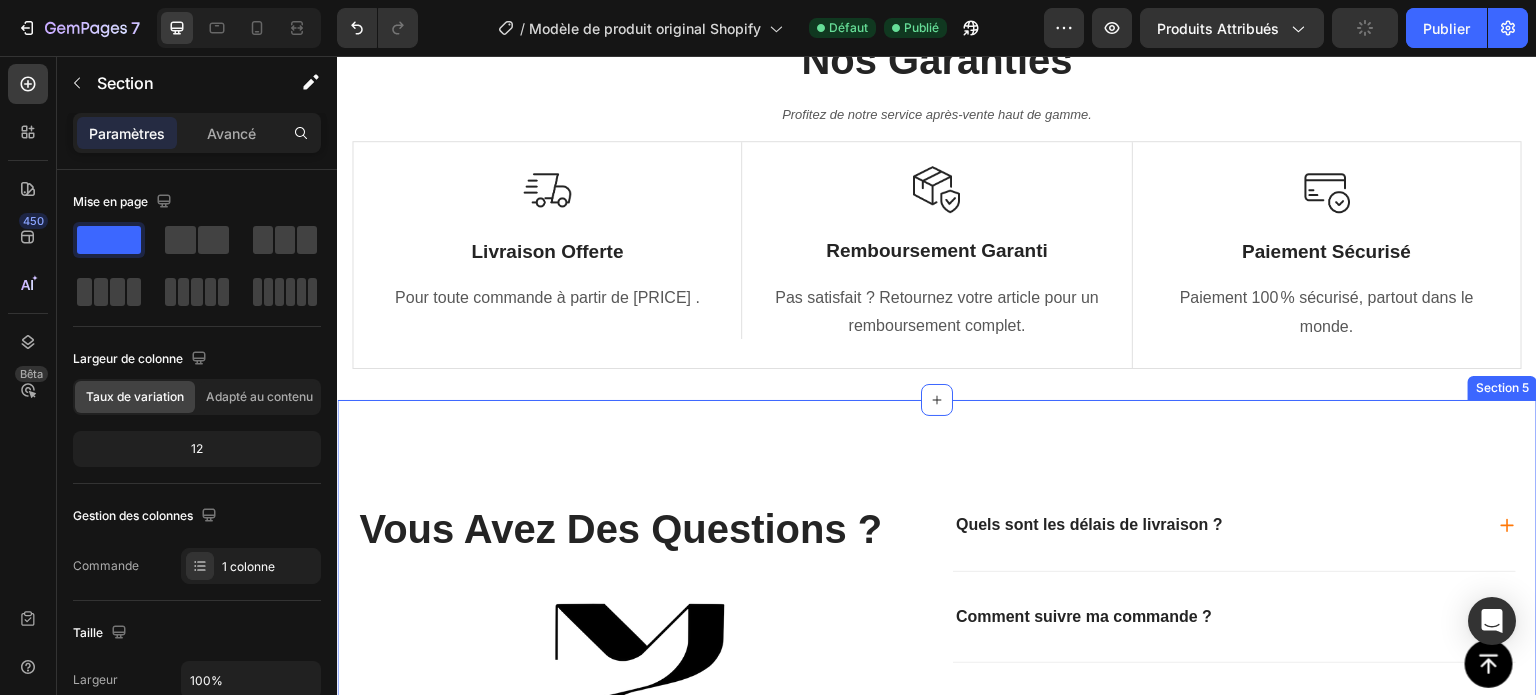 click on "vous avez des questions ? Heading Image
Quels sont les délais de livraison ?
Comment suivre ma commande ?
Puis-je retourner un article ?
Comment utiliser un code promo ? Accordion Row Section 5" at bounding box center [937, 646] 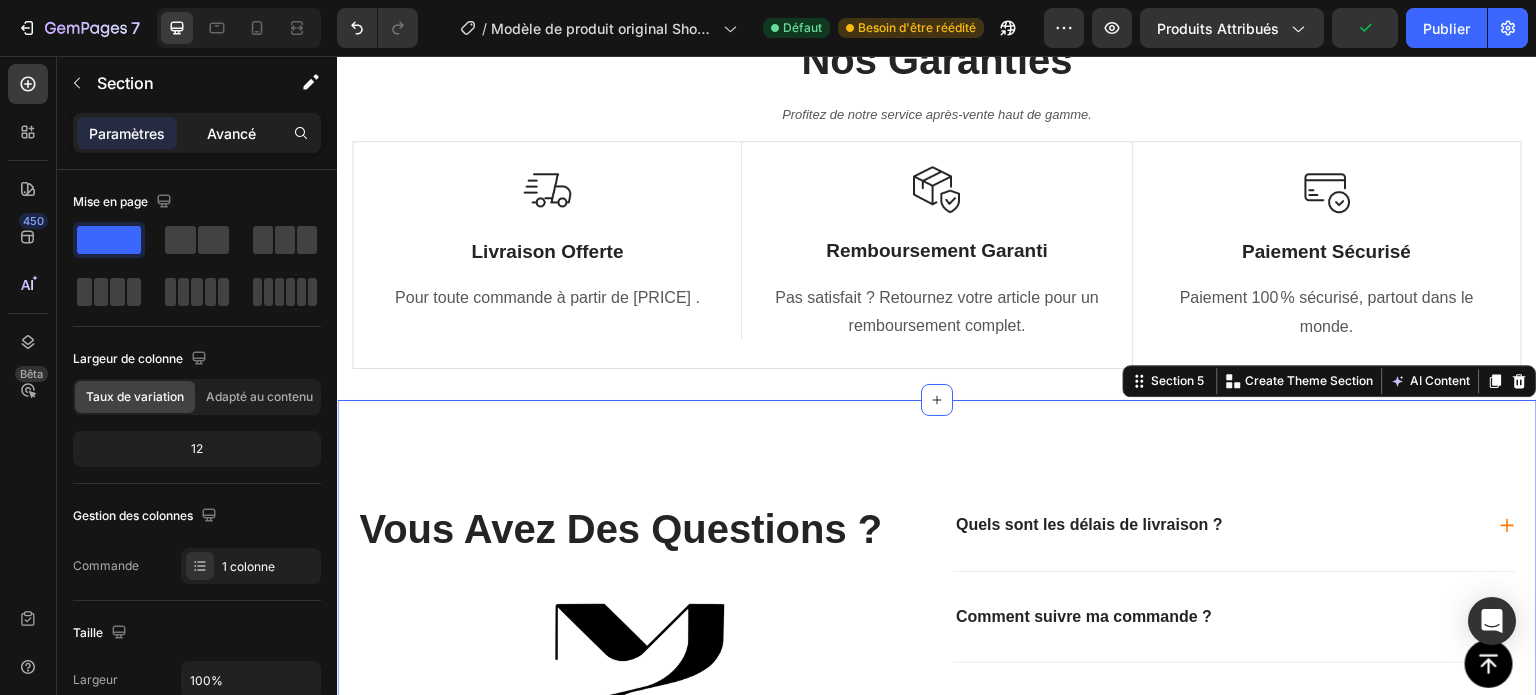 click on "Avancé" at bounding box center [231, 133] 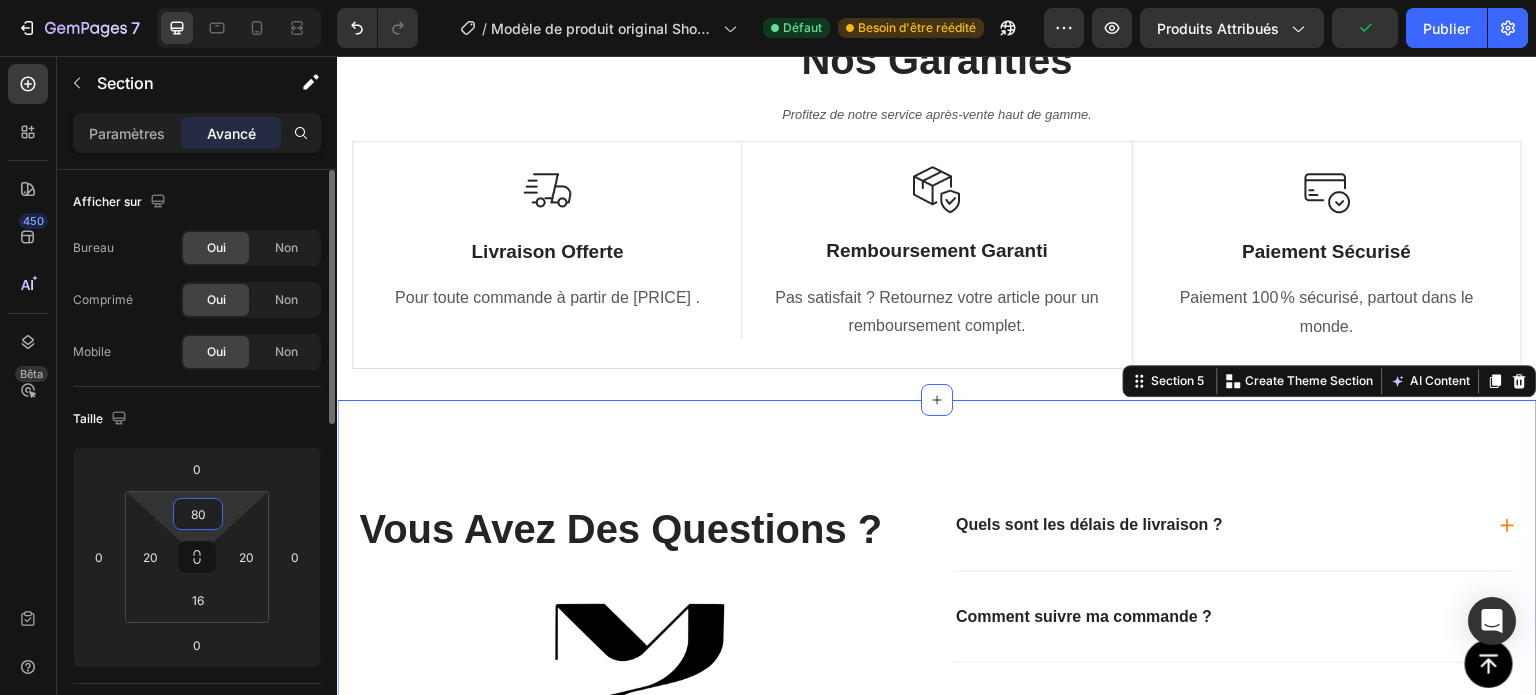 click on "80" at bounding box center (198, 514) 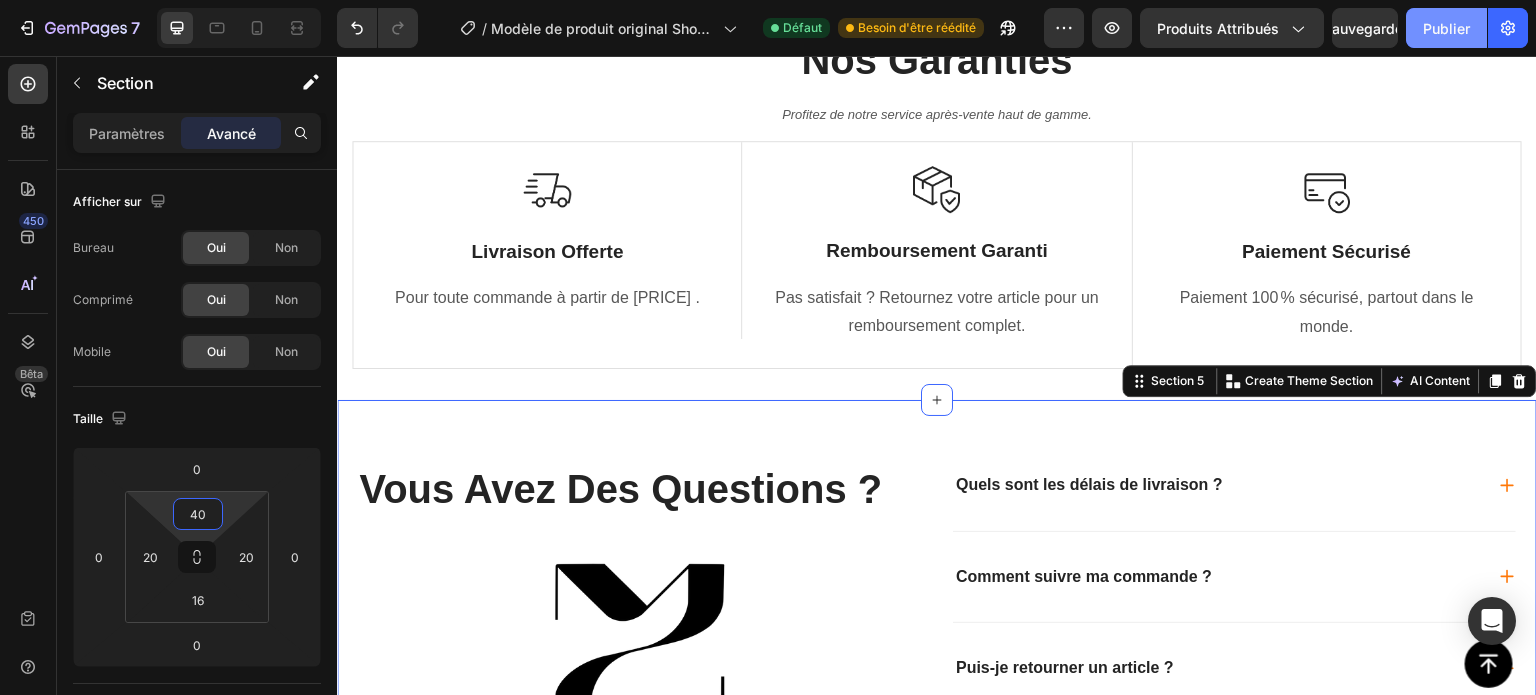 type on "40" 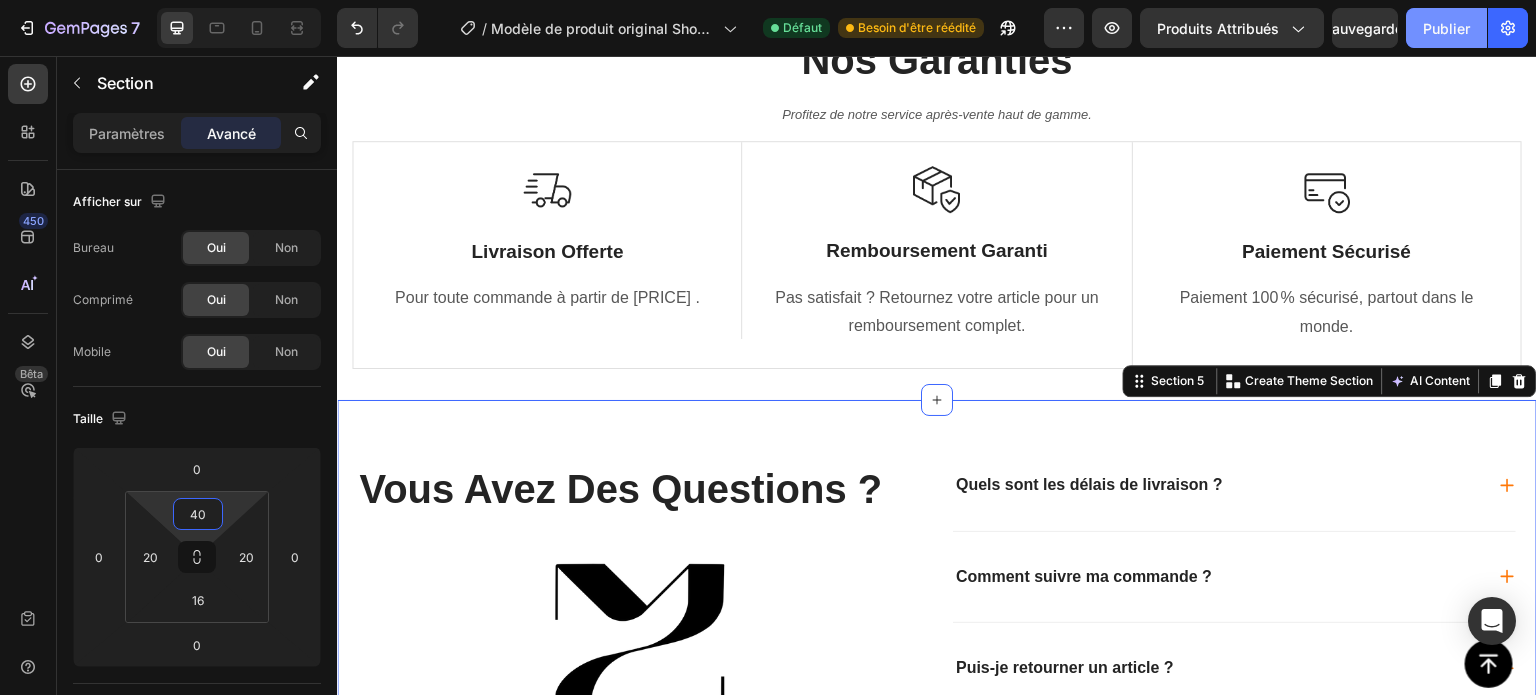 click on "Publier" 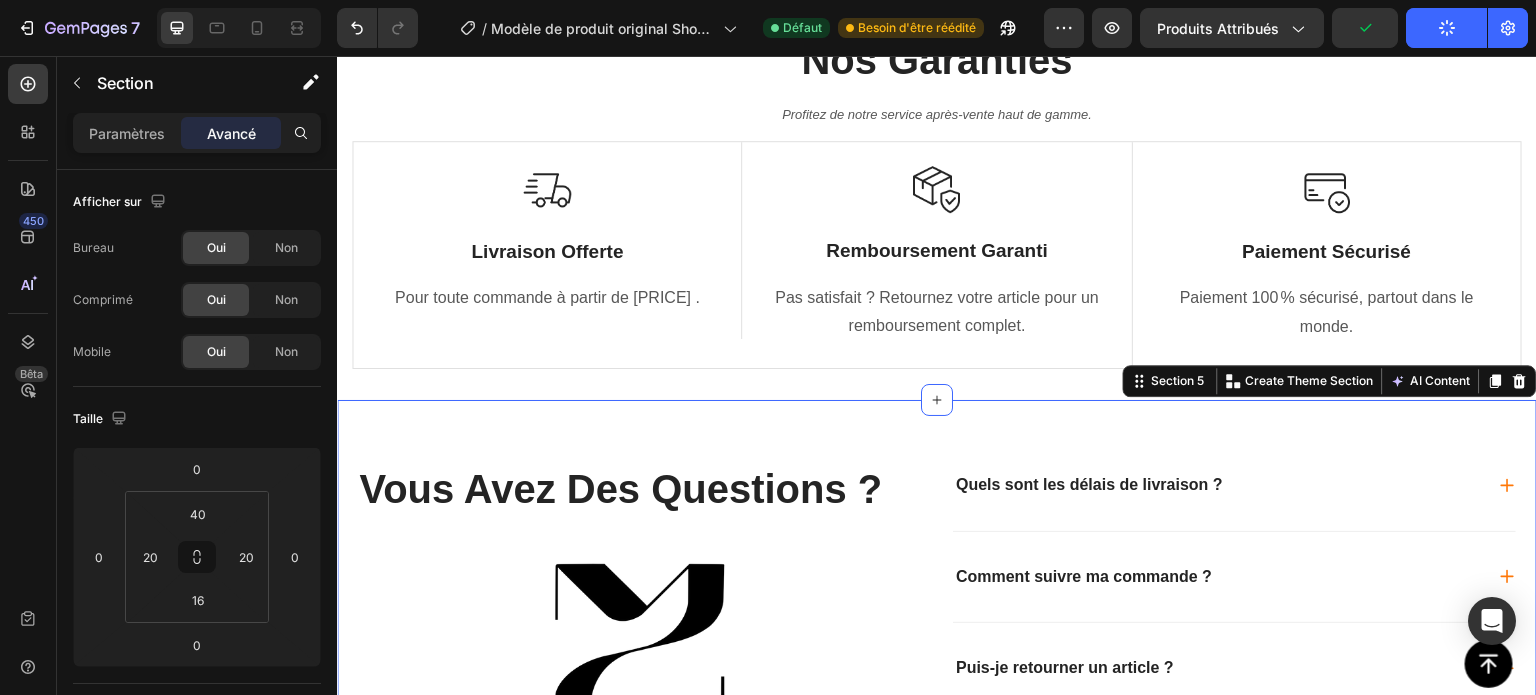 scroll, scrollTop: 3003, scrollLeft: 0, axis: vertical 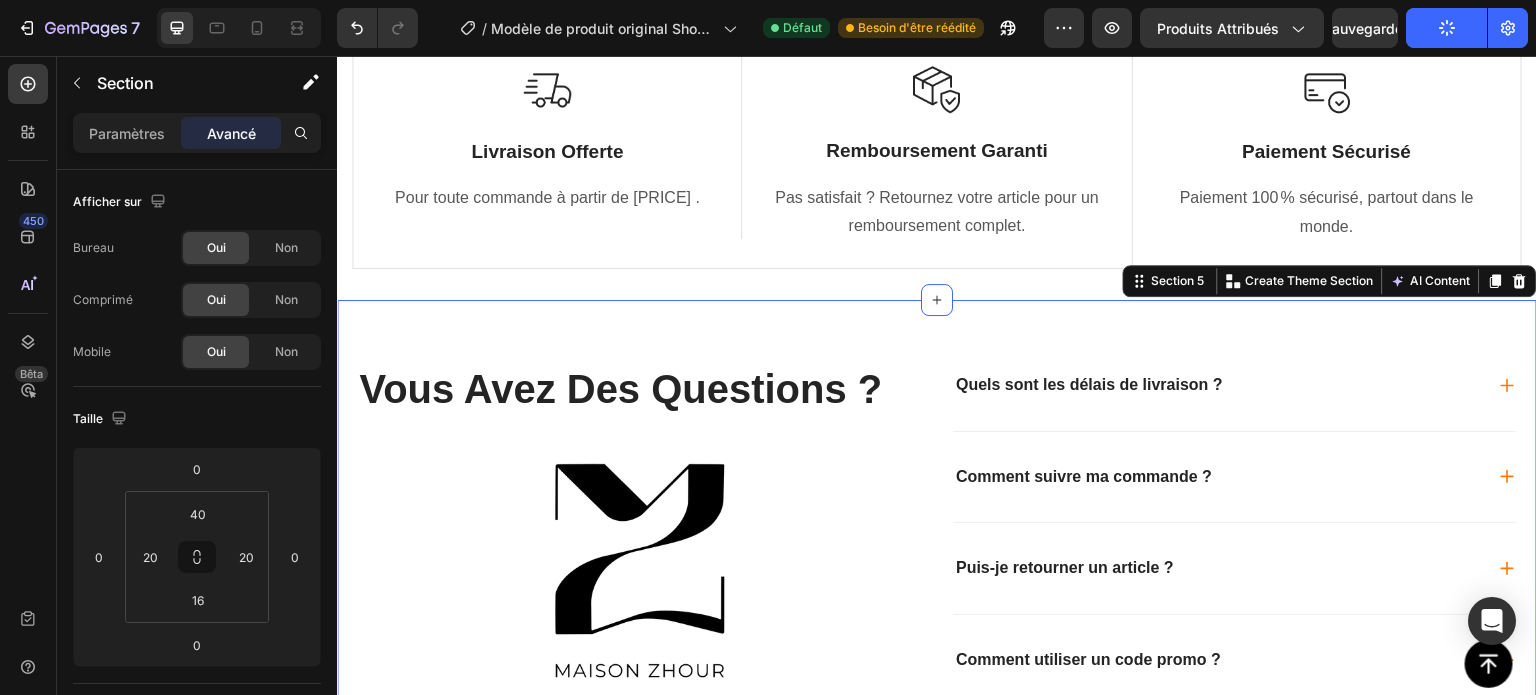 click on "vous avez des questions ? Heading Image
Quels sont les délais de livraison ?
Comment suivre ma commande ?
Puis-je retourner un article ?
Comment utiliser un code promo ? Accordion Row Section 5   Create Theme Section AI Content Write with GemAI What would you like to describe here? Tone and Voice Persuasive Product Terre d’Éclat Show more Generate" at bounding box center (937, 526) 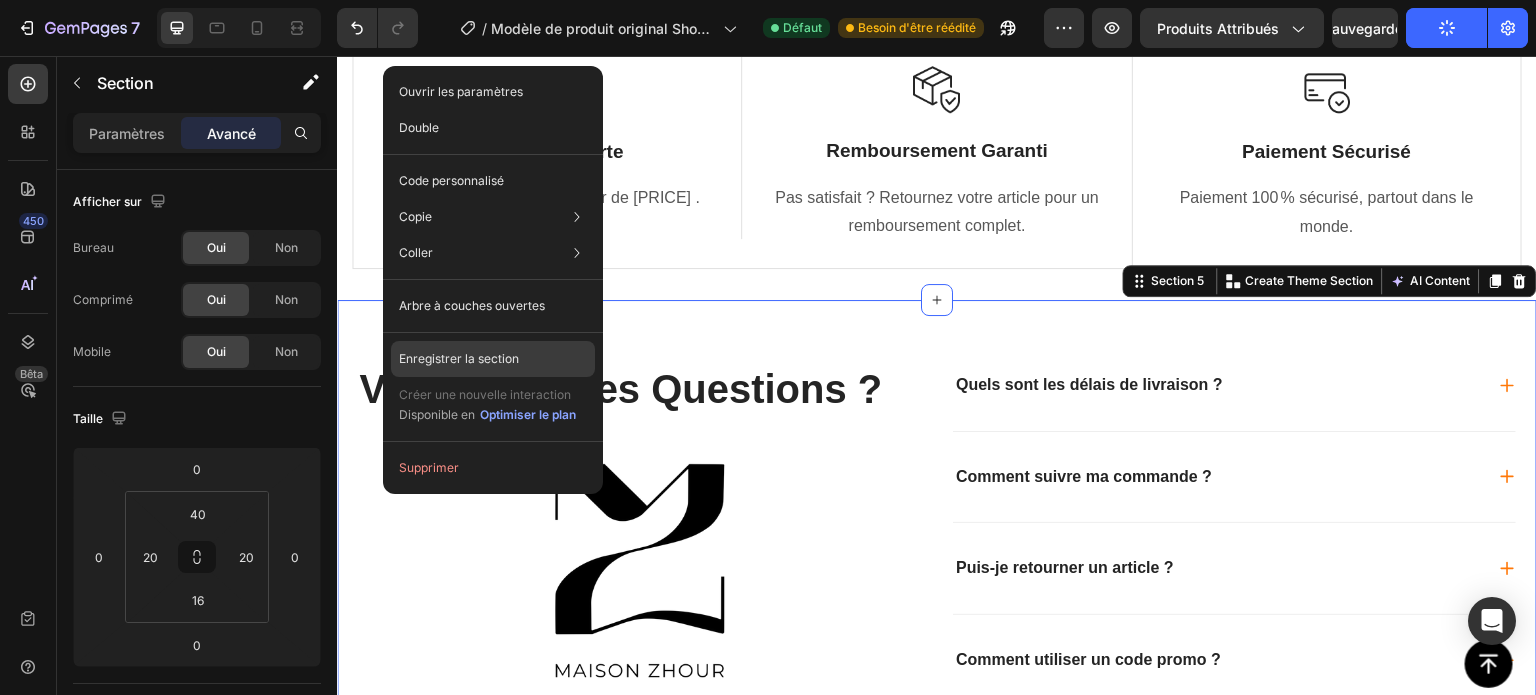 click on "Enregistrer la section" at bounding box center [459, 358] 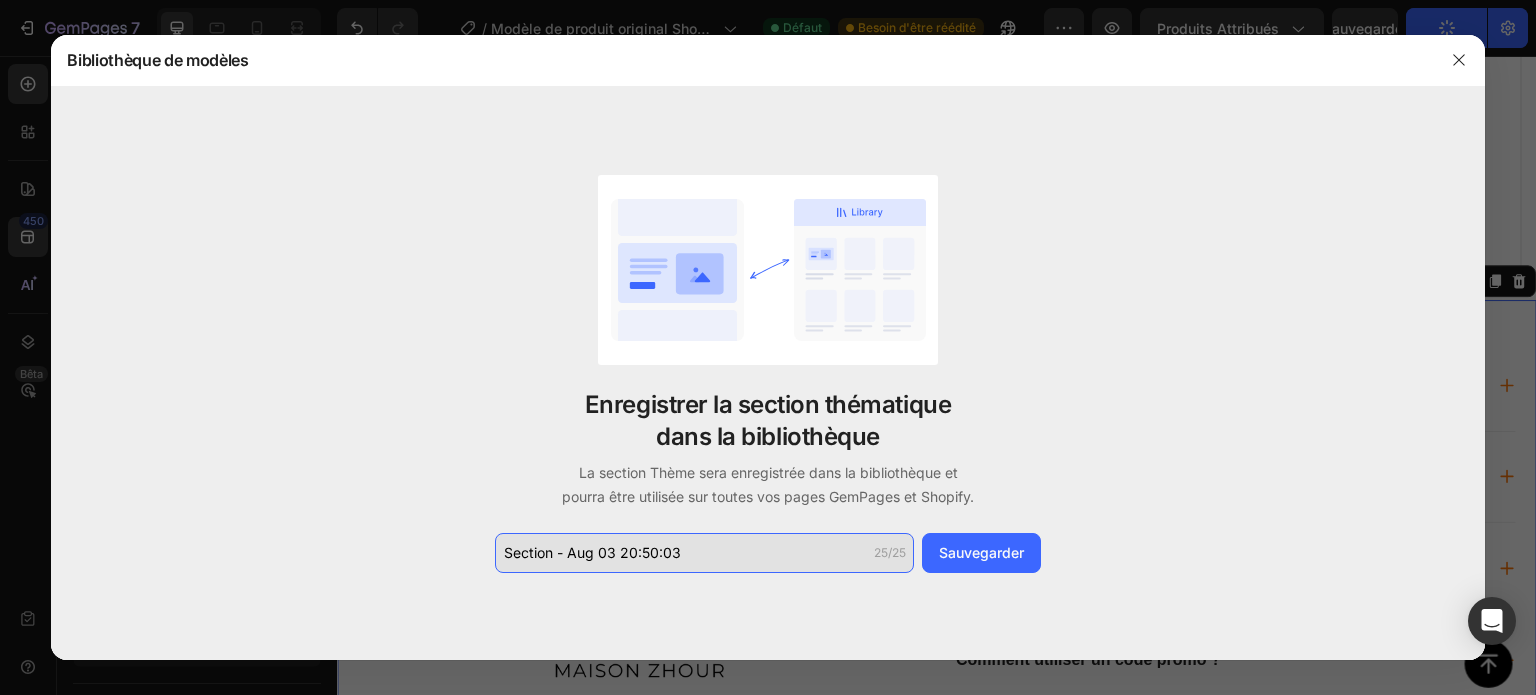 click on "Section - Aug 03 20:50:03" 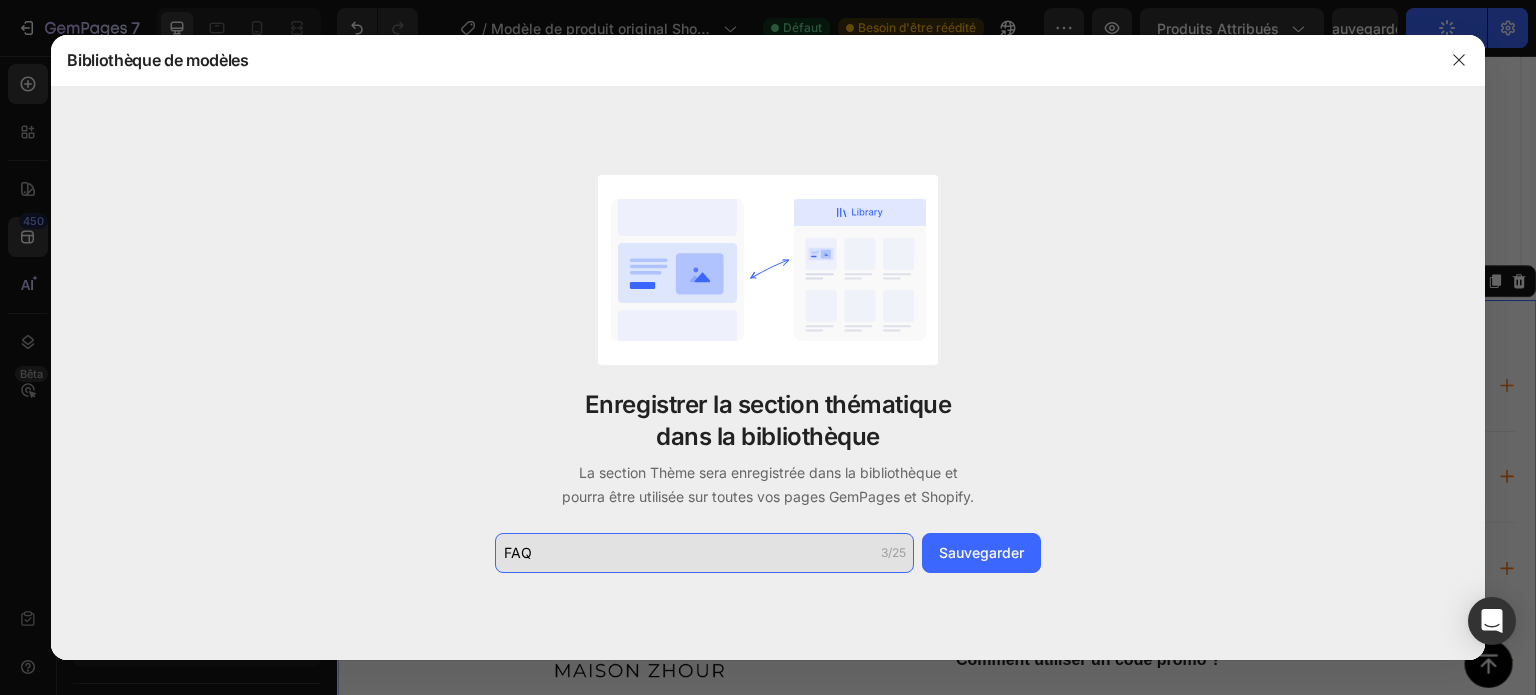 type on "FAQ" 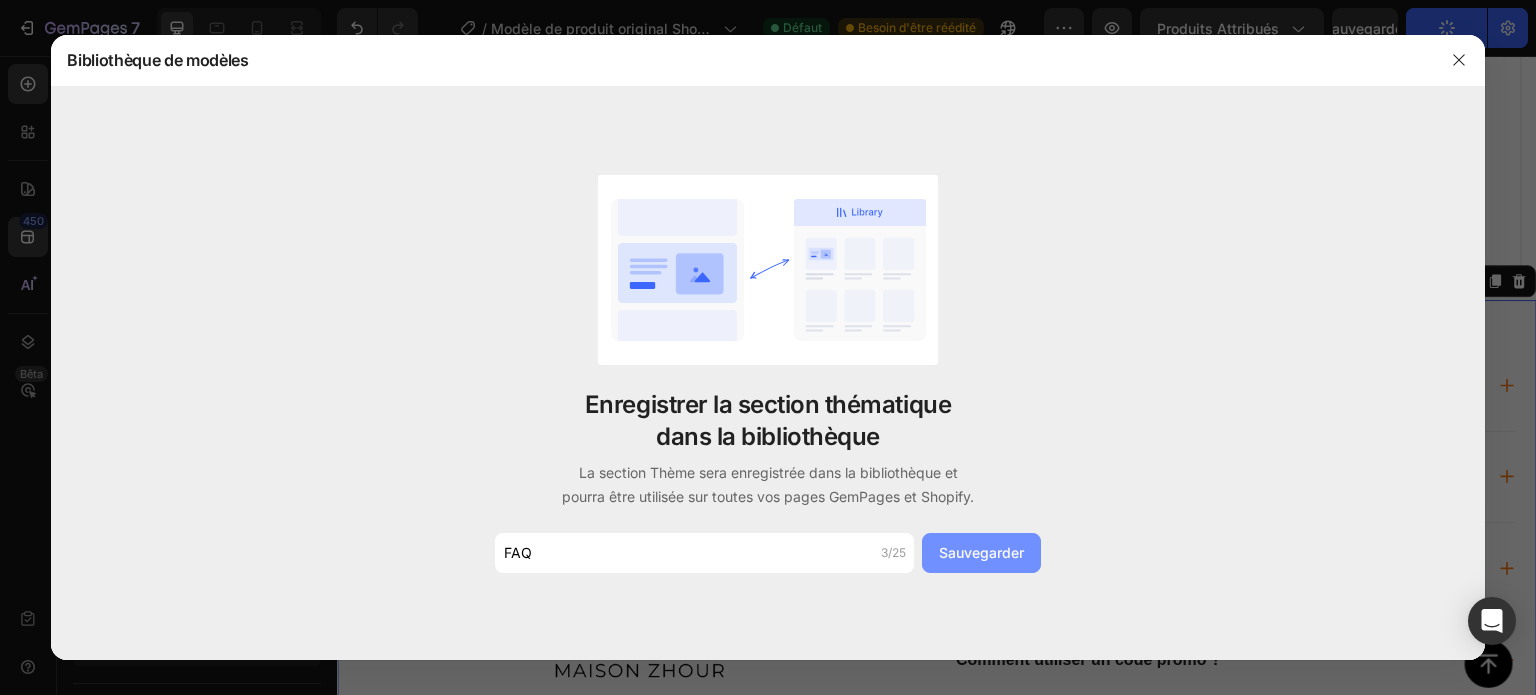 click on "Sauvegarder" at bounding box center (981, 552) 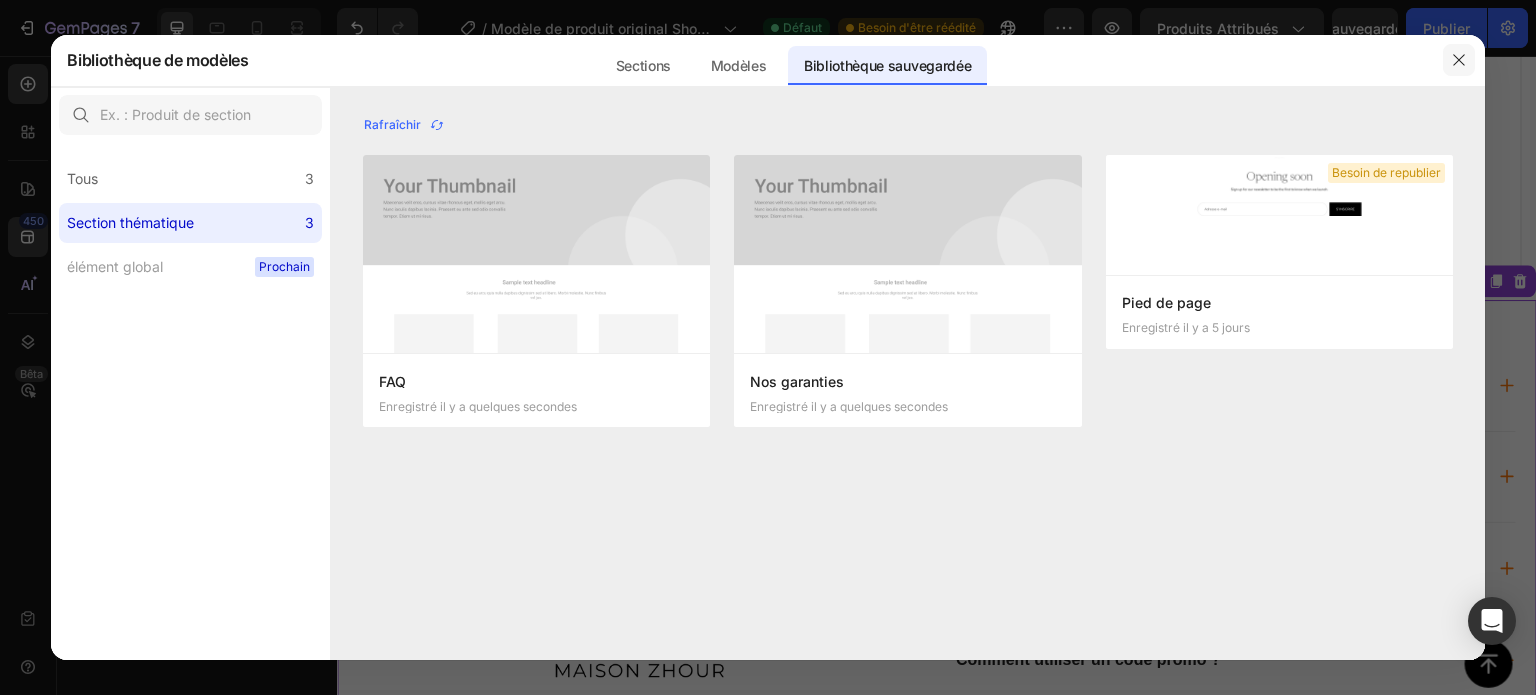 click at bounding box center (1459, 60) 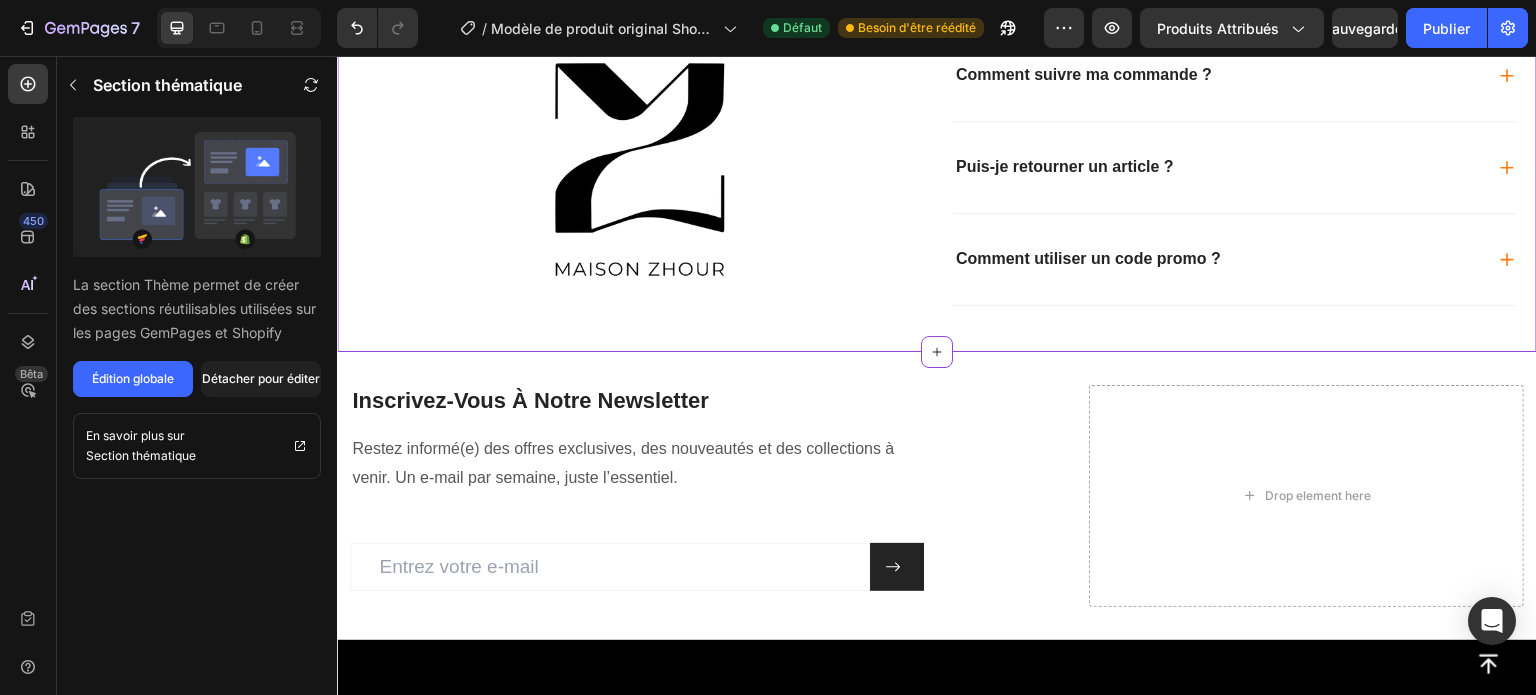 scroll, scrollTop: 3403, scrollLeft: 0, axis: vertical 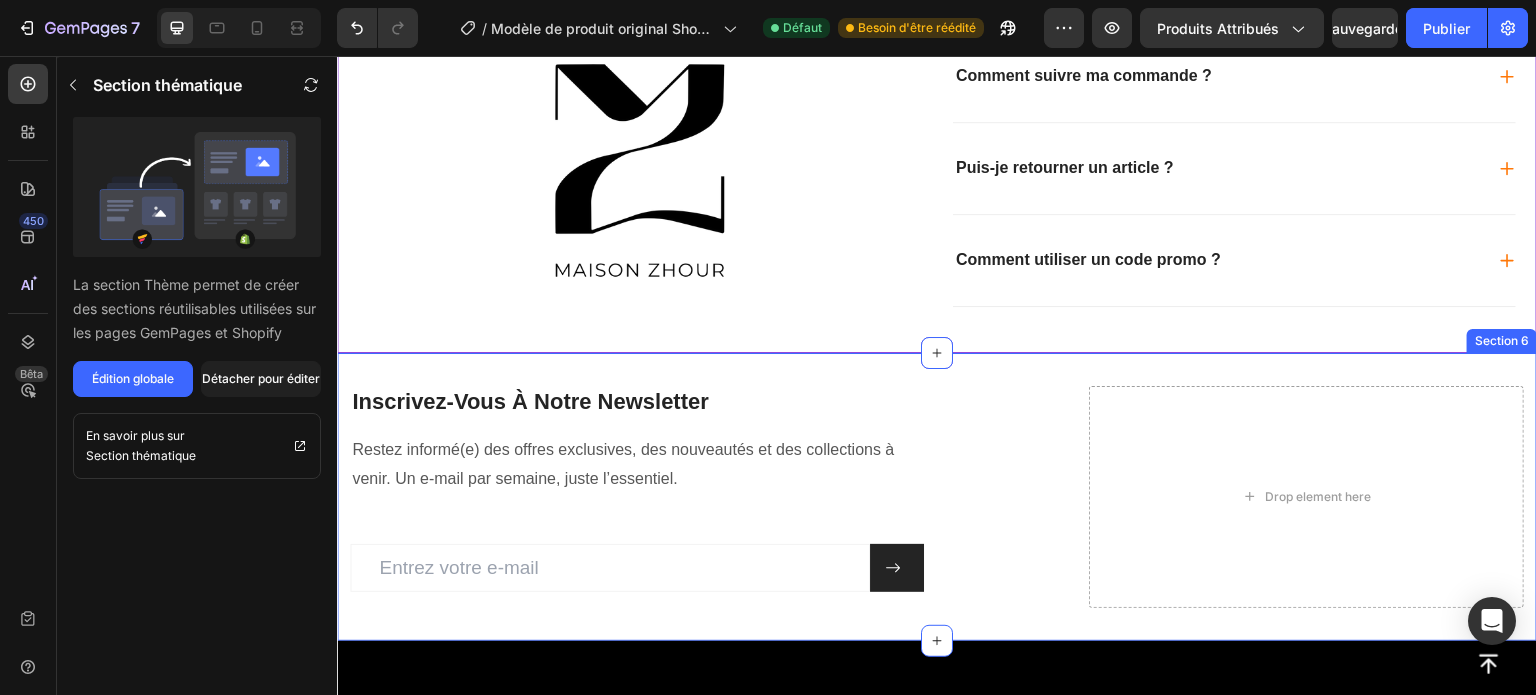 click on "inscrivez-vous à notre newsletter Heading Restez informé(e) des offres exclusives, des nouveautés et des collections à venir. Un e-mail par semaine, juste l’essentiel. Text block Email Field
Submit Button Row Newsletter
Drop element here Row Section 6" at bounding box center (937, 497) 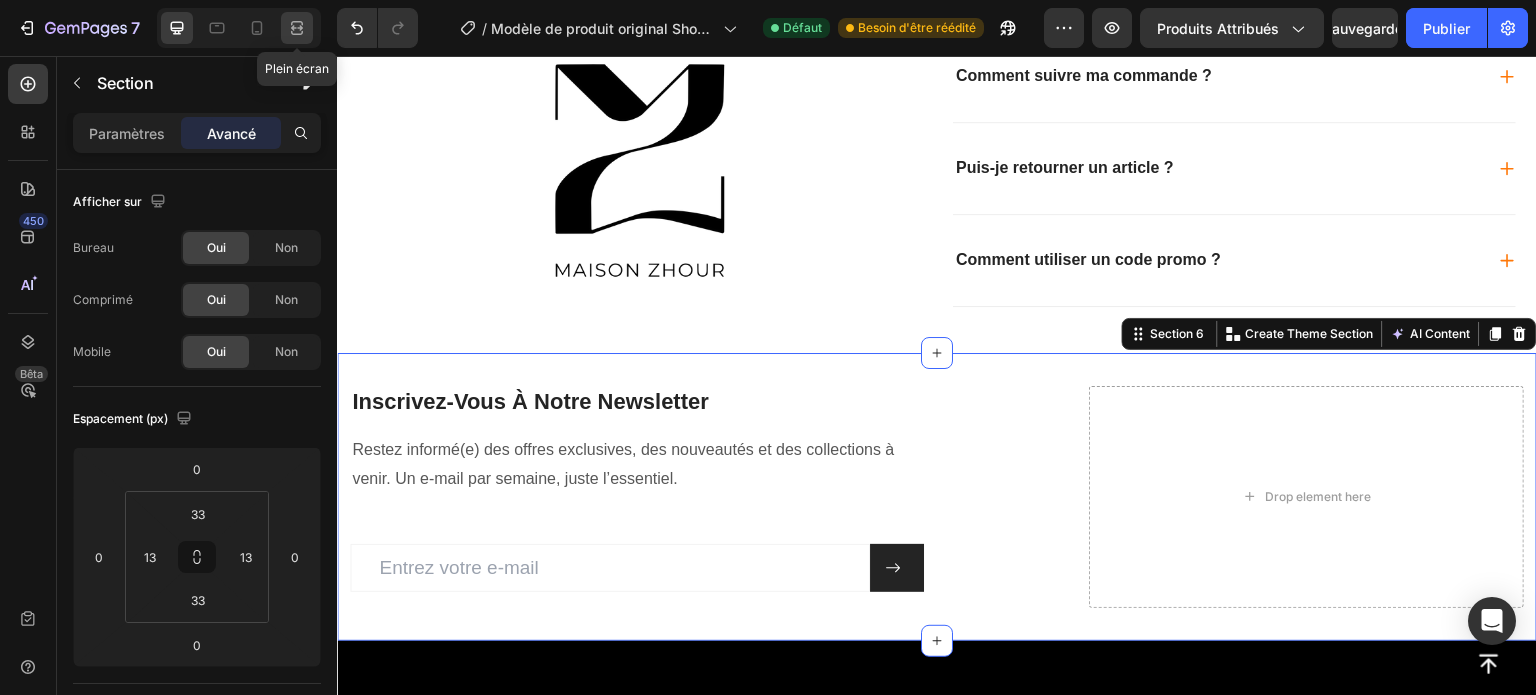 click 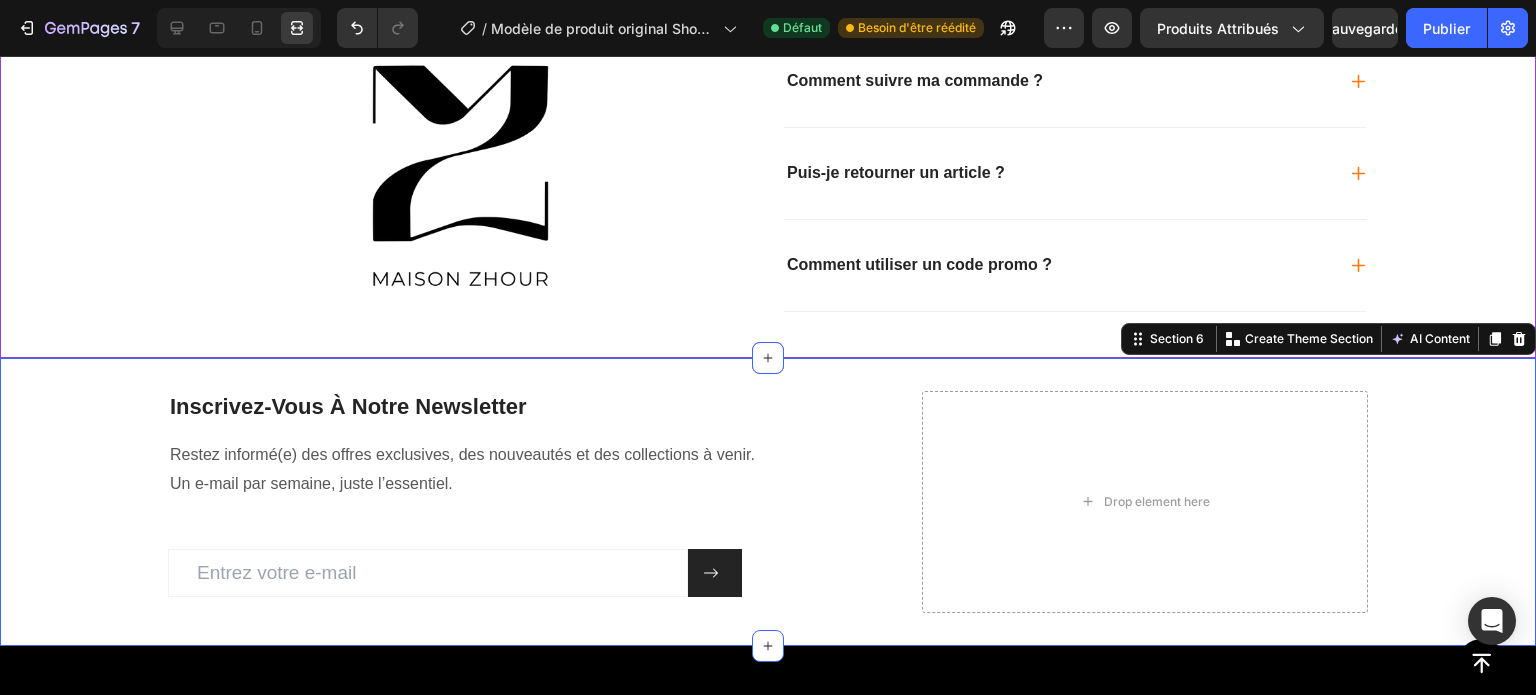 scroll, scrollTop: 3394, scrollLeft: 0, axis: vertical 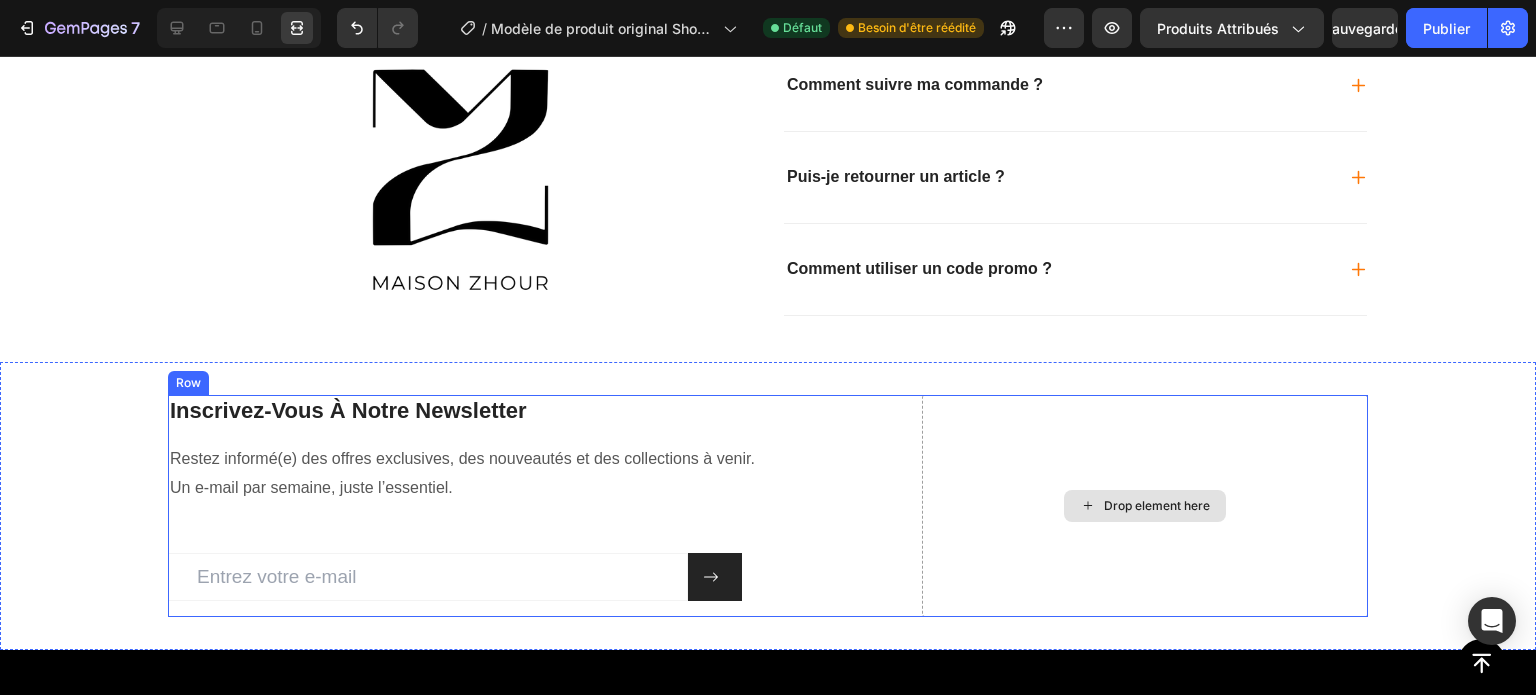 click on "Drop element here" at bounding box center [1157, 506] 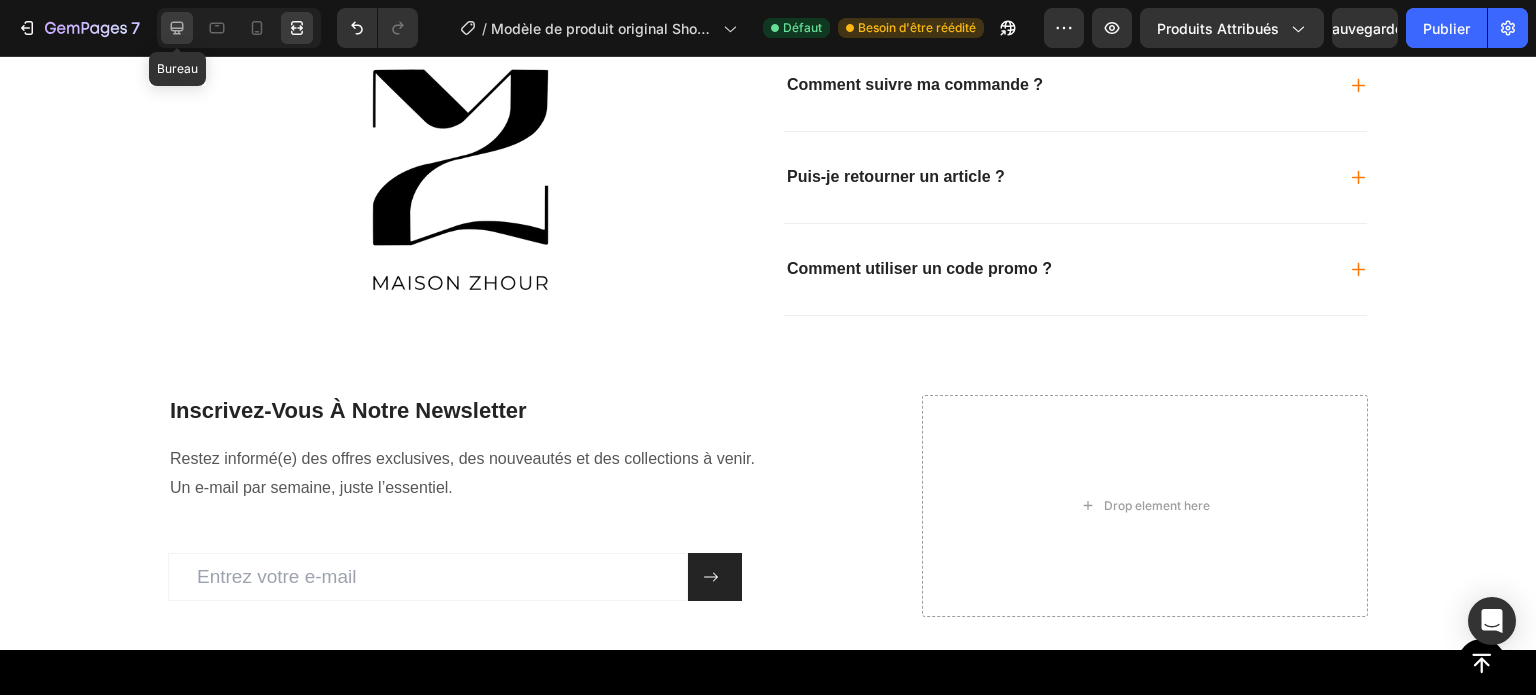 click 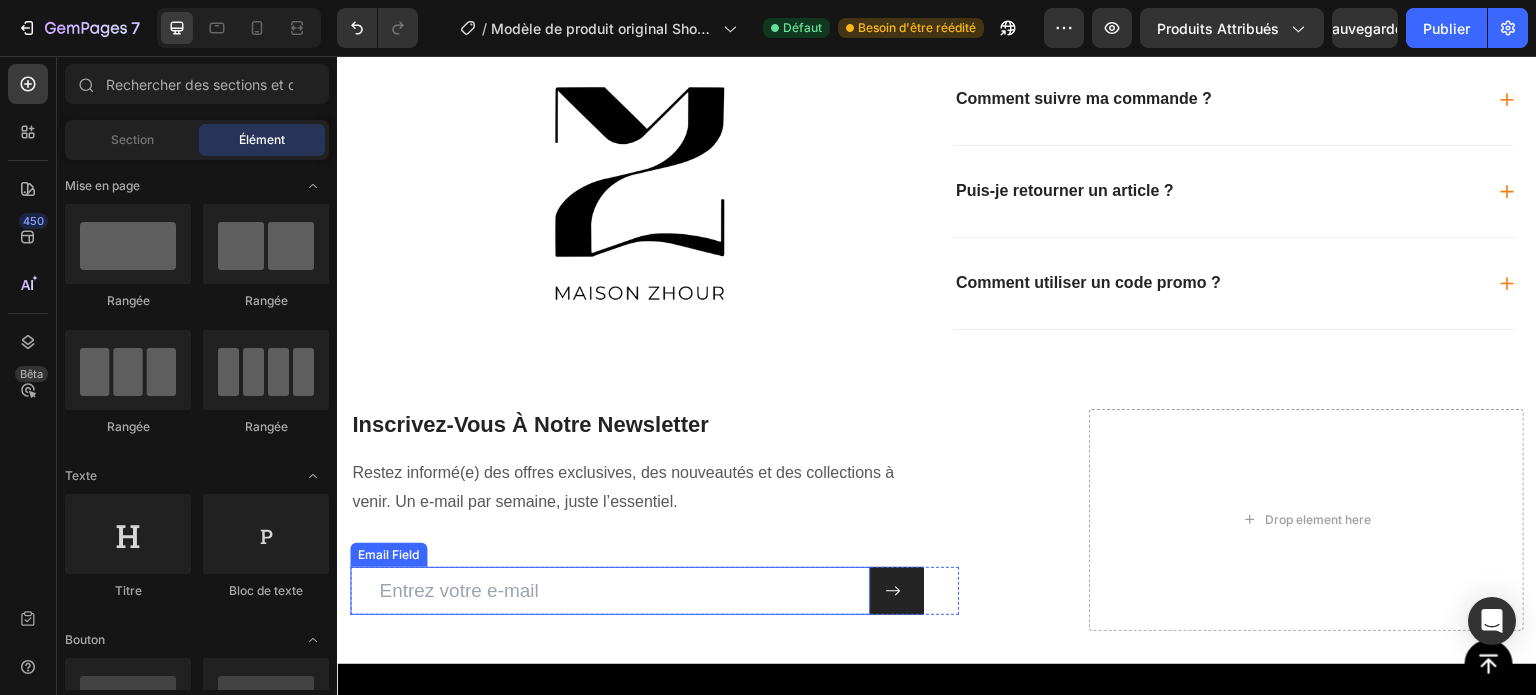 scroll, scrollTop: 3375, scrollLeft: 0, axis: vertical 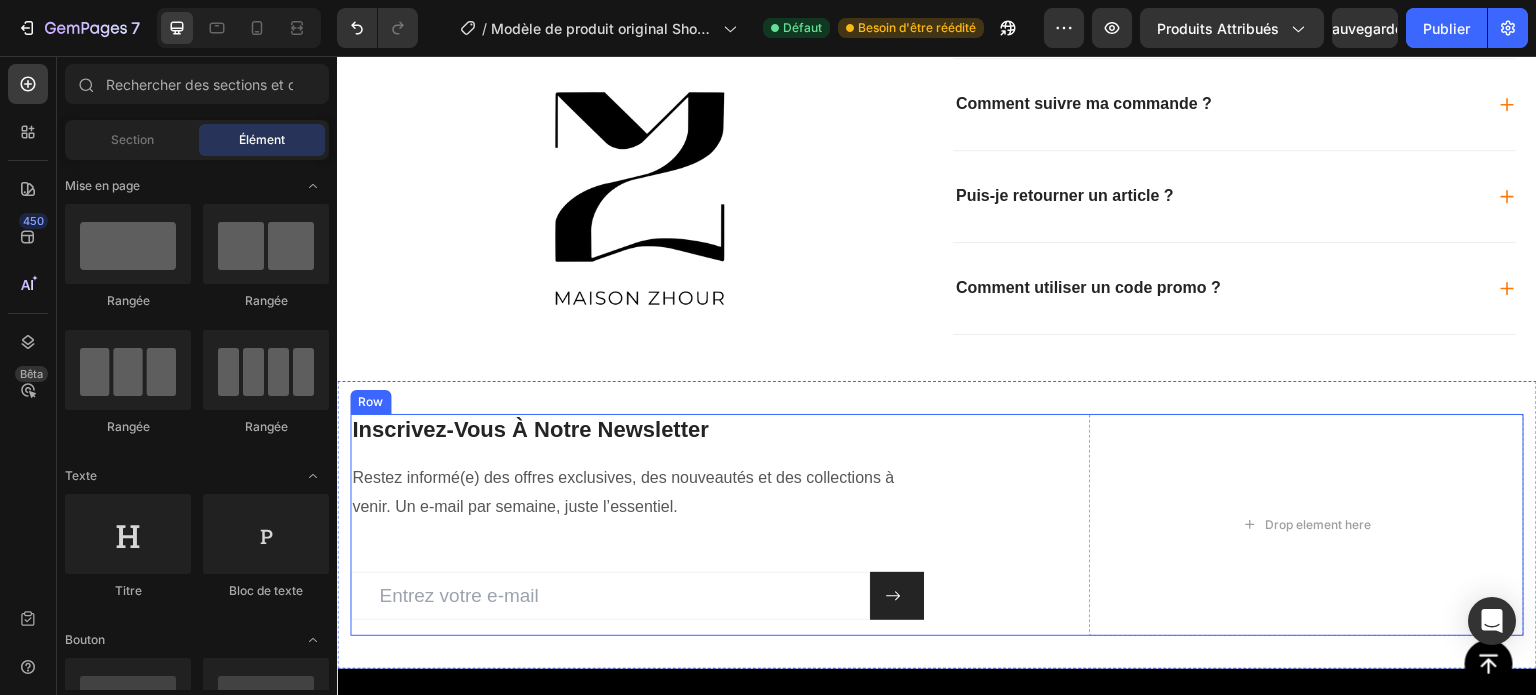 click on "inscrivez-vous à notre newsletter Heading Restez informé(e) des offres exclusives, des nouveautés et des collections à venir. Un e-mail par semaine, juste l’essentiel. Text block Email Field
Submit Button Row Newsletter
Drop element here Row" at bounding box center (937, 525) 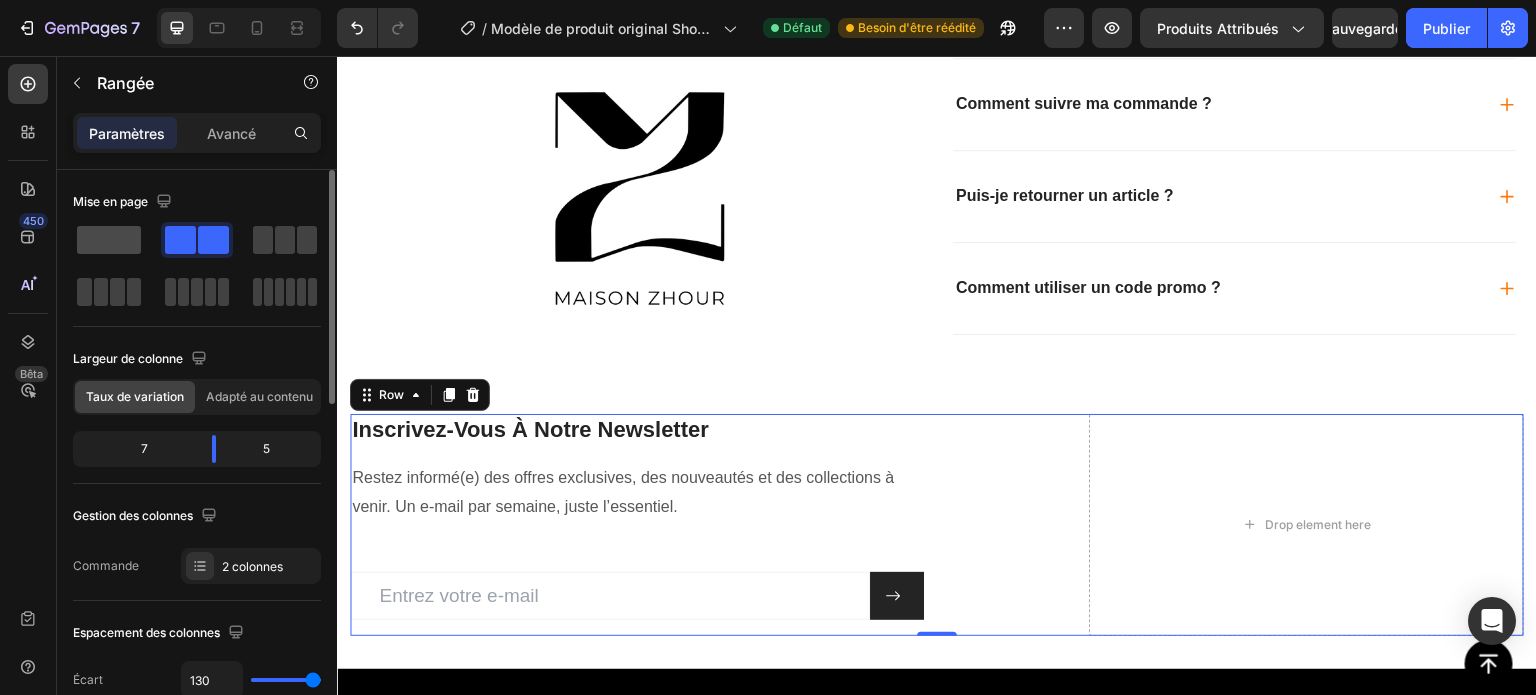 click 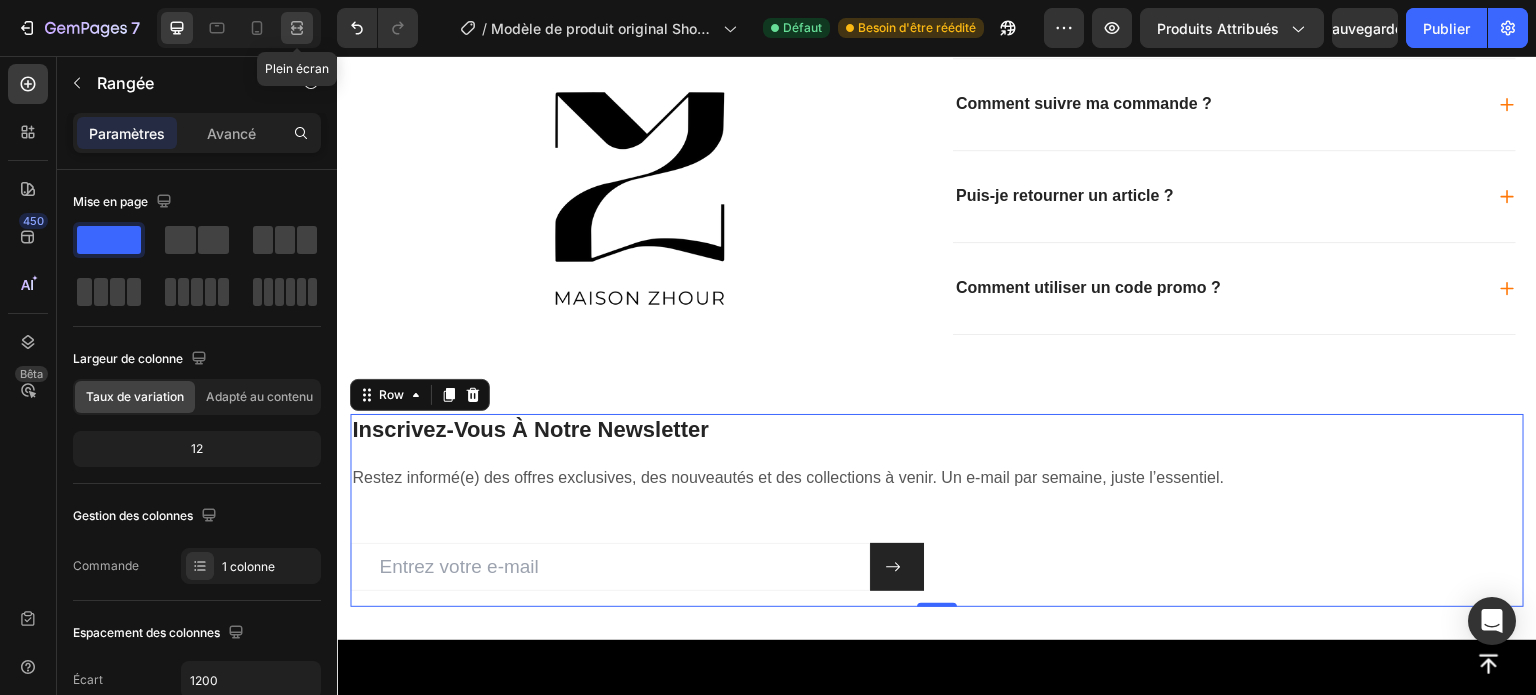 click 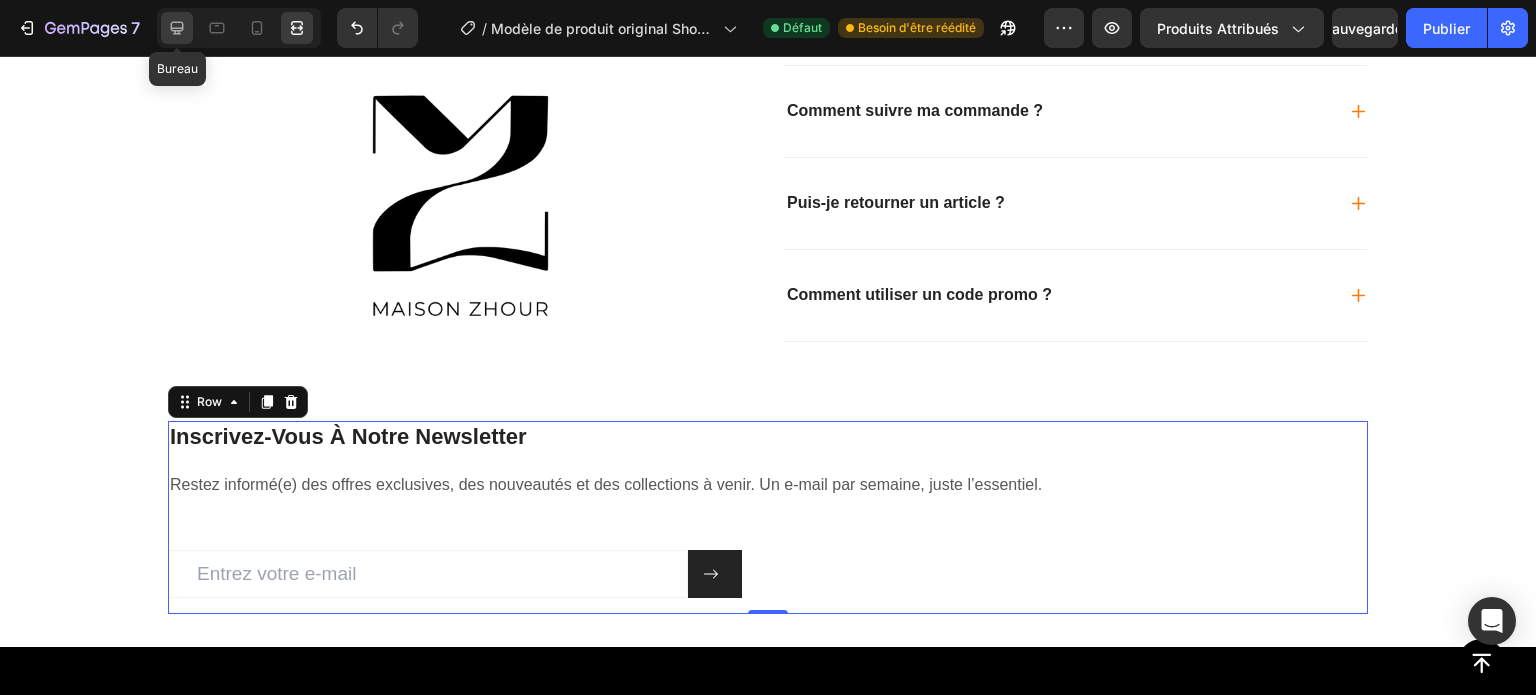 click 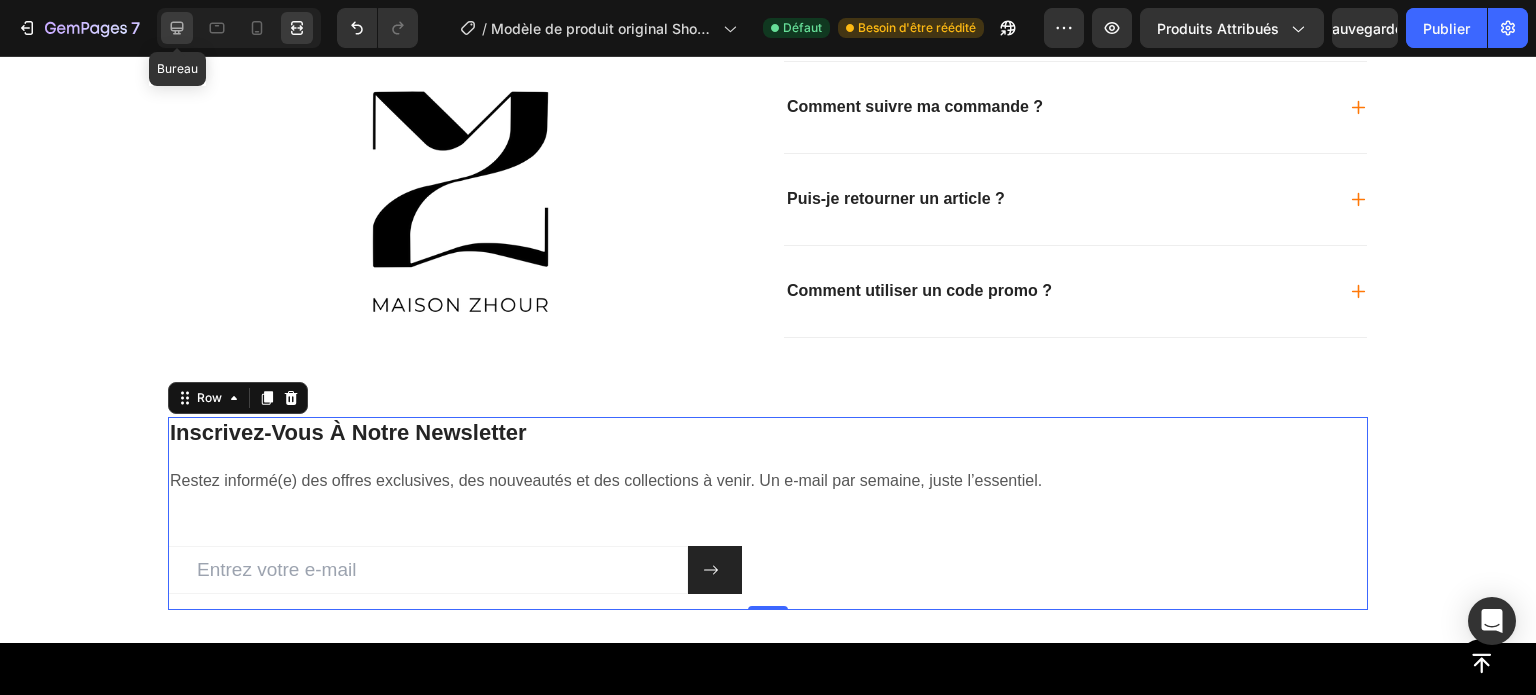 scroll, scrollTop: 3375, scrollLeft: 0, axis: vertical 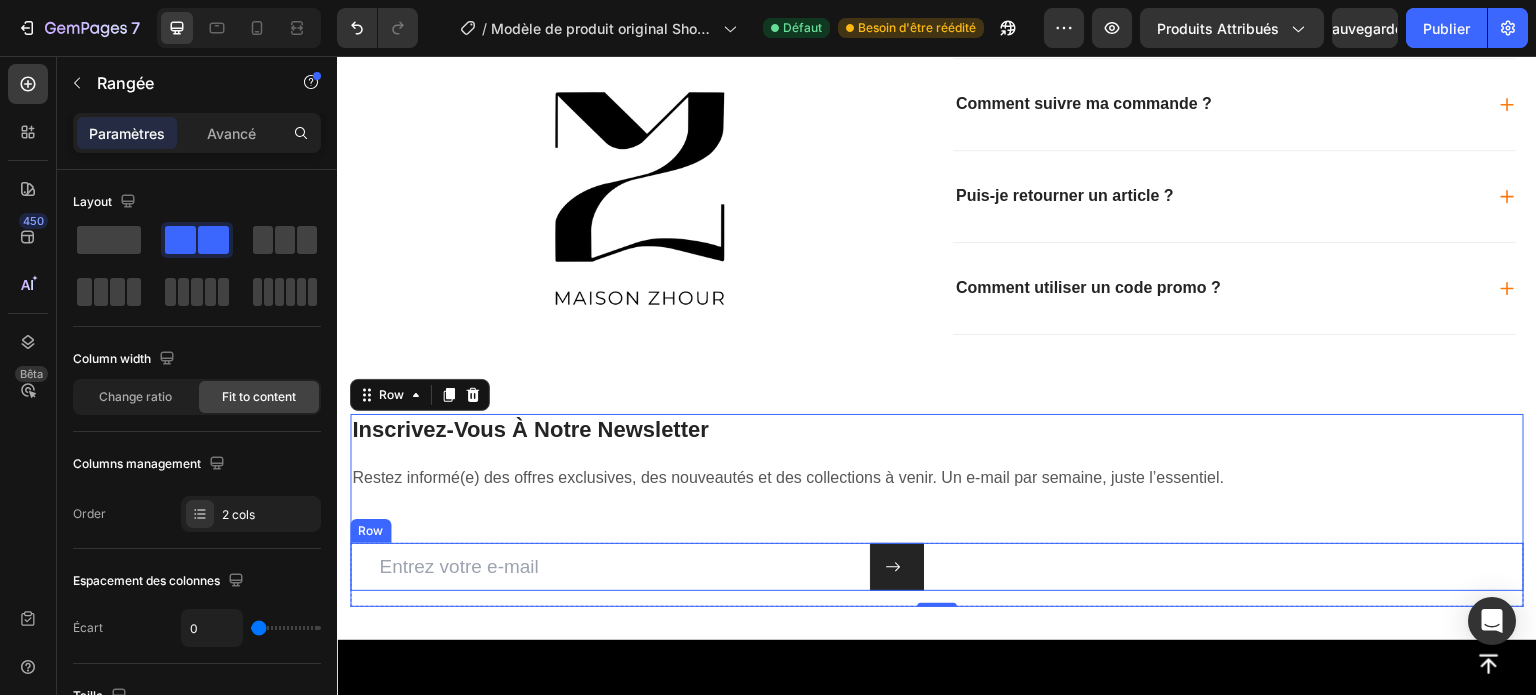 click on "Email Field
Submit Button Row" at bounding box center (937, 567) 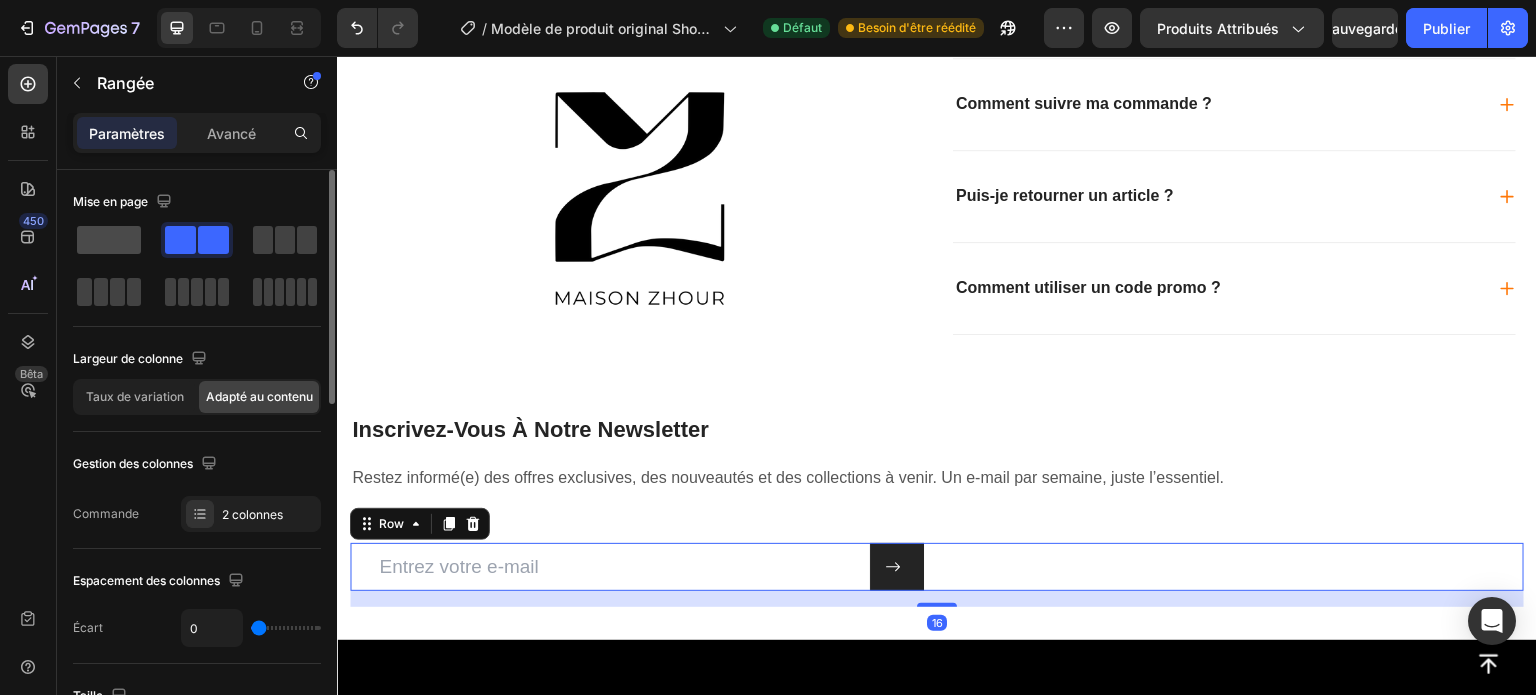 click 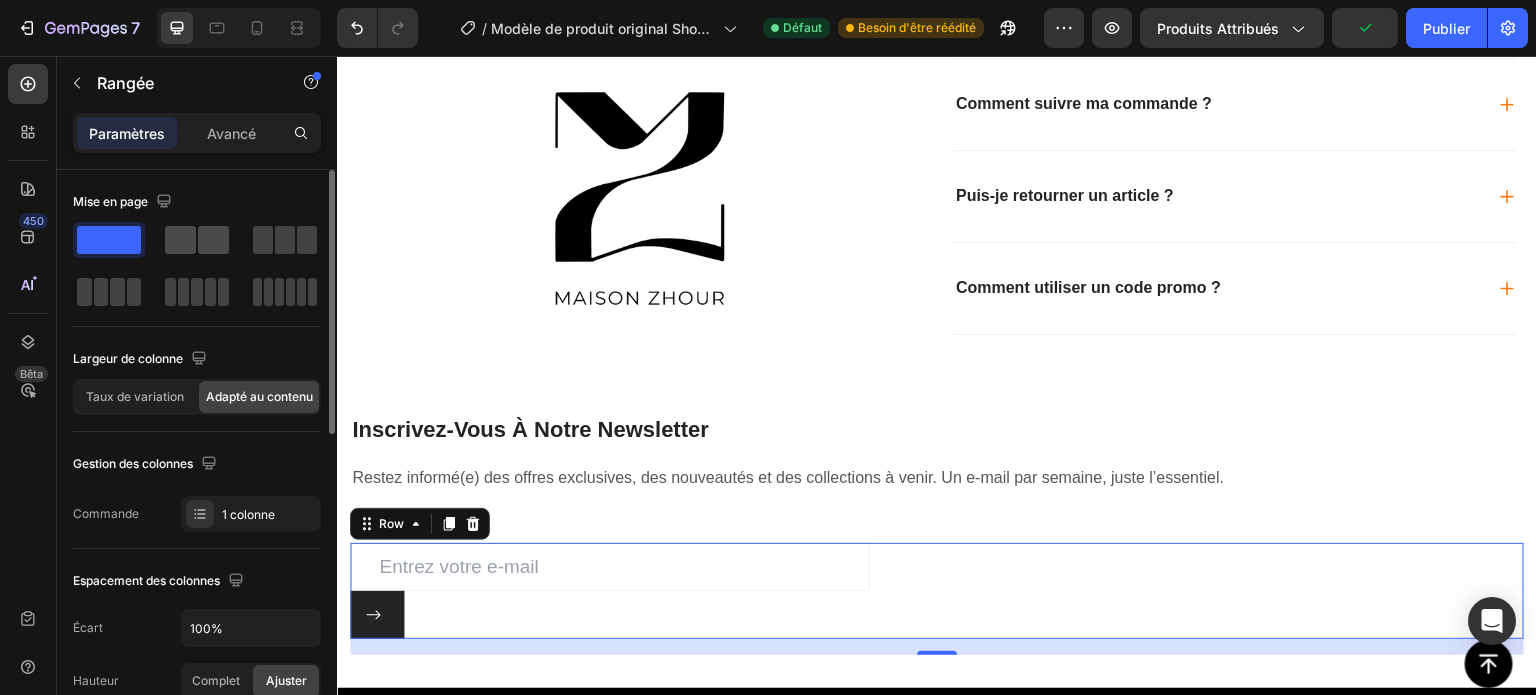 click 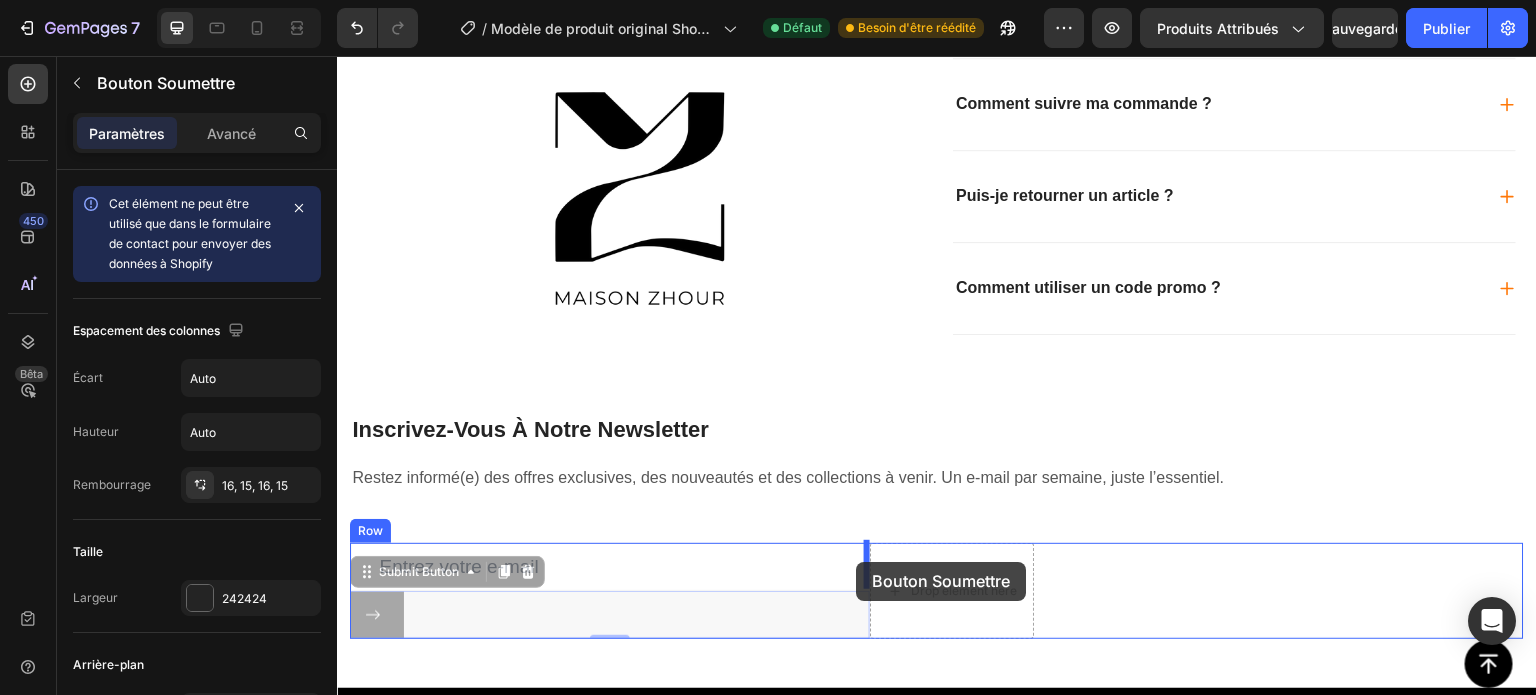 drag, startPoint x: 403, startPoint y: 621, endPoint x: 856, endPoint y: 562, distance: 456.82602 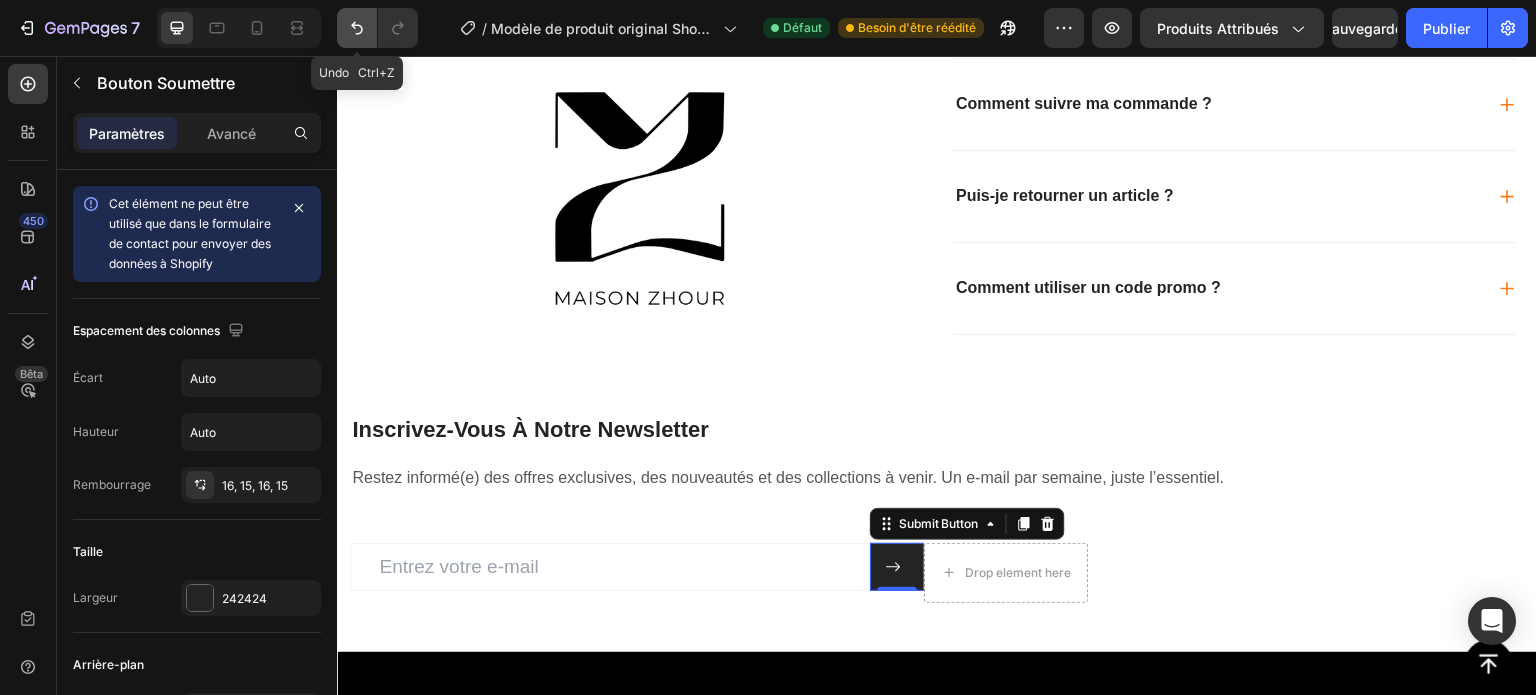 click 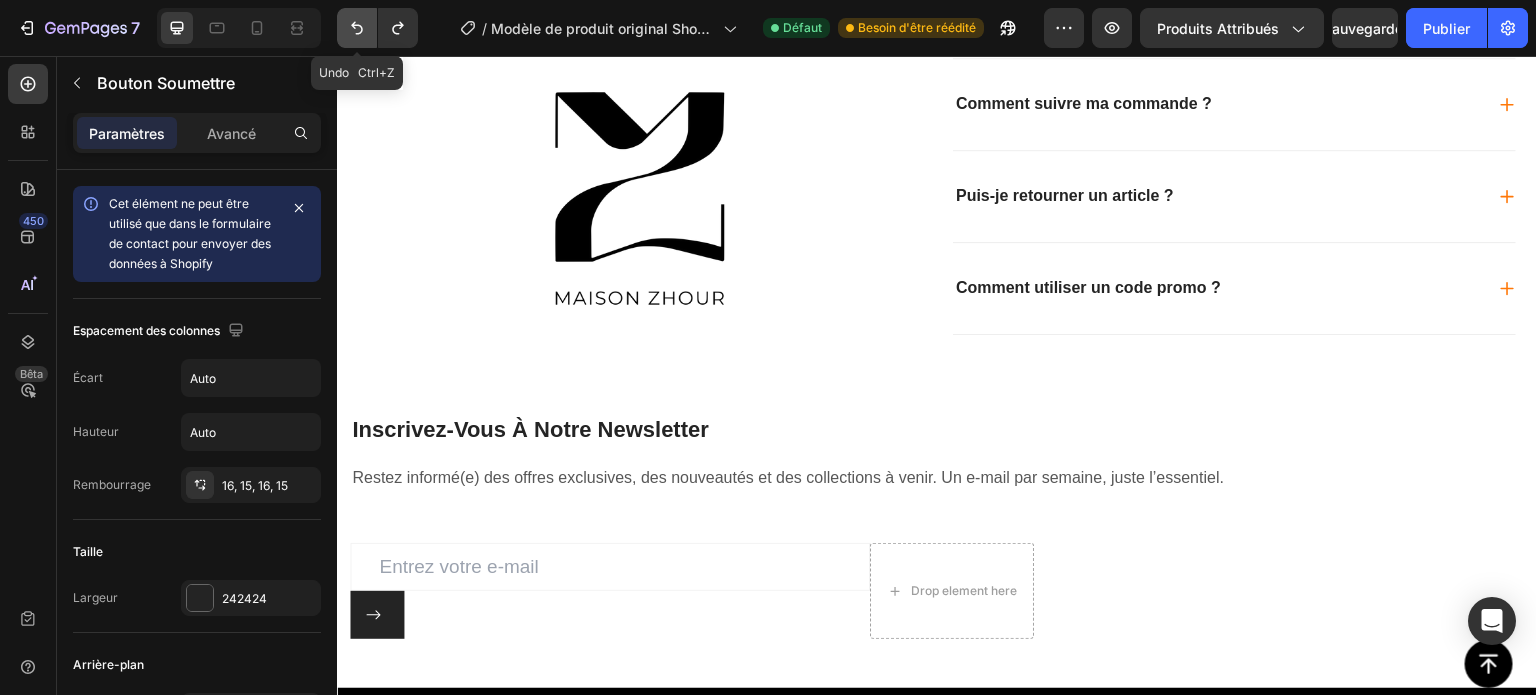 click 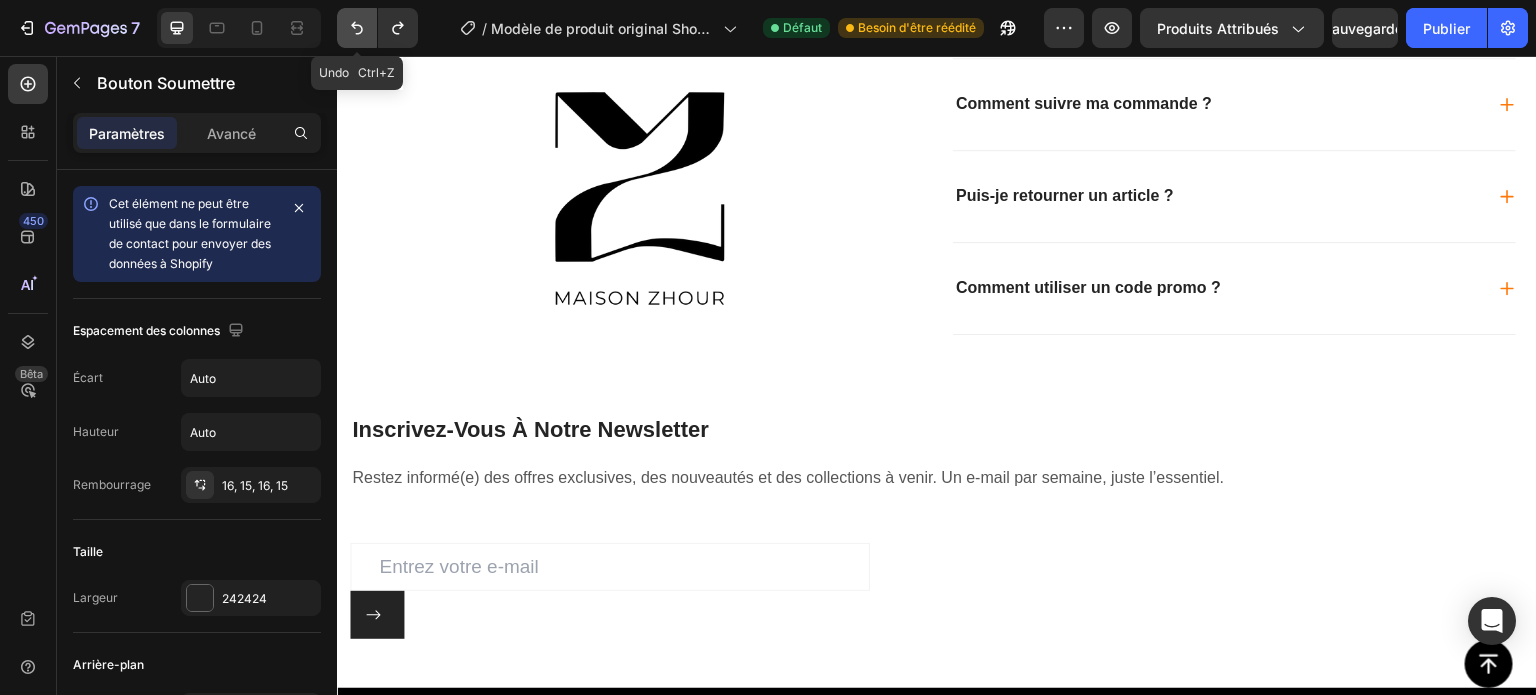 click 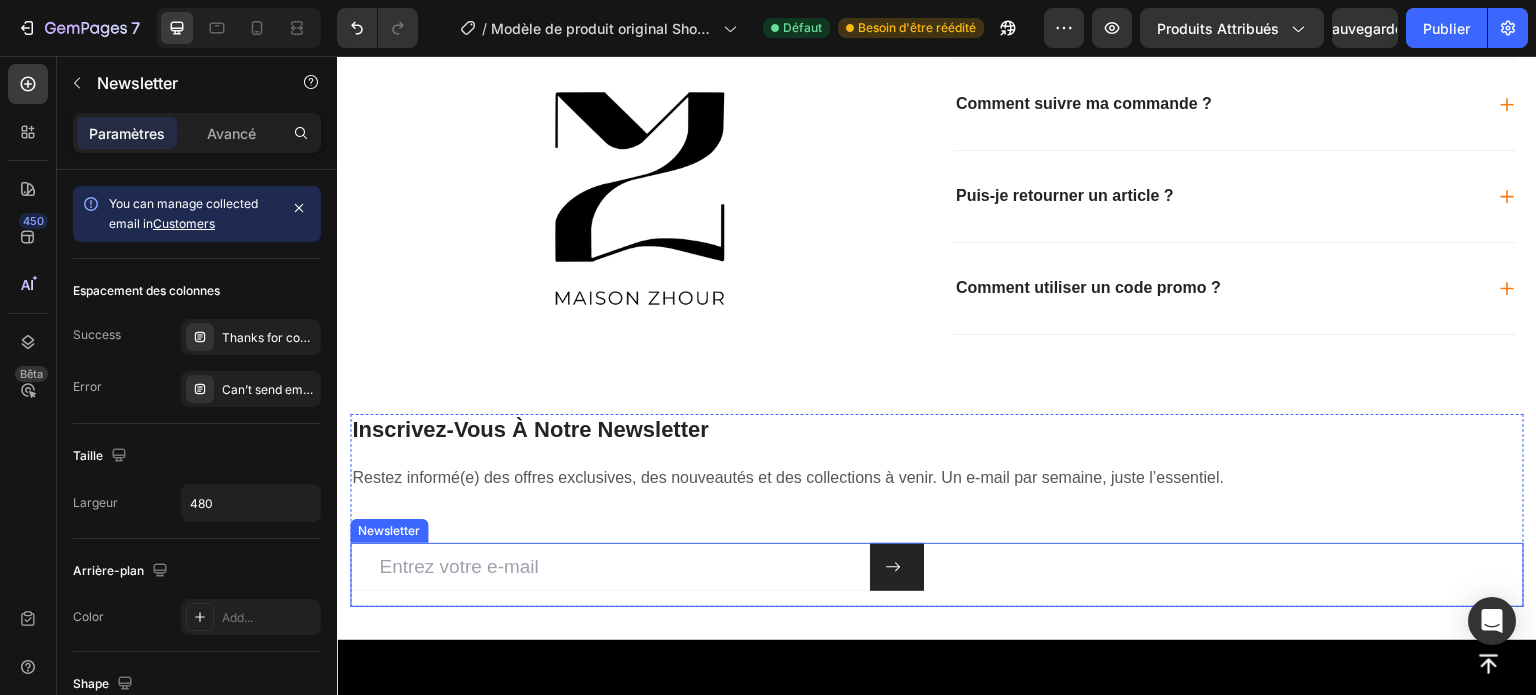 click on "Email Field
Submit Button Row Newsletter" at bounding box center [937, 575] 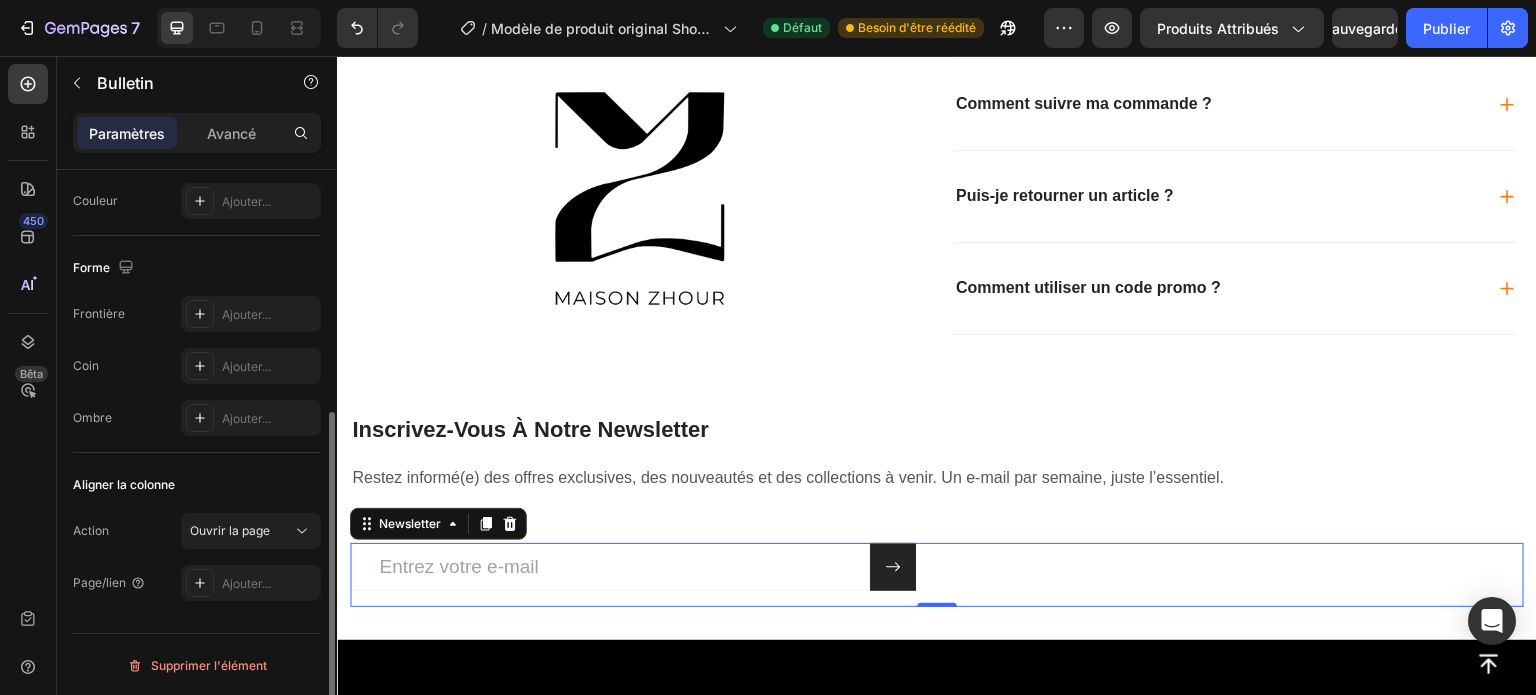 scroll, scrollTop: 0, scrollLeft: 0, axis: both 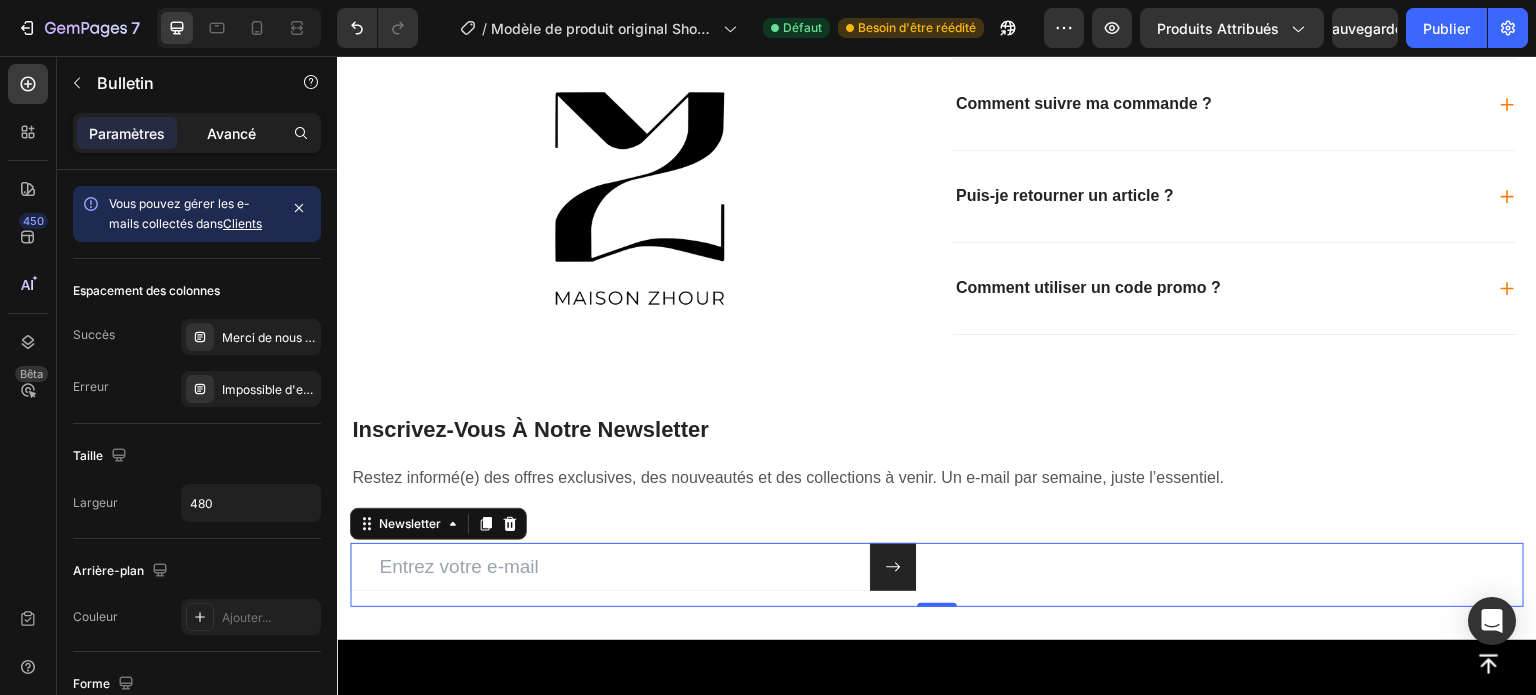 click on "Avancé" at bounding box center [231, 133] 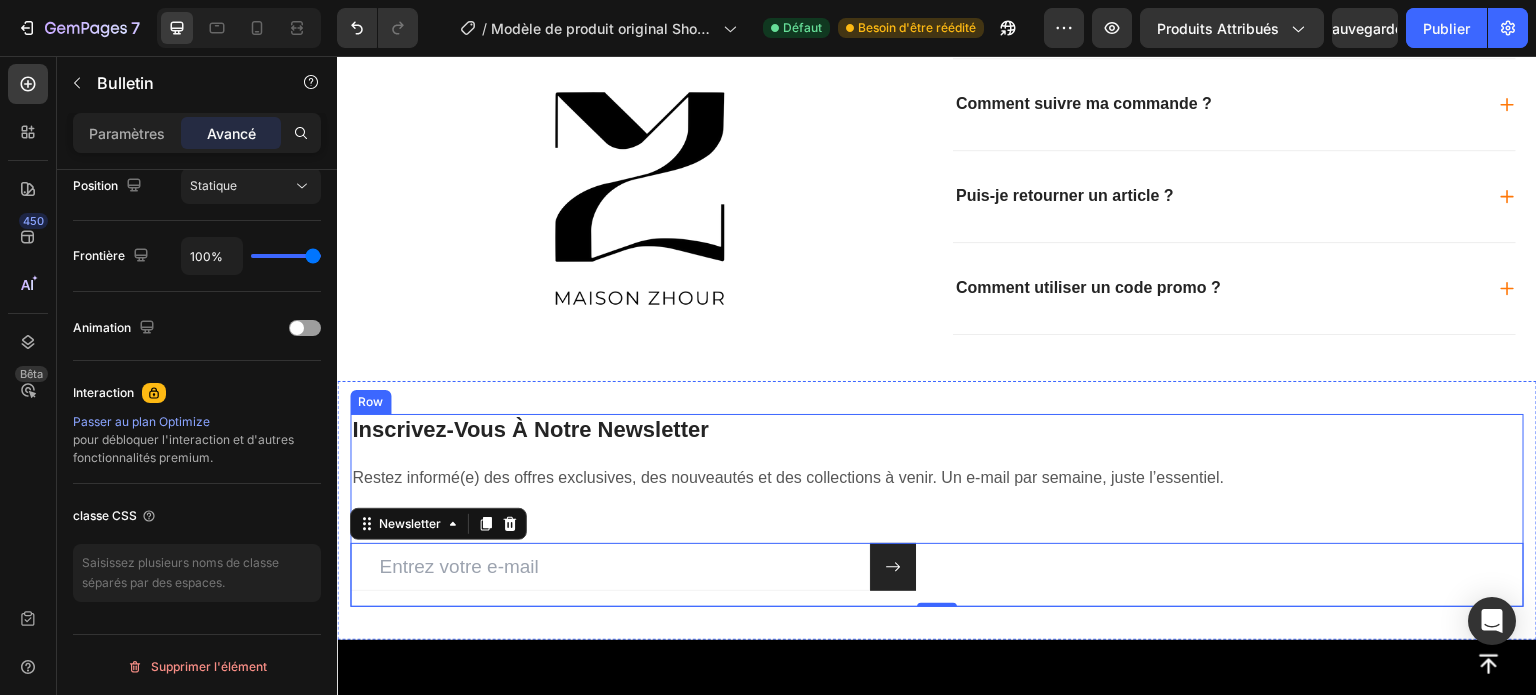 scroll, scrollTop: 636, scrollLeft: 0, axis: vertical 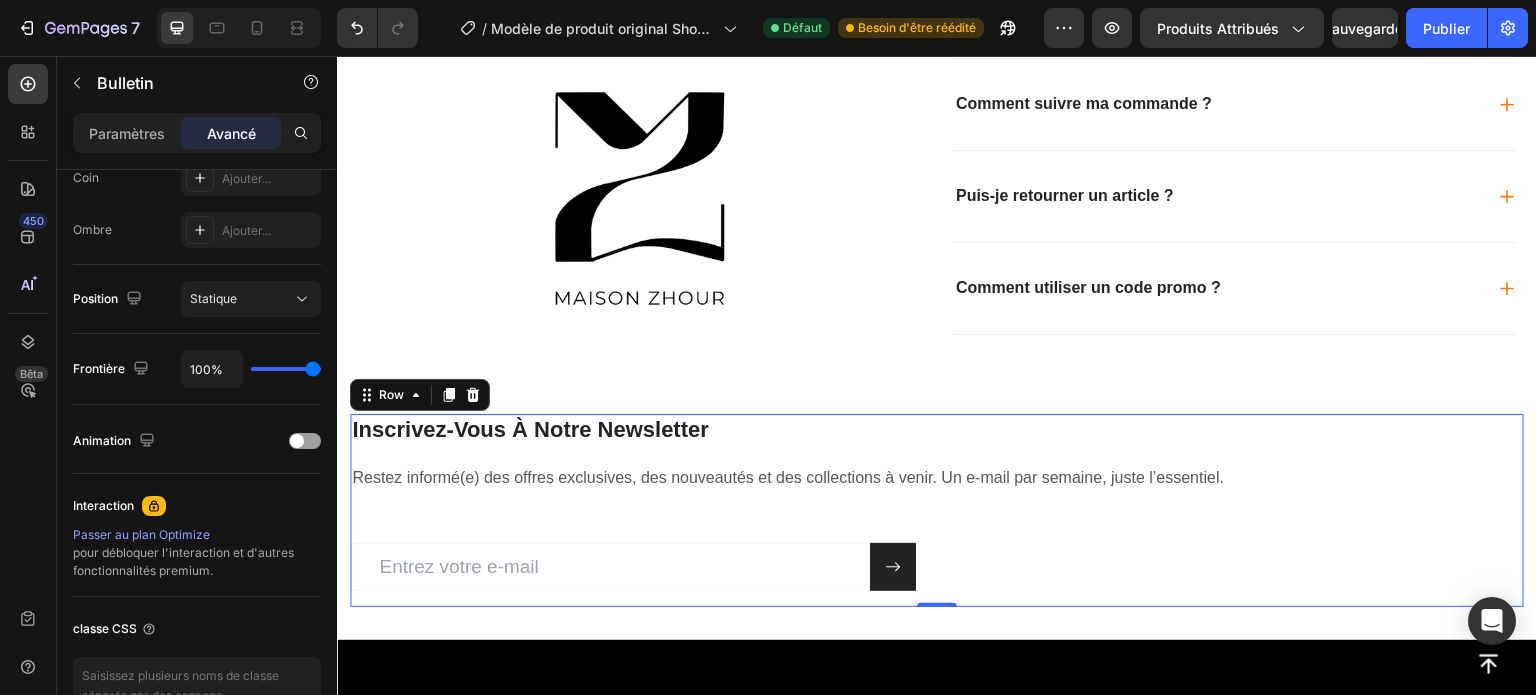 click on "inscrivez-vous à notre newsletter Heading Restez informé(e) des offres exclusives, des nouveautés et des collections à venir. Un e-mail par semaine, juste l’essentiel. Text block Email Field
Submit Button Row Newsletter" at bounding box center (937, 511) 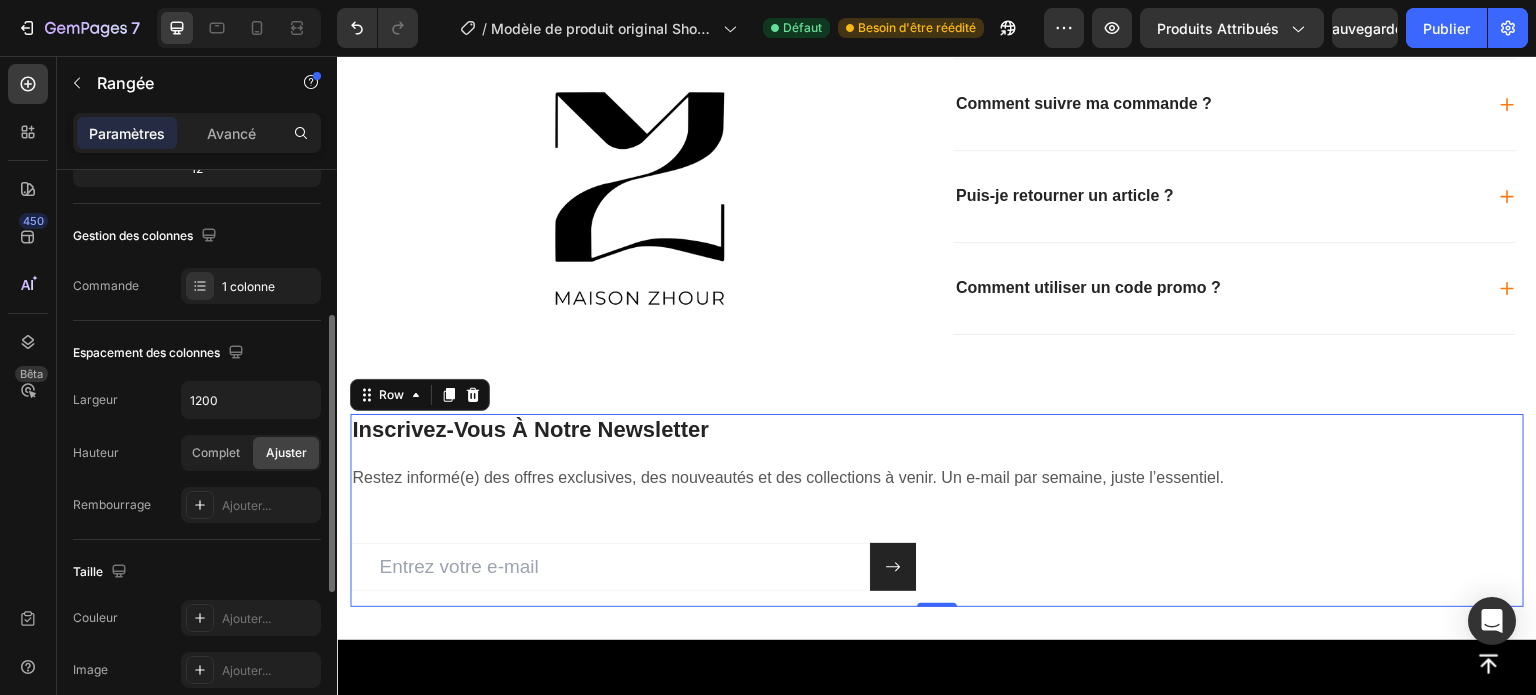scroll, scrollTop: 290, scrollLeft: 0, axis: vertical 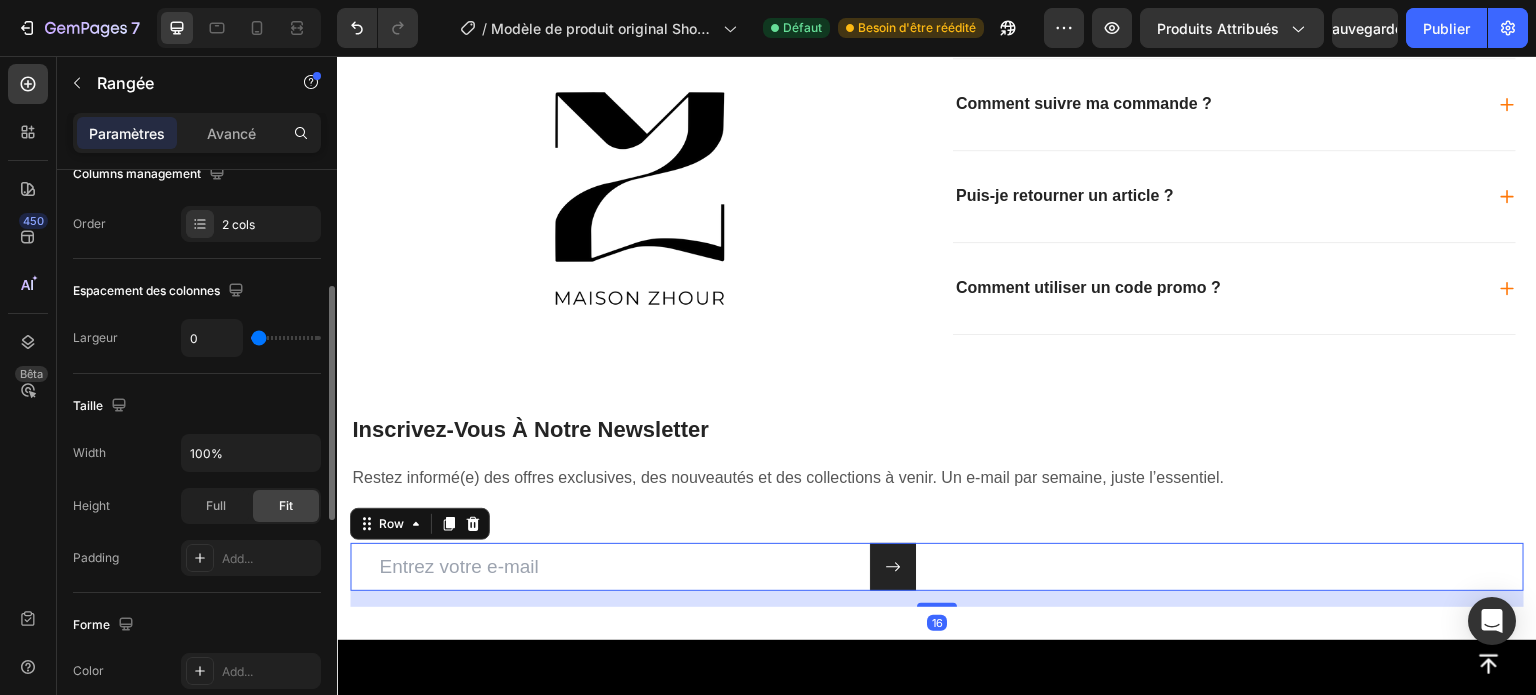 click on "Email Field
Submit Button Row   16" at bounding box center (937, 567) 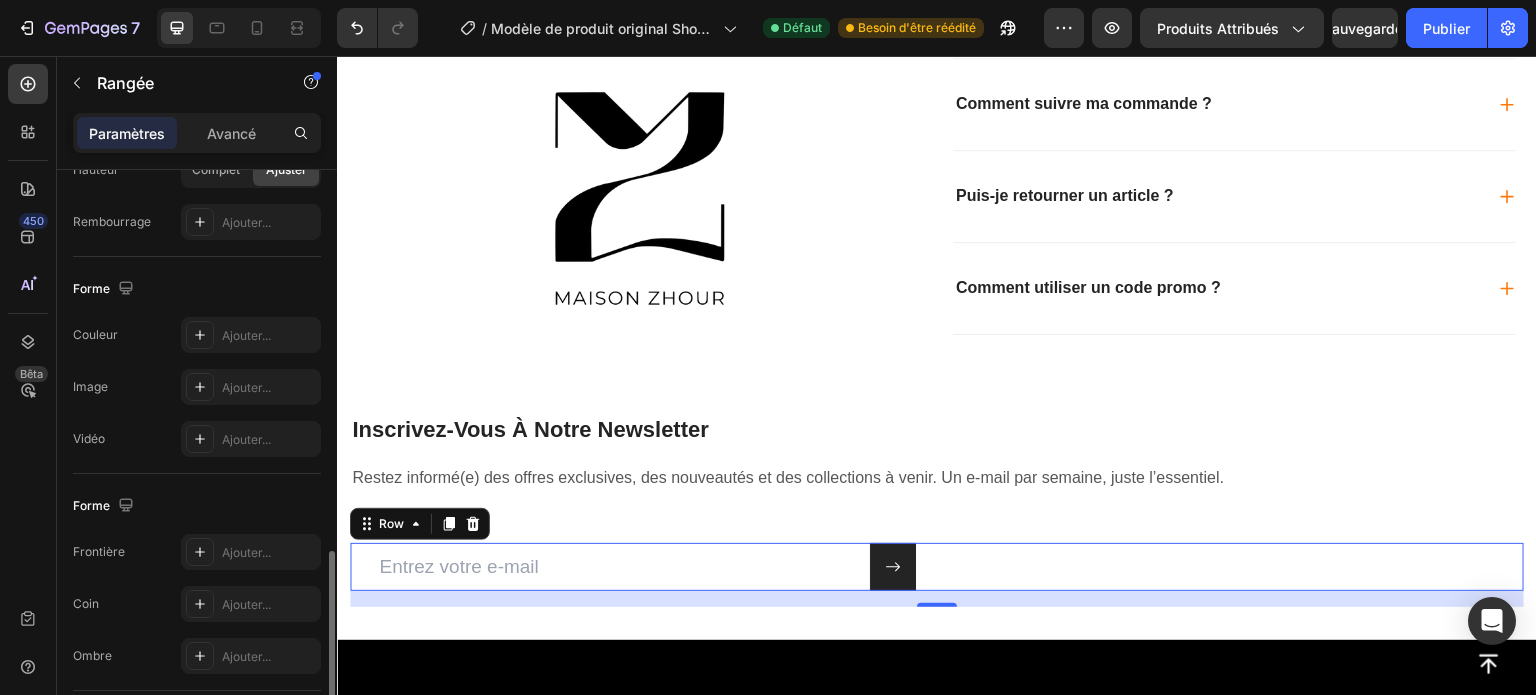 scroll, scrollTop: 863, scrollLeft: 0, axis: vertical 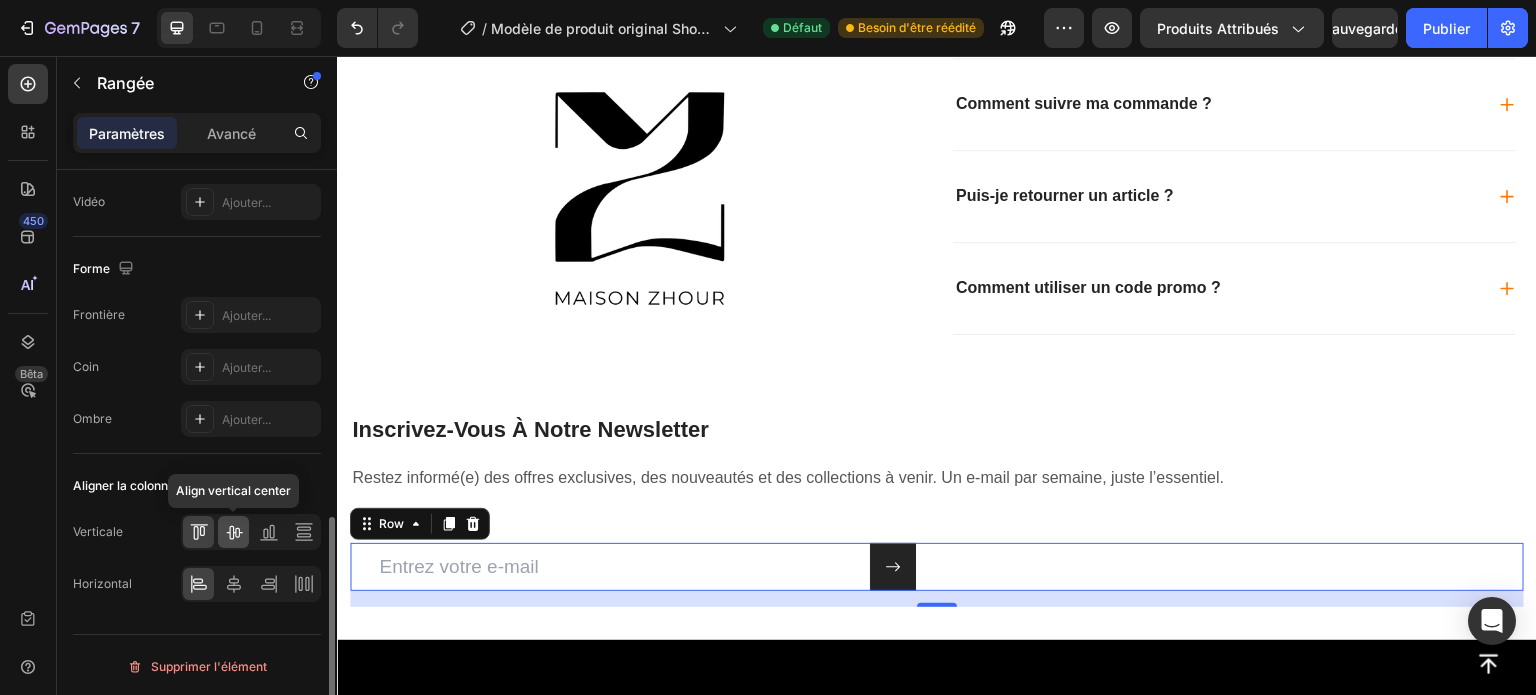 click 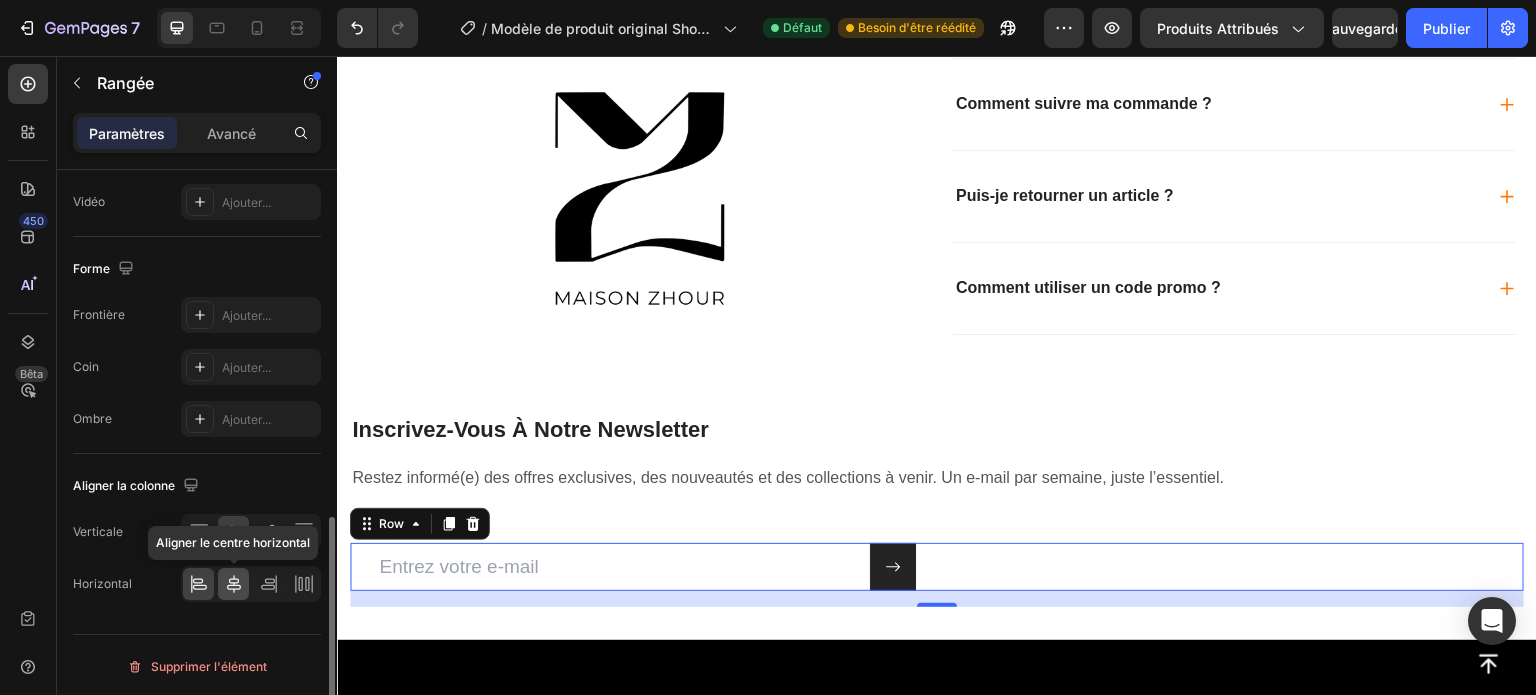click 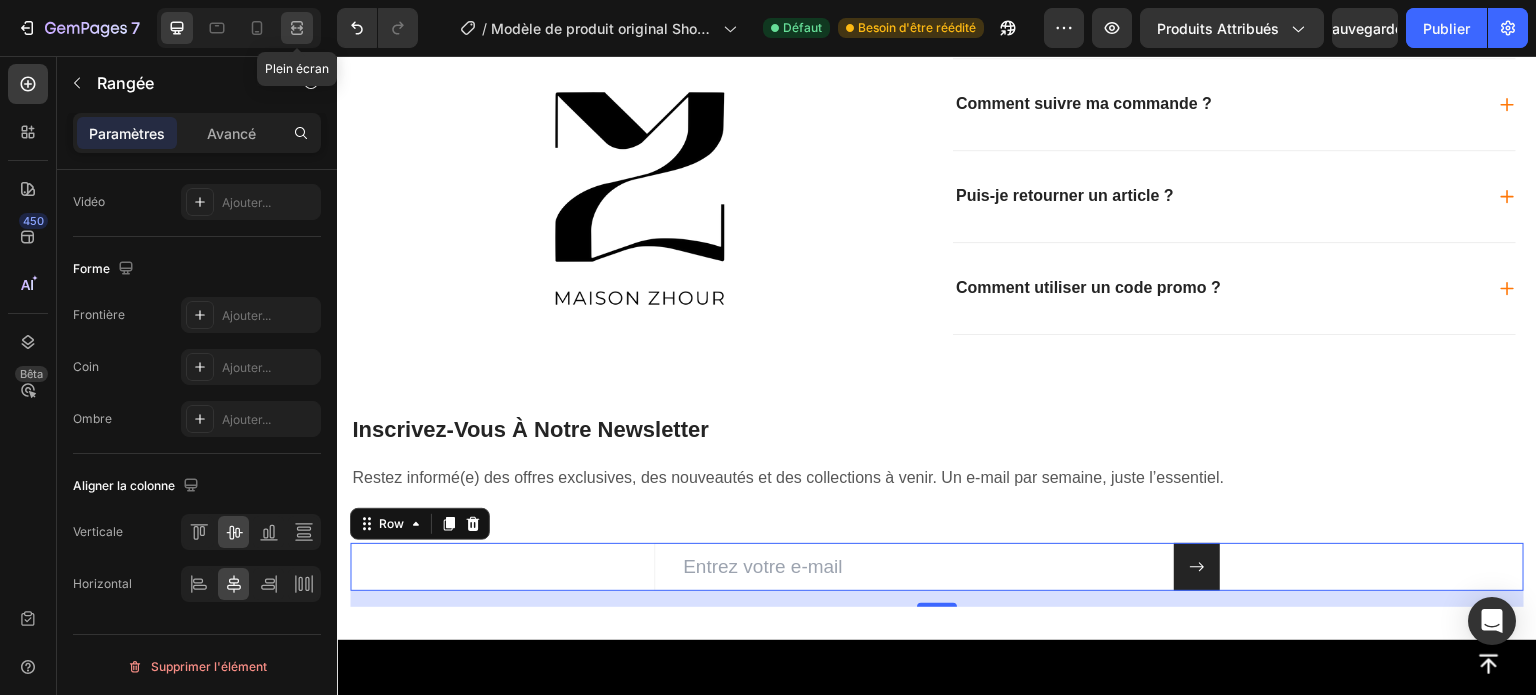 click 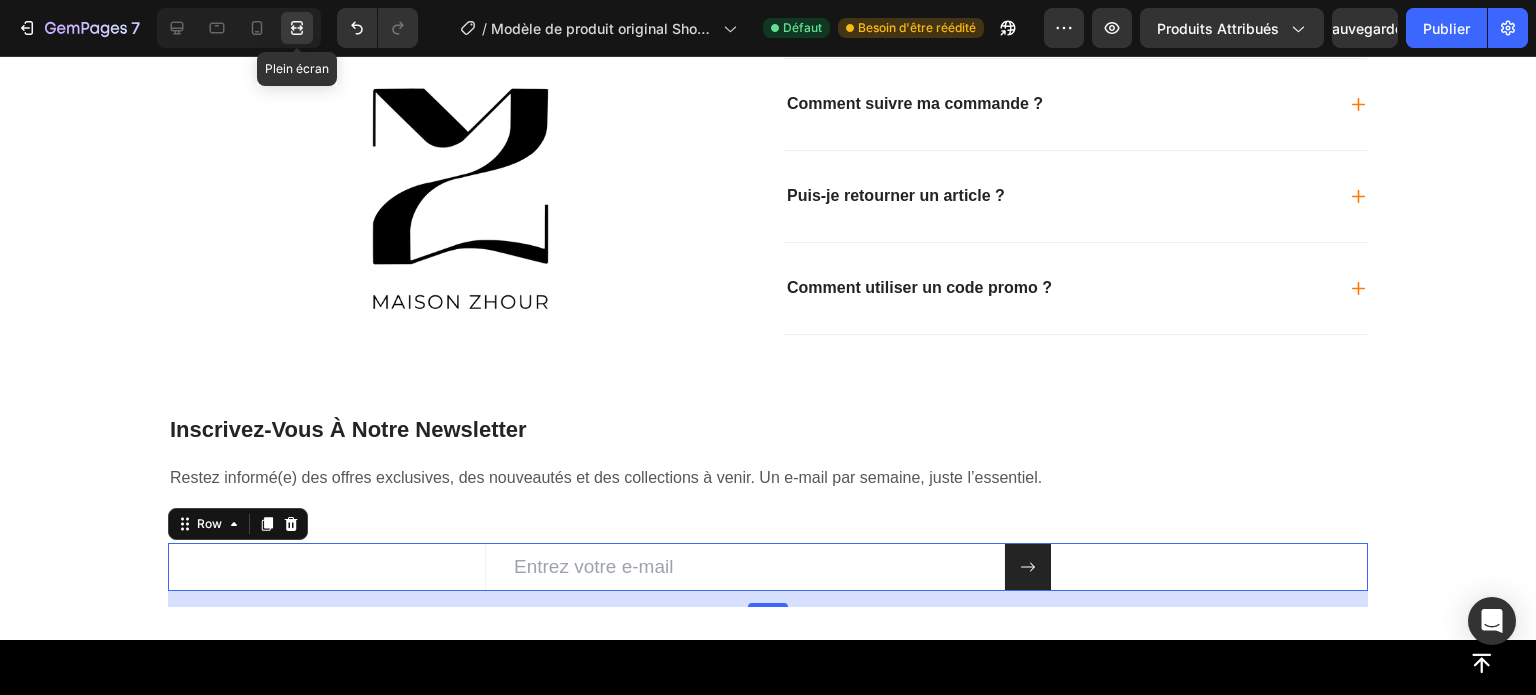 scroll, scrollTop: 3368, scrollLeft: 0, axis: vertical 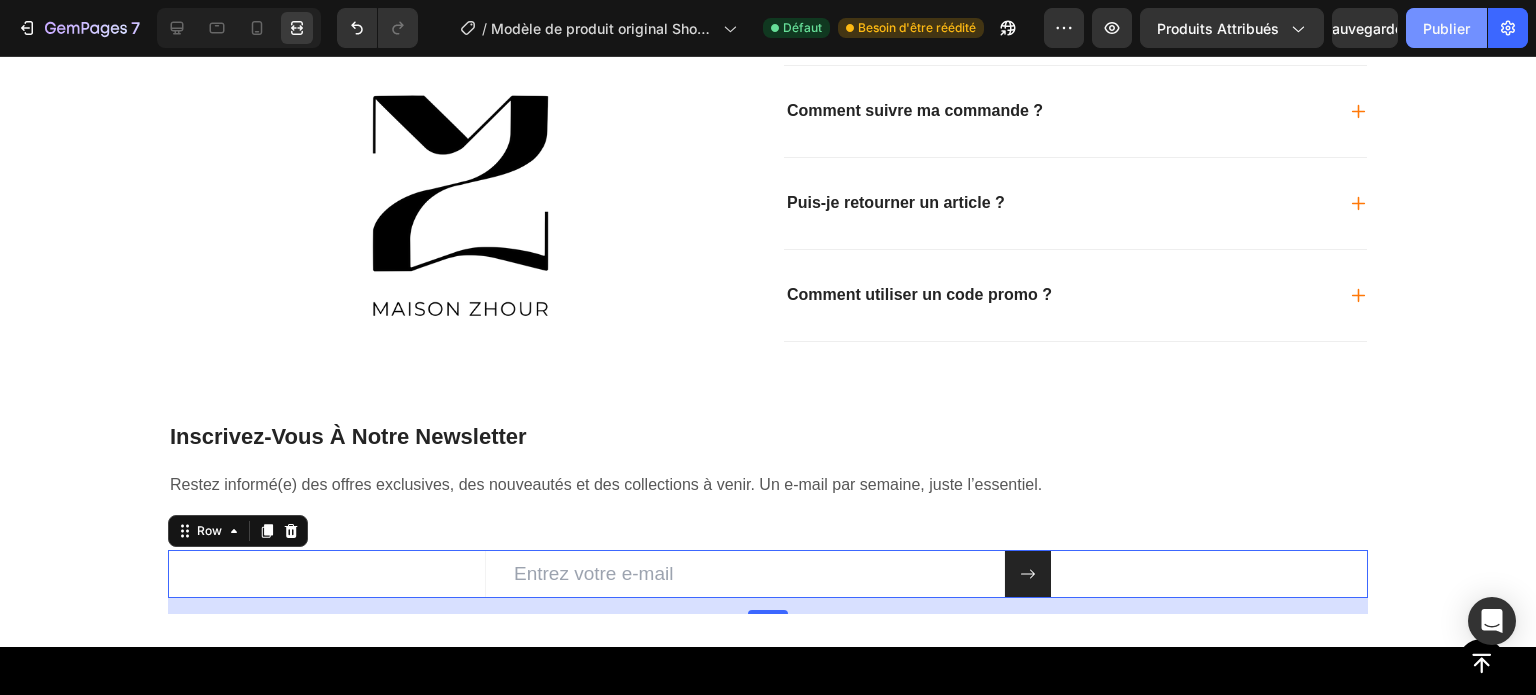 click on "Publier" 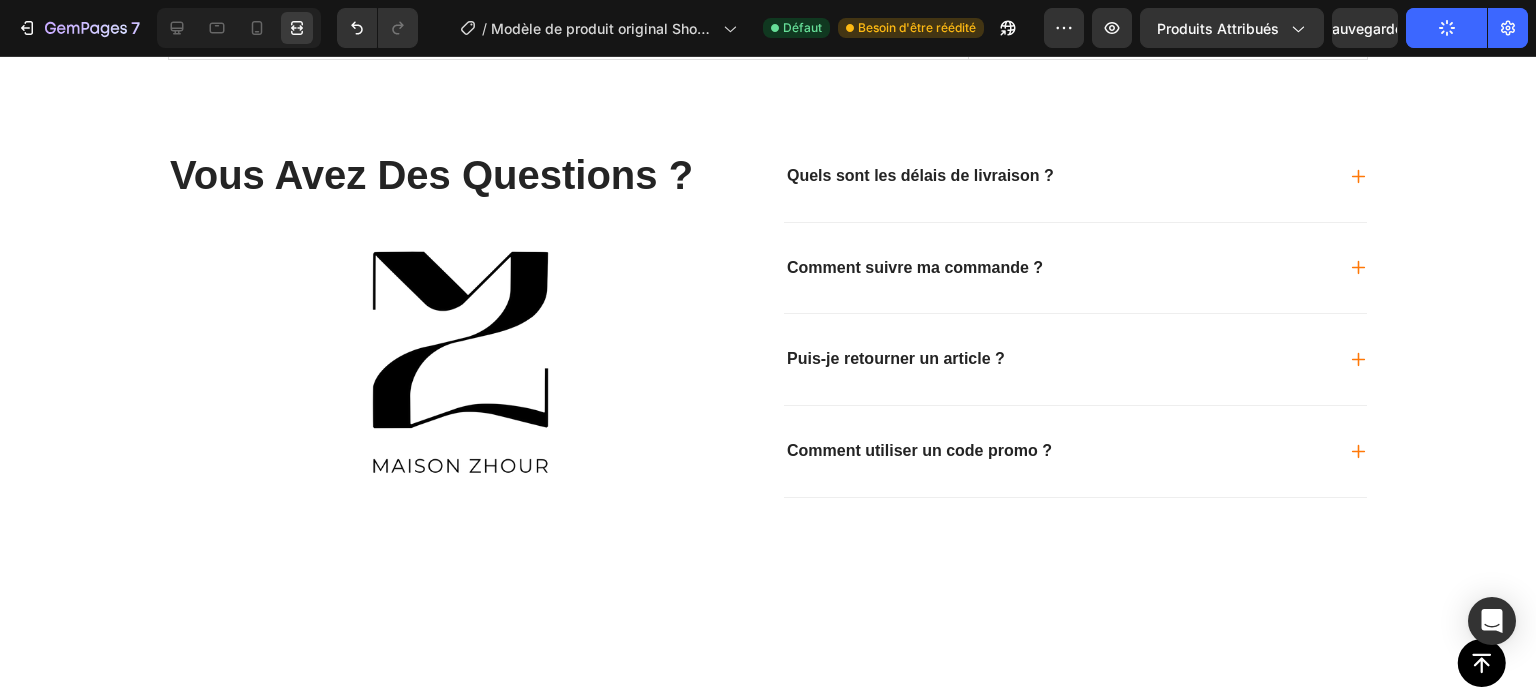 scroll, scrollTop: 3216, scrollLeft: 0, axis: vertical 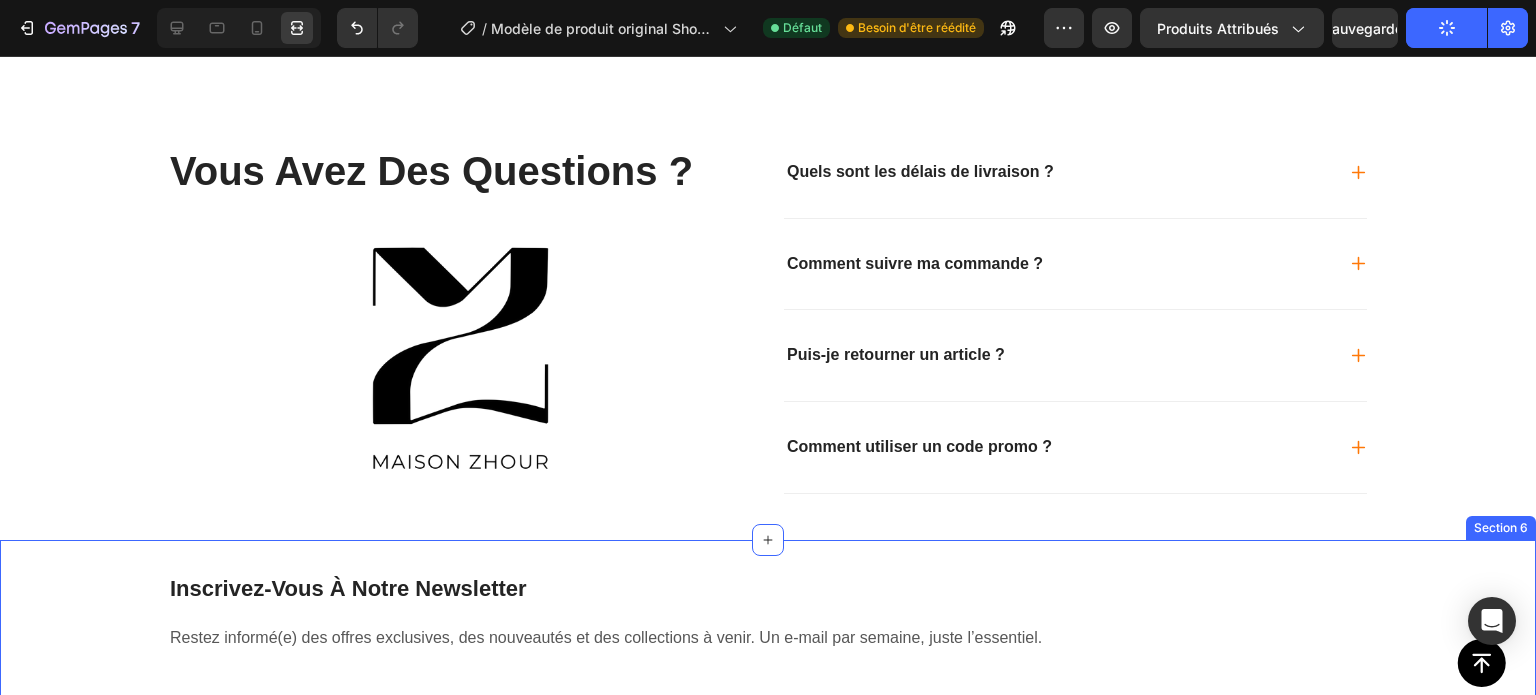 click on "inscrivez-vous à notre newsletter Heading Restez informé(e) des offres exclusives, des nouveautés et des collections à venir. Un e-mail par semaine, juste l’essentiel. Text block Email Field
Submit Button Row Newsletter Row" at bounding box center (768, 670) 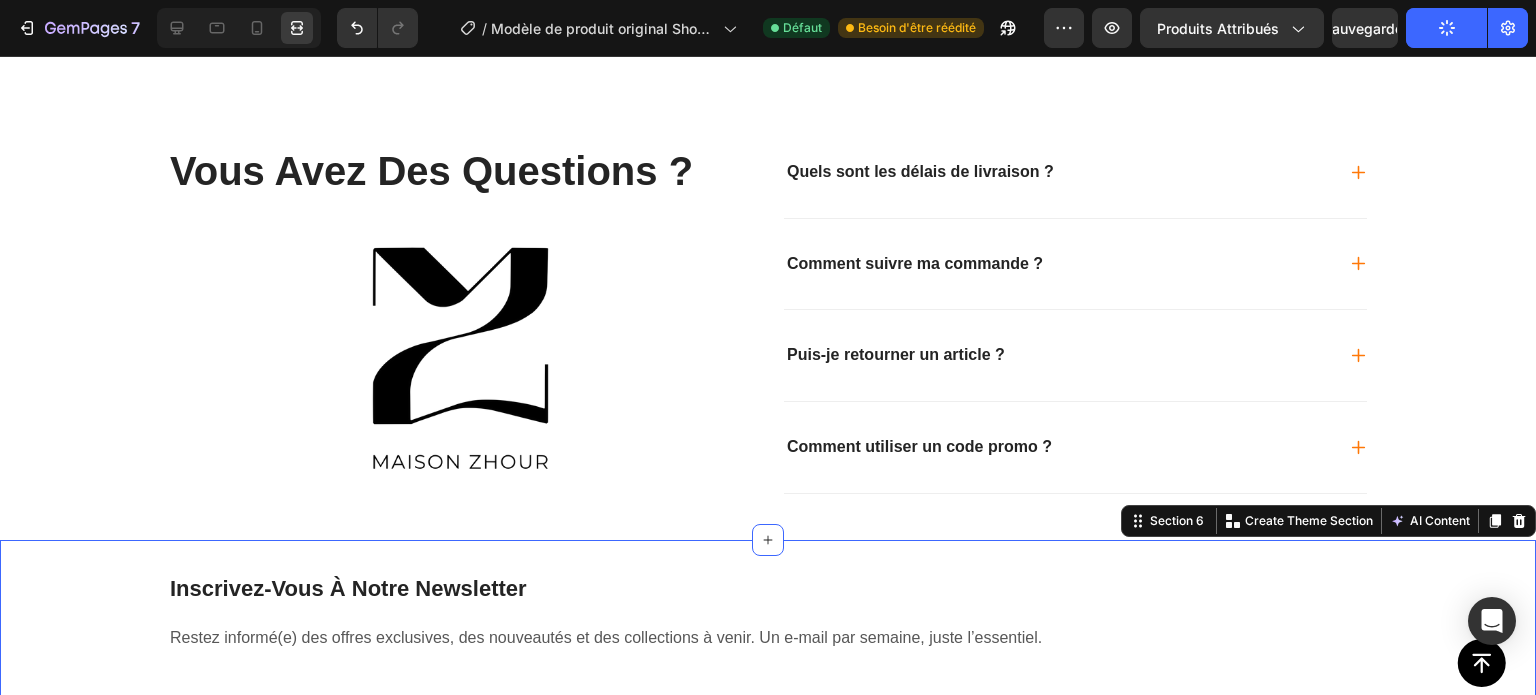scroll, scrollTop: 0, scrollLeft: 0, axis: both 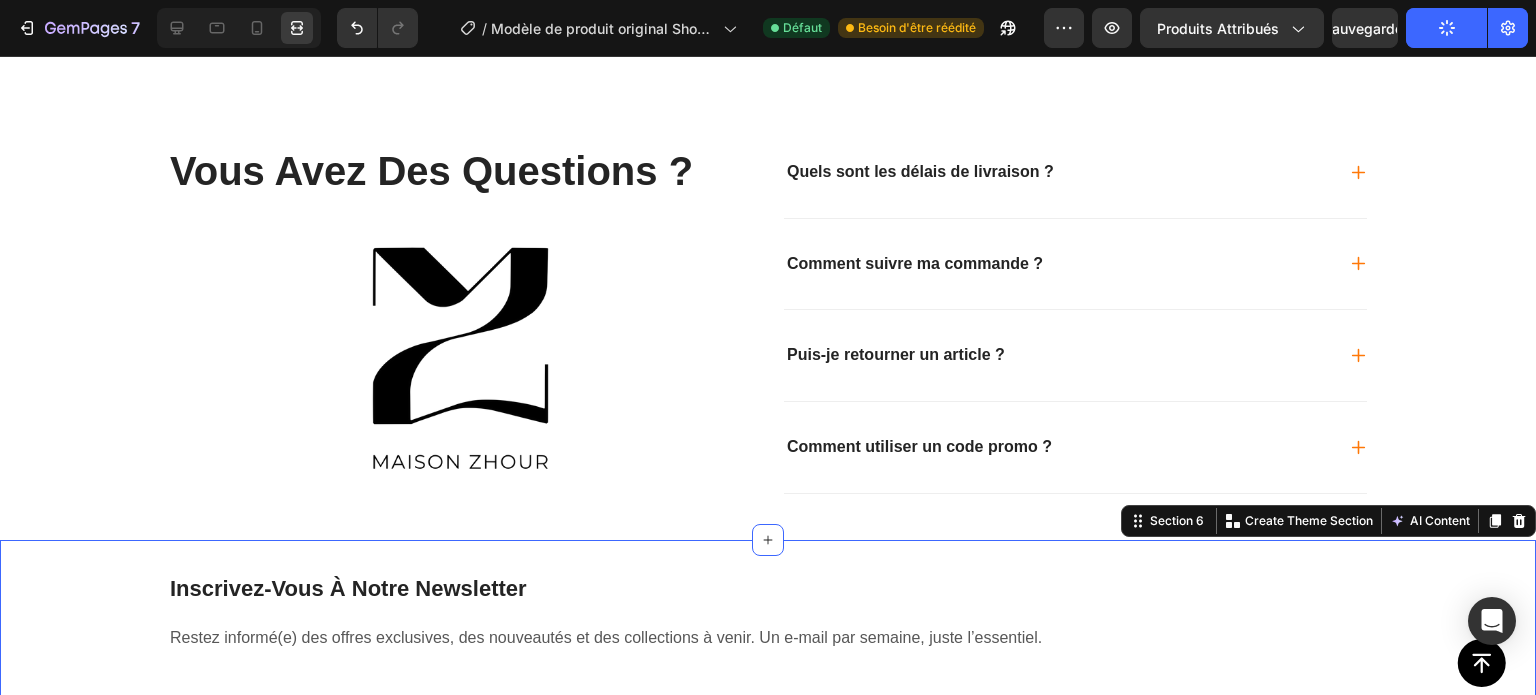 click on "inscrivez-vous à notre newsletter Heading Restez informé(e) des offres exclusives, des nouveautés et des collections à venir. Un e-mail par semaine, juste l’essentiel. Text block Email Field
Submit Button Row Newsletter Row" at bounding box center (768, 670) 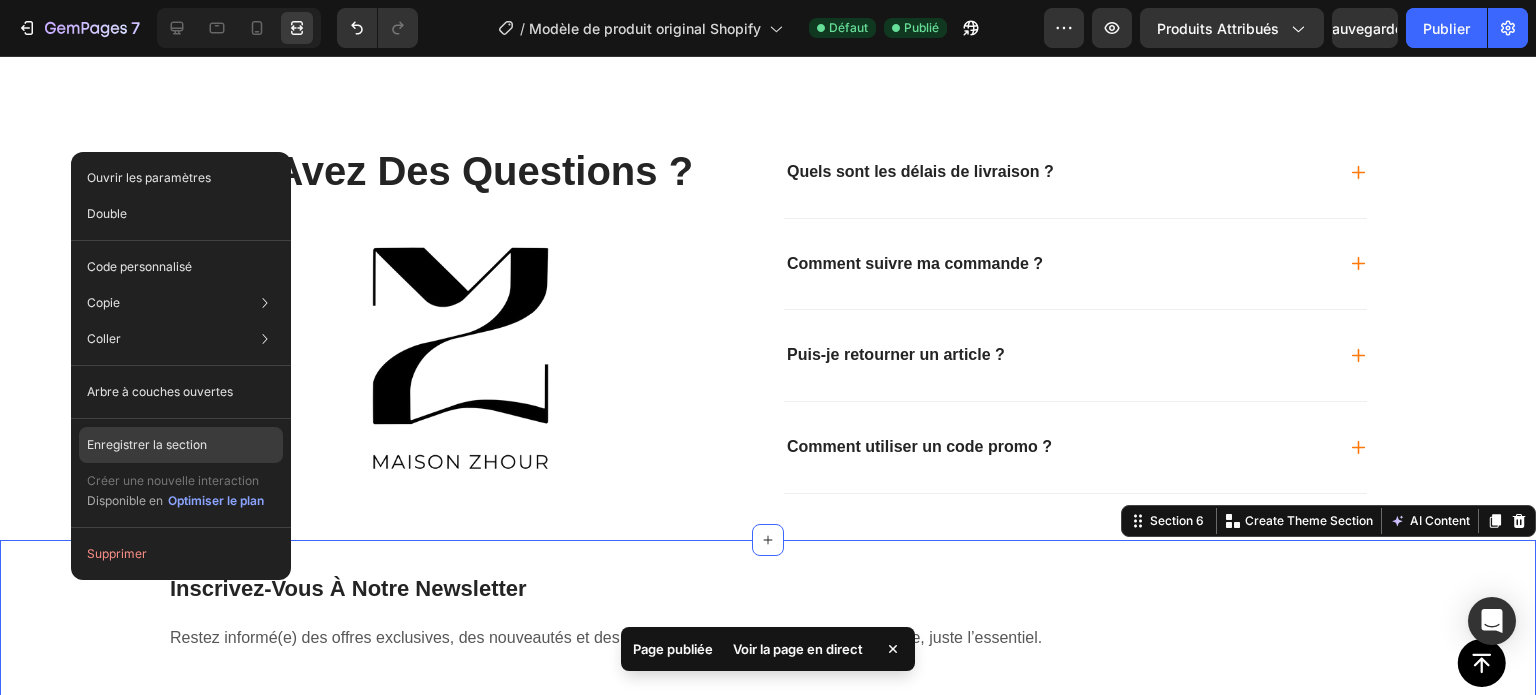 click on "Enregistrer la section" at bounding box center [147, 444] 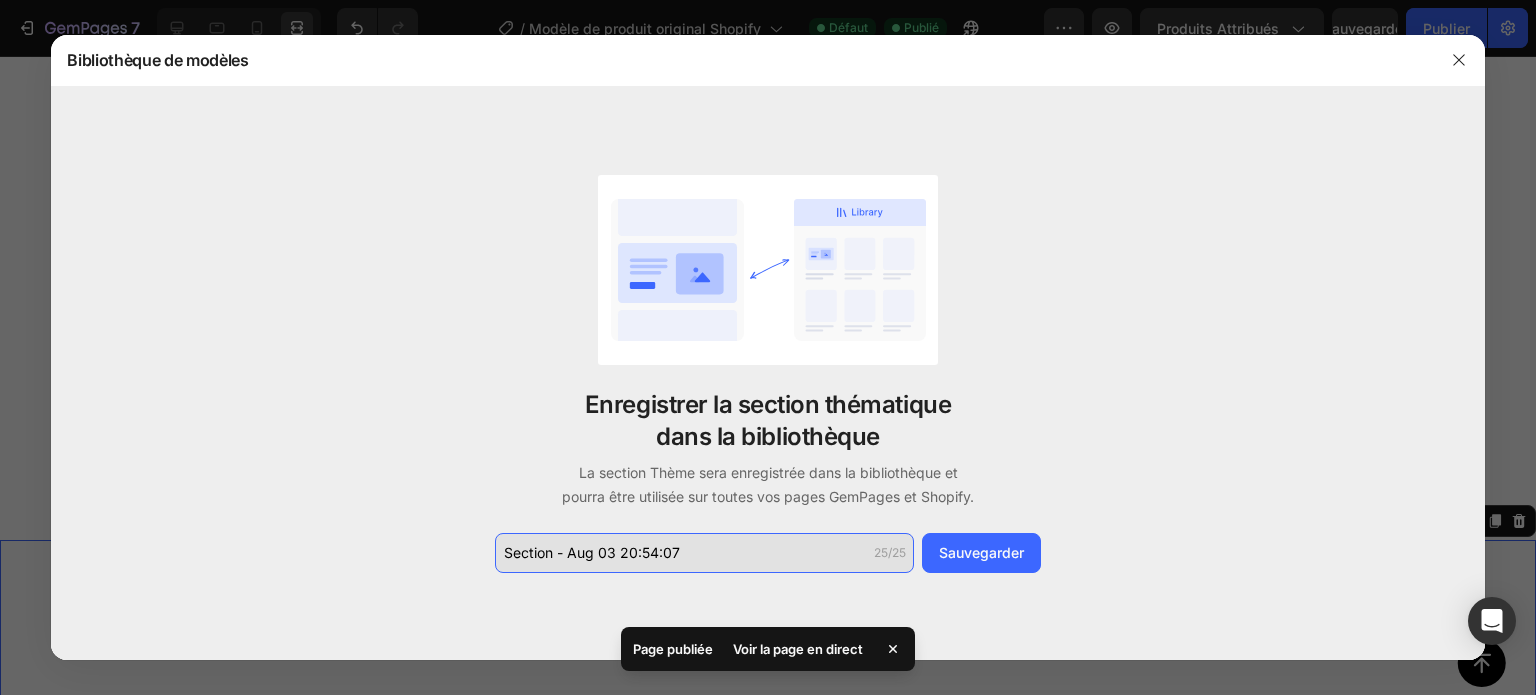 click on "Section - Aug 03 20:54:07" 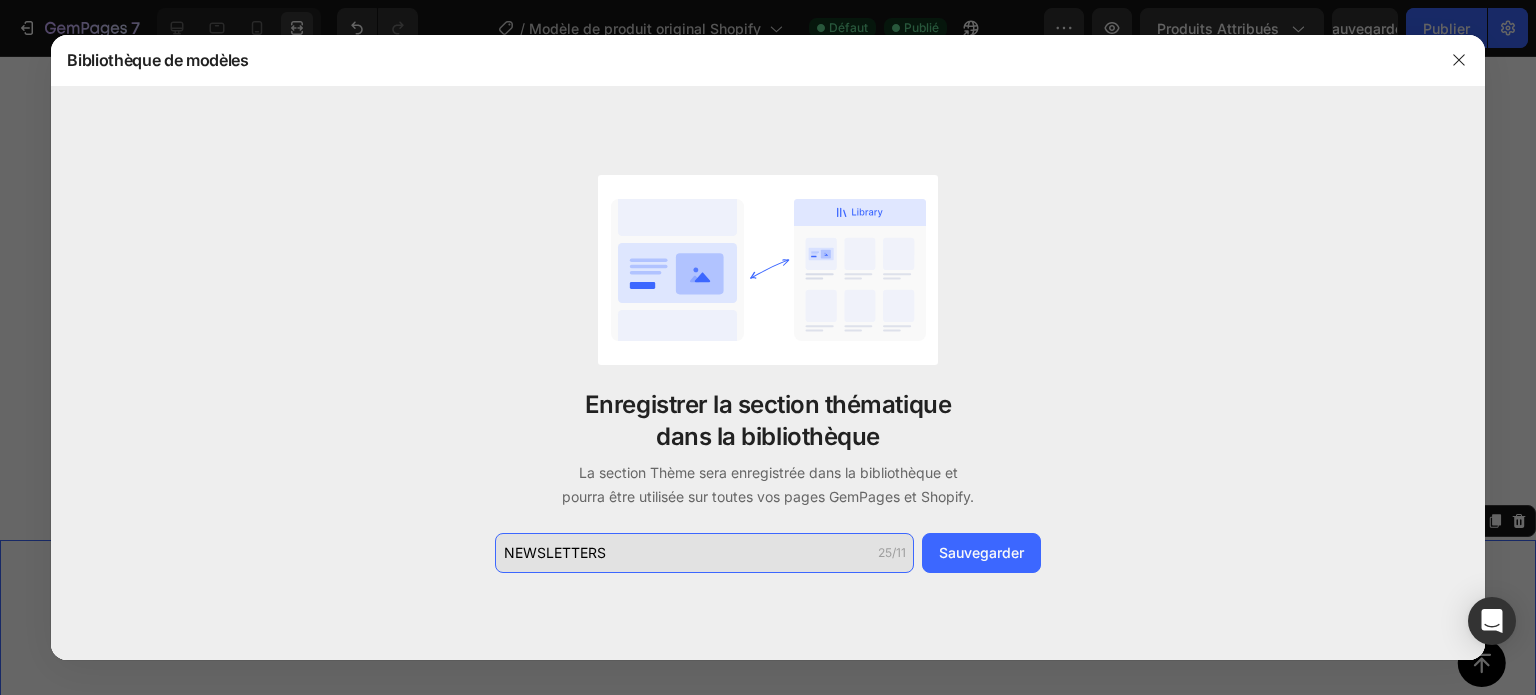 type on "NEWSLETTERS" 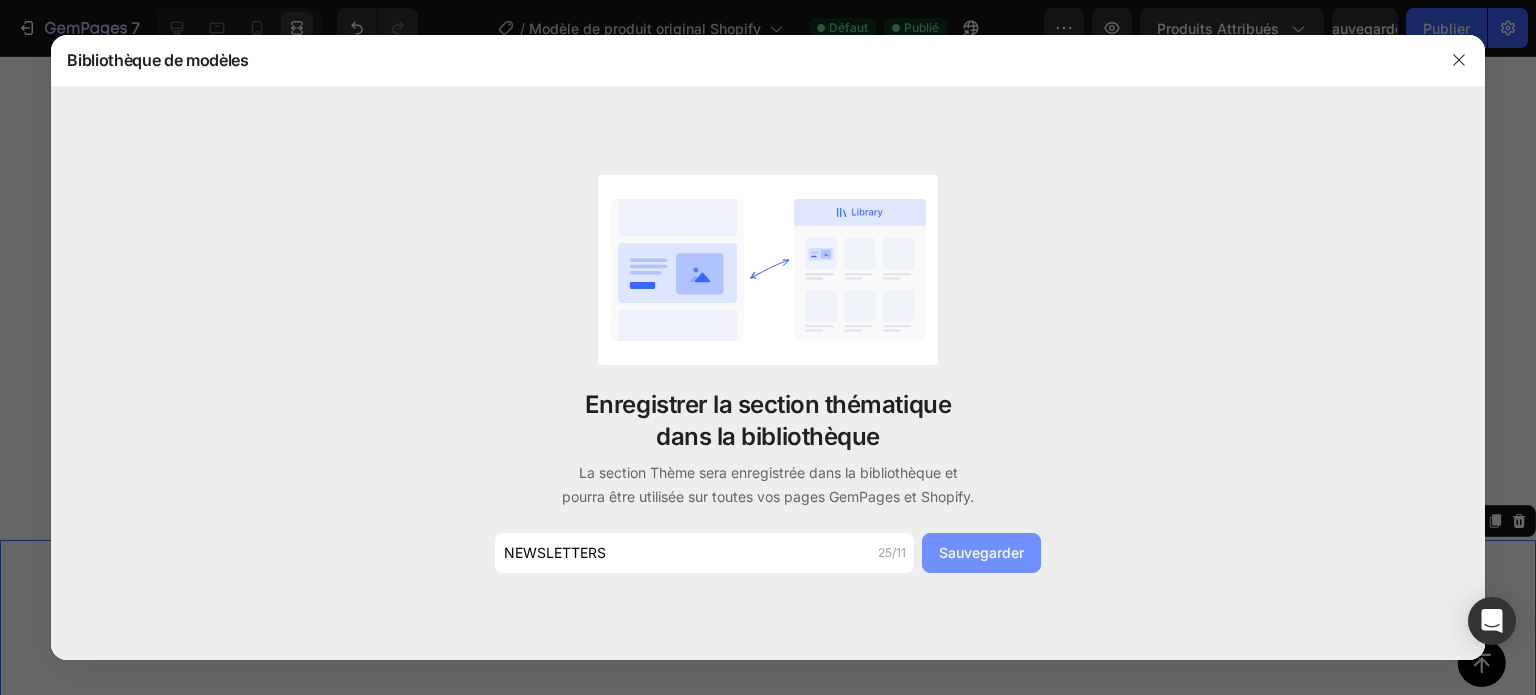 click on "Sauvegarder" at bounding box center (981, 553) 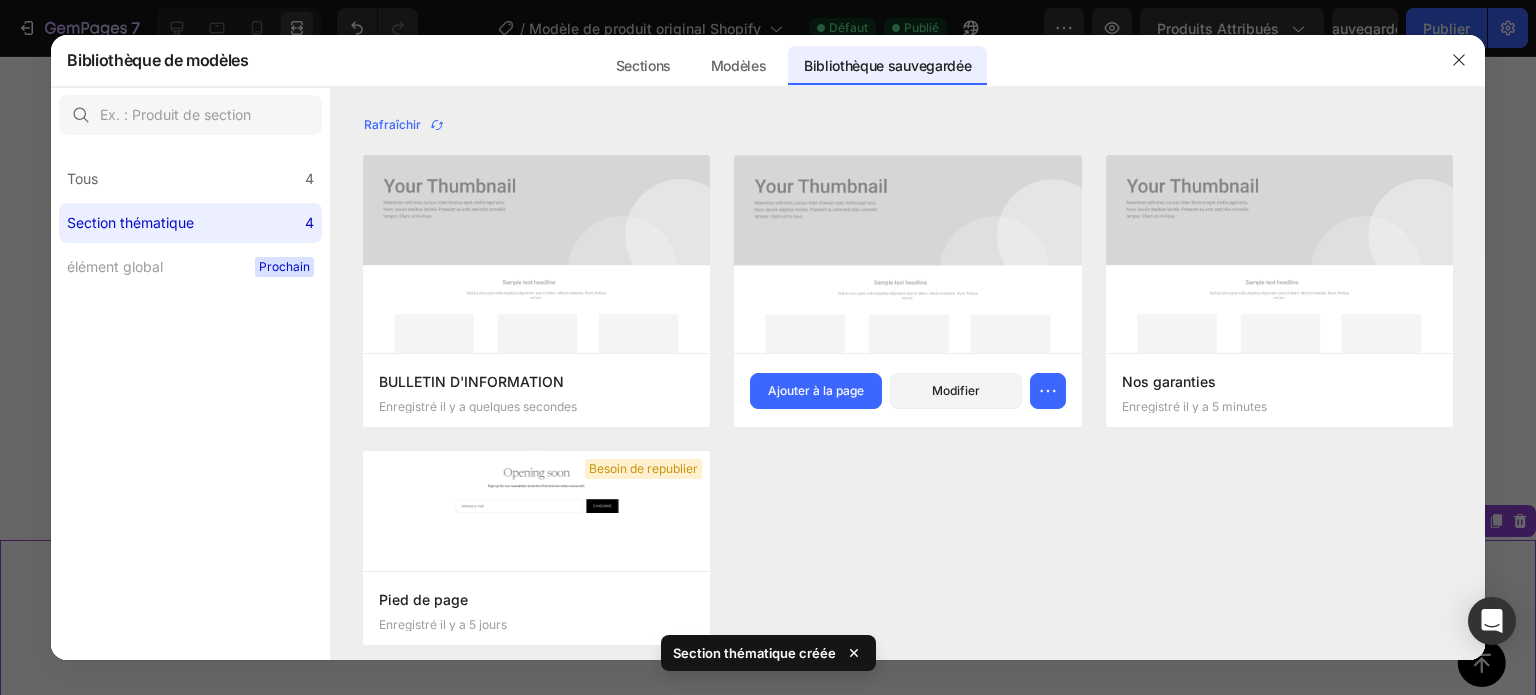 scroll, scrollTop: 8, scrollLeft: 0, axis: vertical 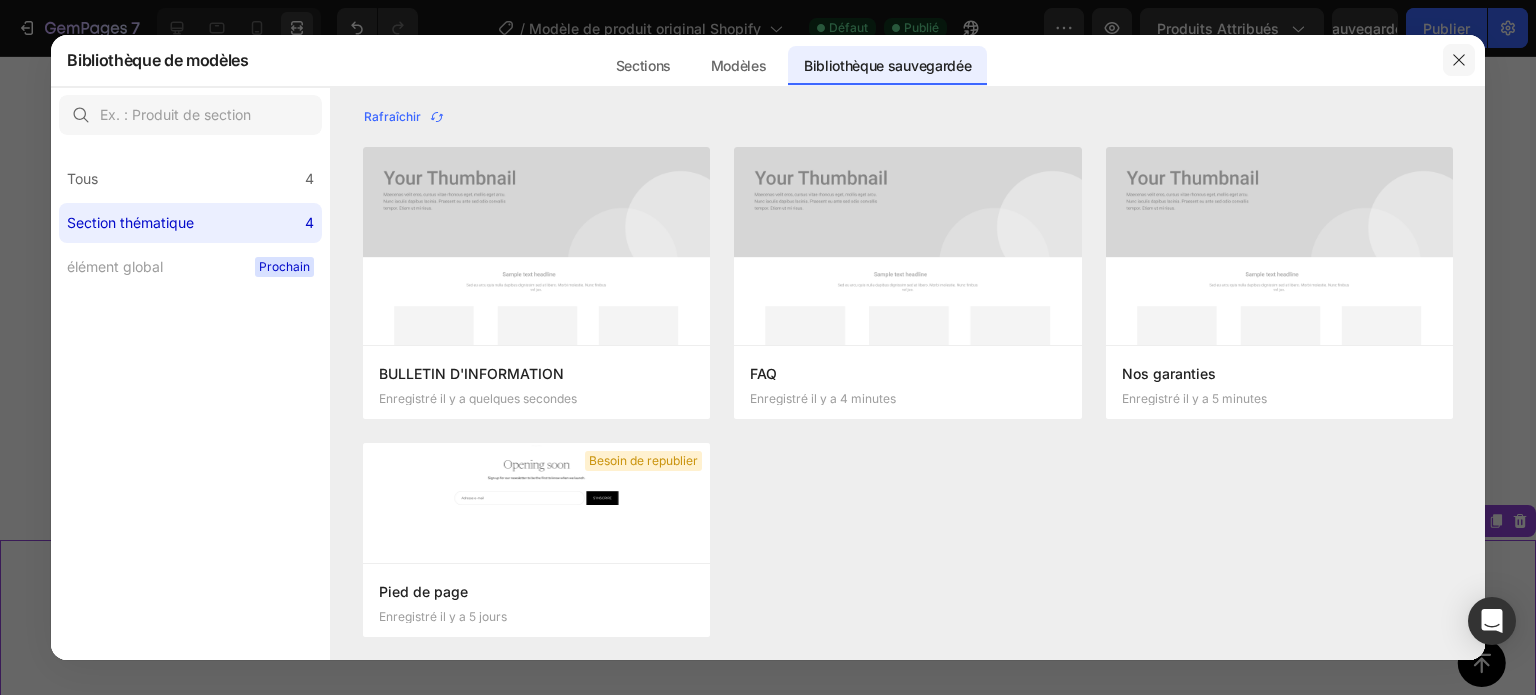 click at bounding box center [1459, 60] 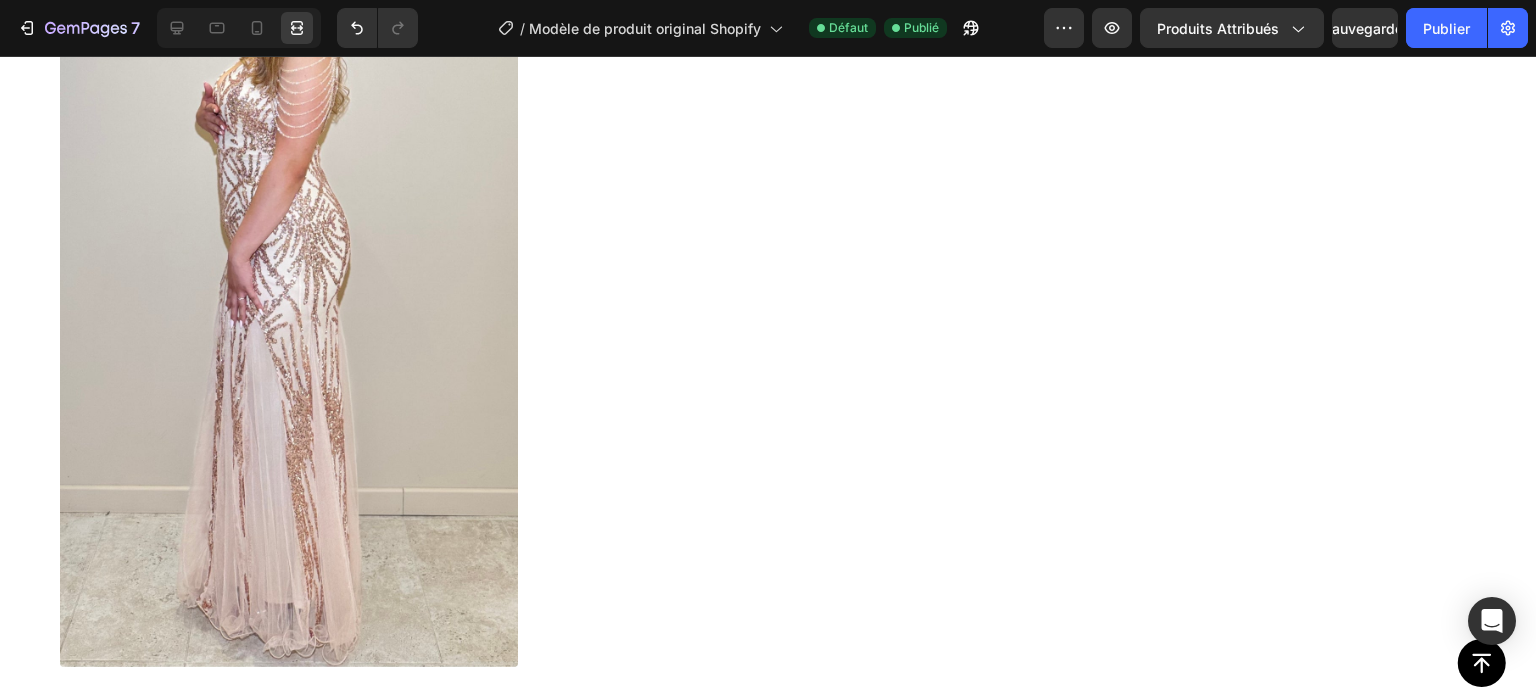 scroll, scrollTop: 1134, scrollLeft: 0, axis: vertical 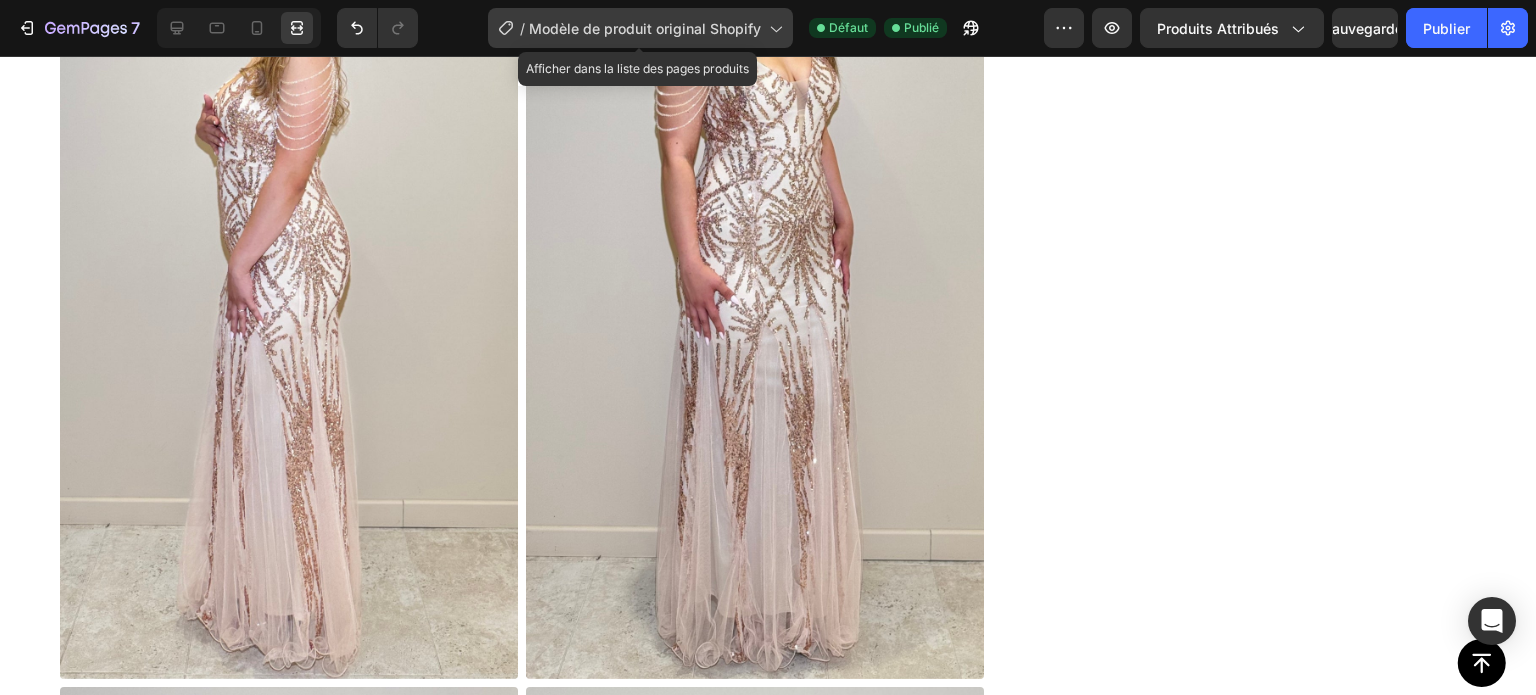 click on "Modèle de produit original Shopify" at bounding box center [645, 28] 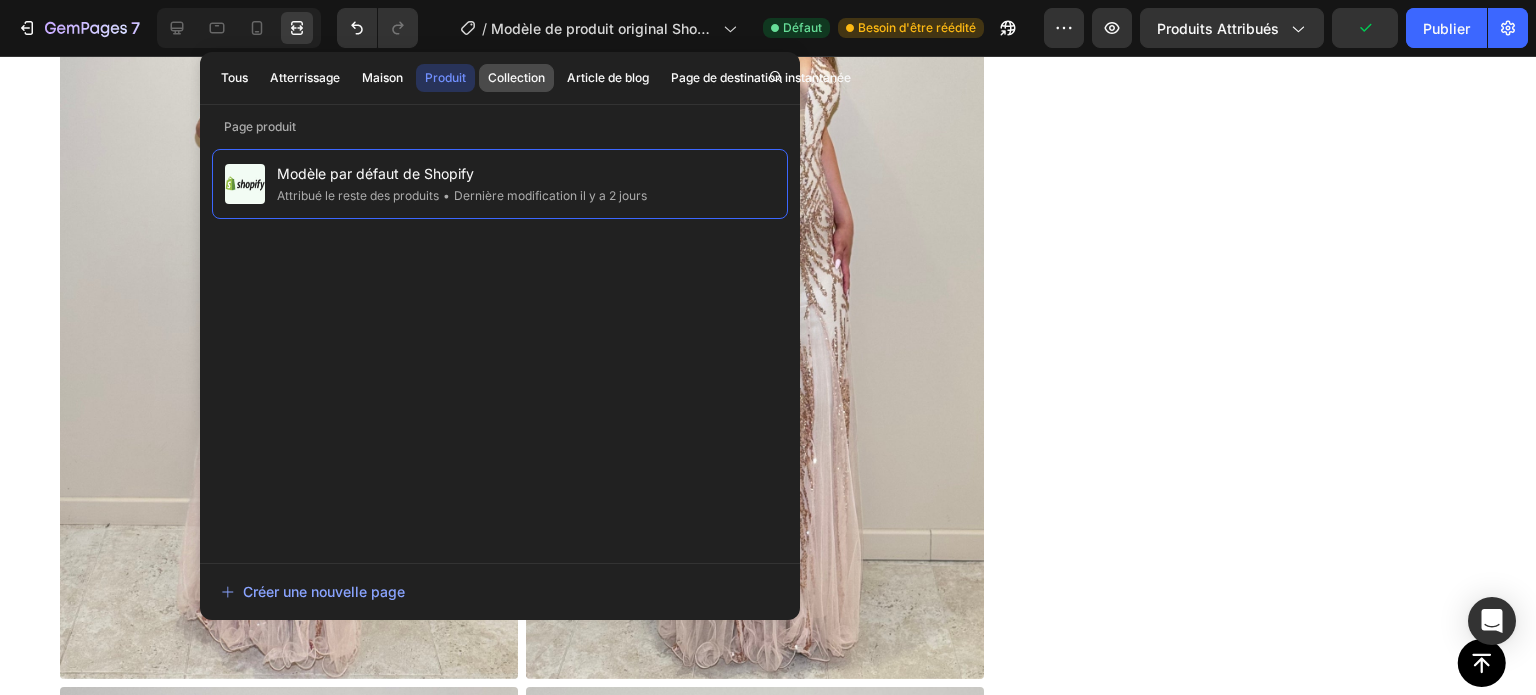 click on "Collection" at bounding box center [516, 77] 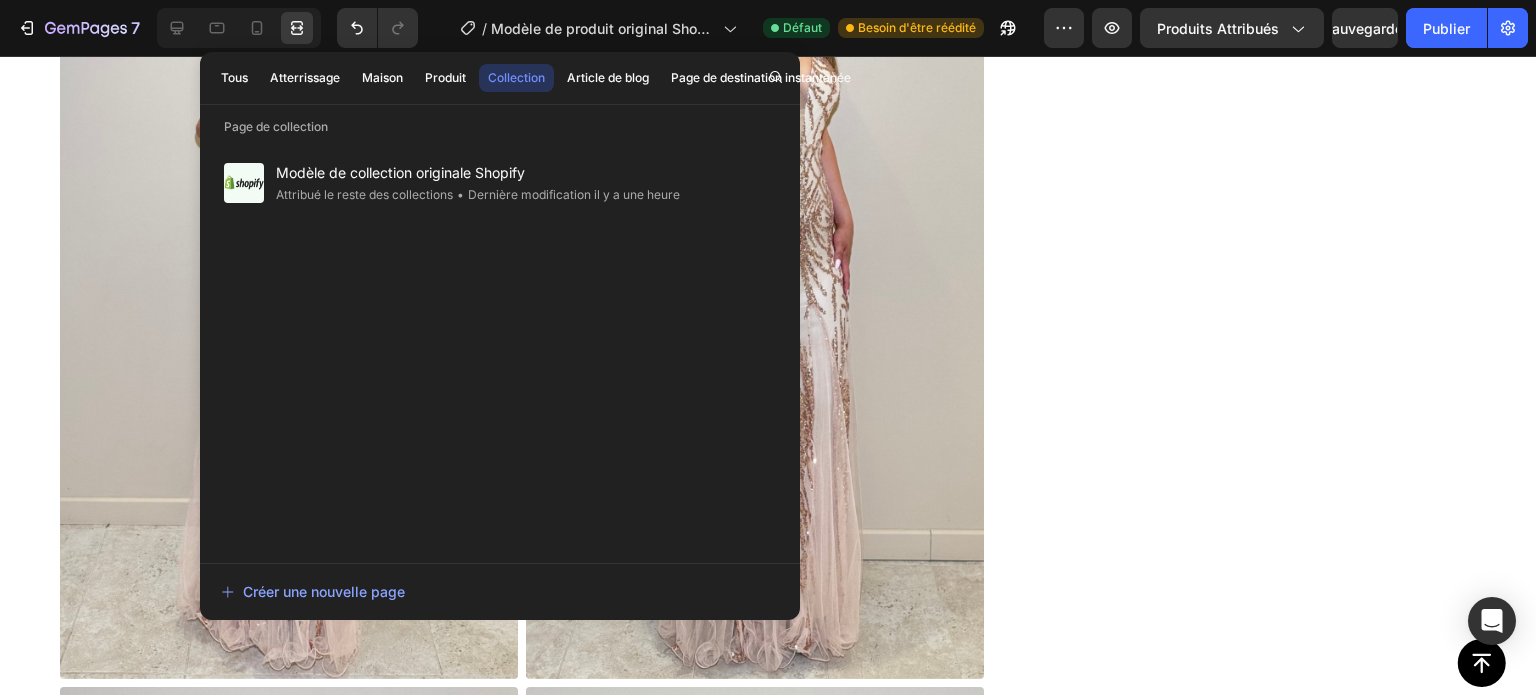 click on "Collection" at bounding box center (516, 77) 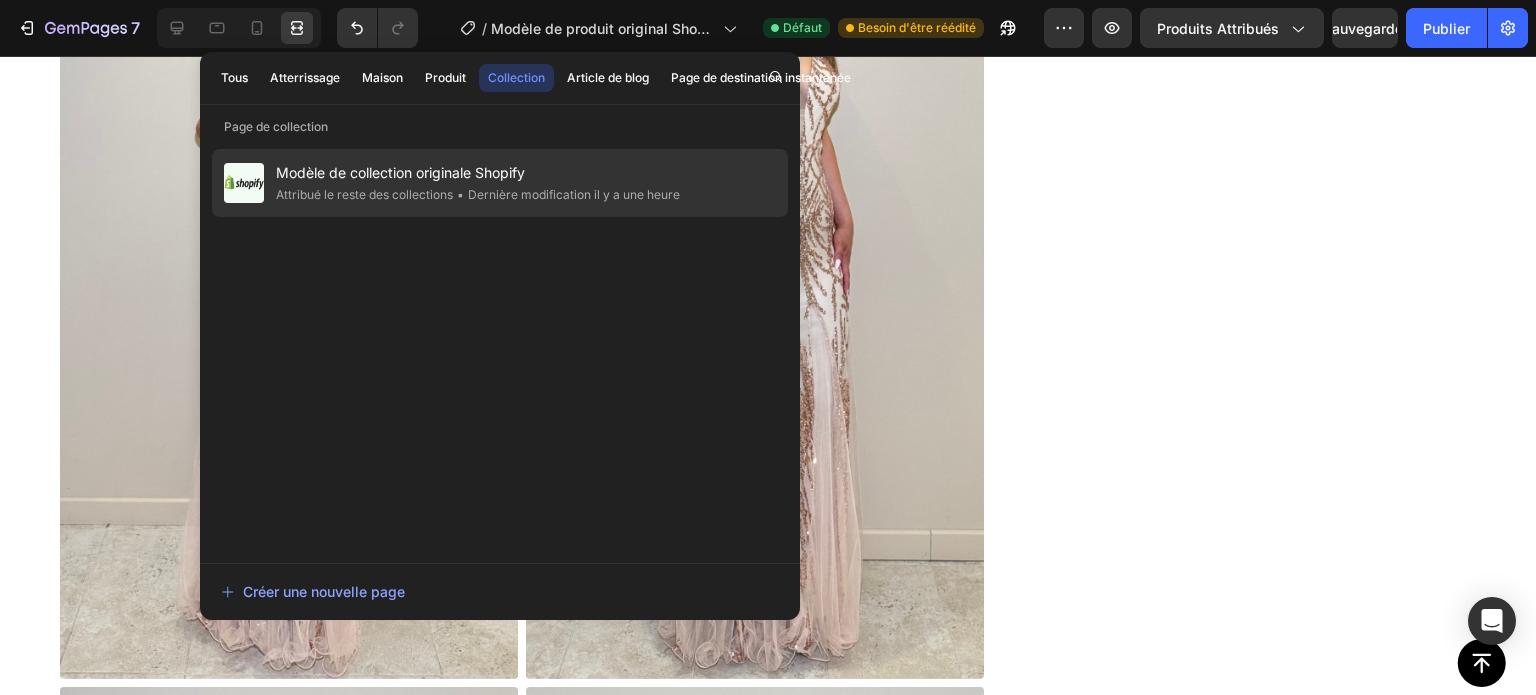 click on "Modèle de collection originale Shopify" at bounding box center [400, 172] 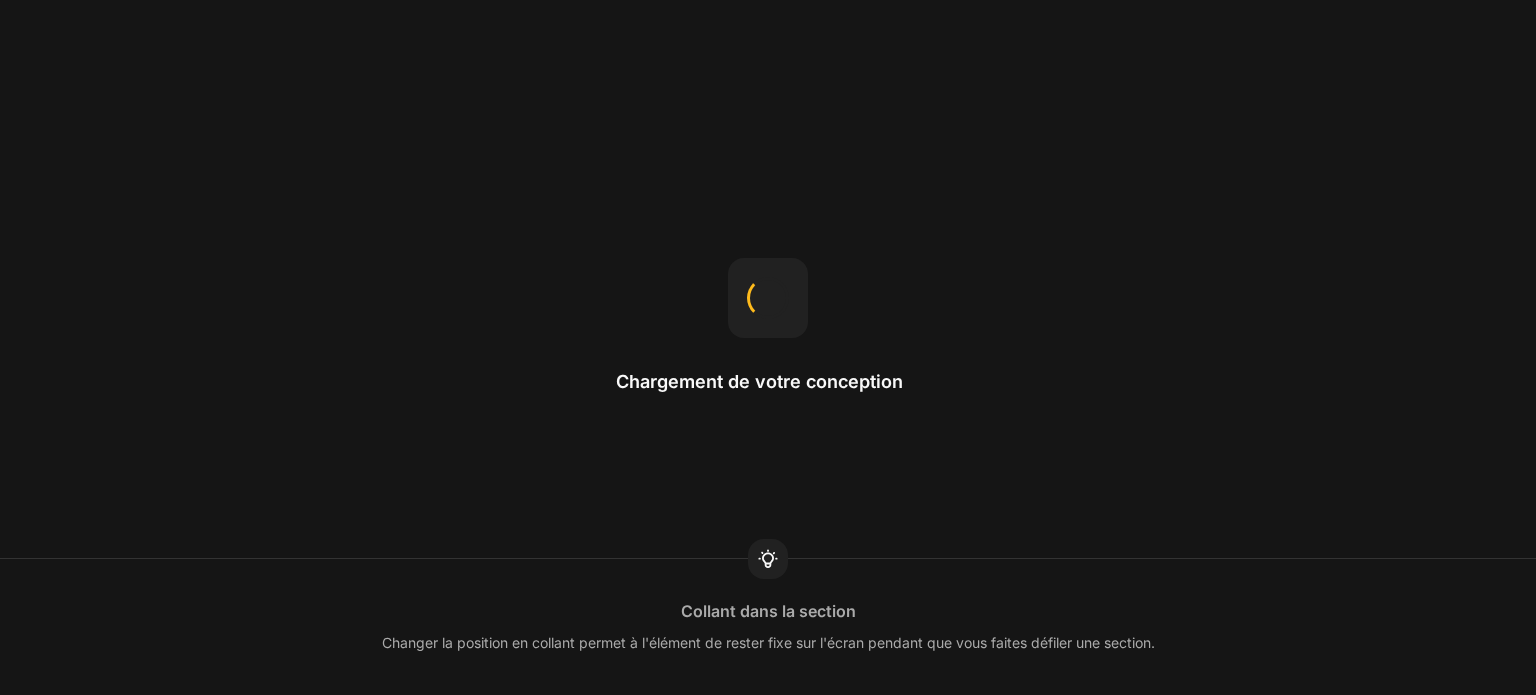 scroll, scrollTop: 0, scrollLeft: 0, axis: both 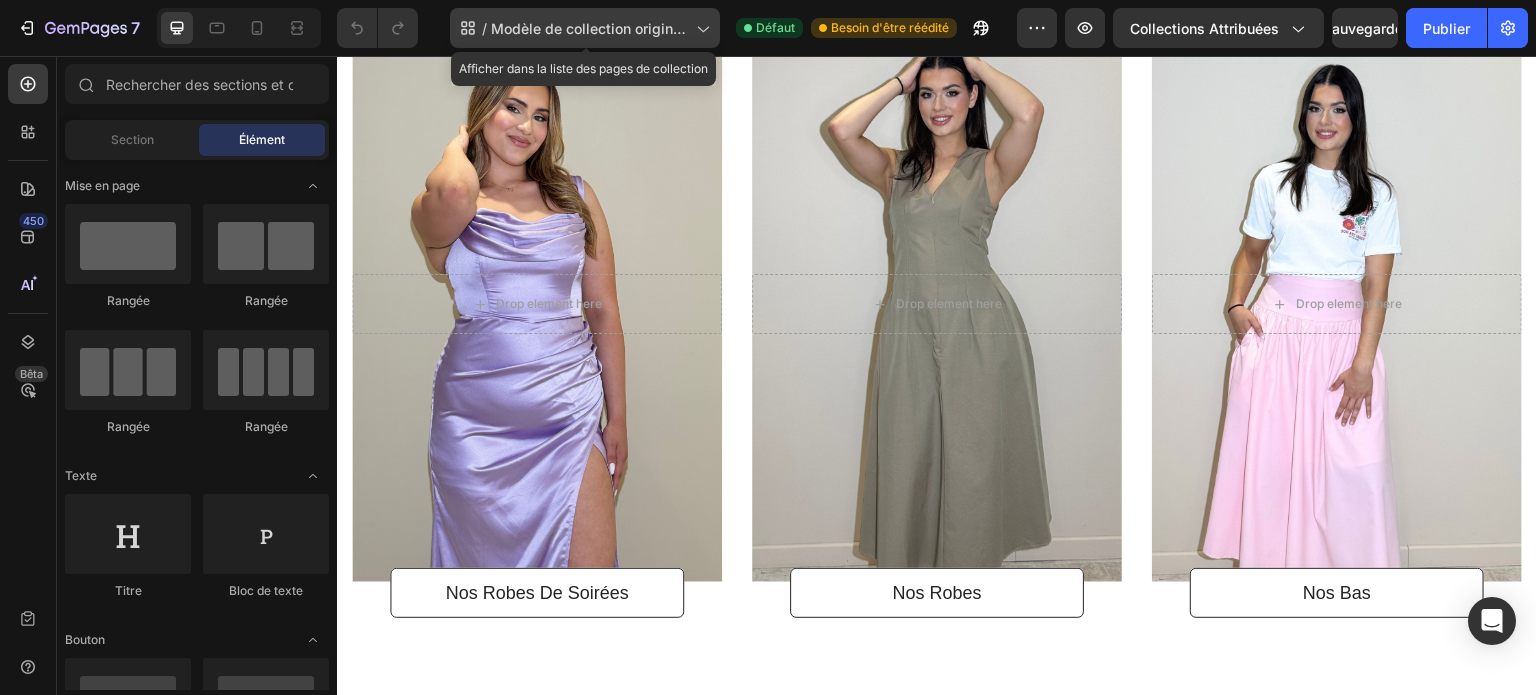 click on "/ Modèle de collection originale Shopify" 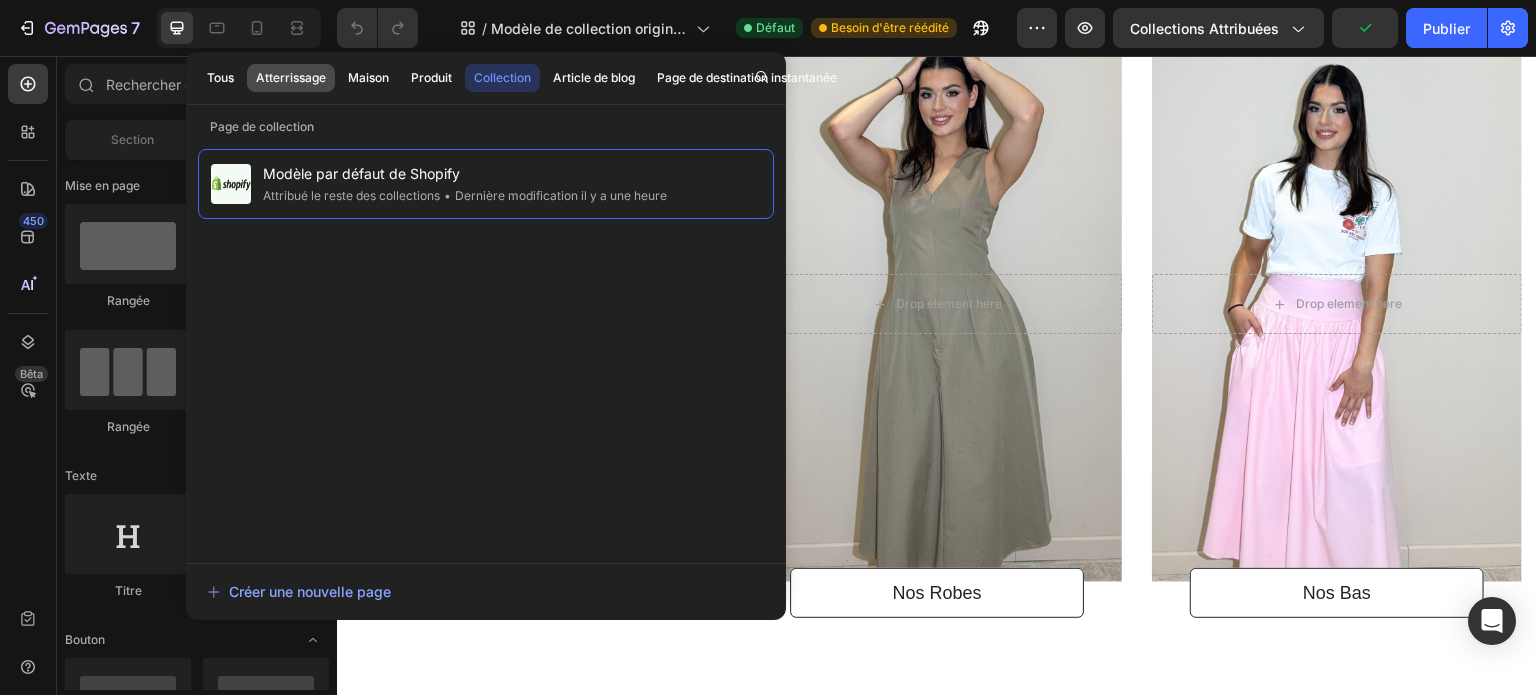 click on "Atterrissage" at bounding box center (291, 77) 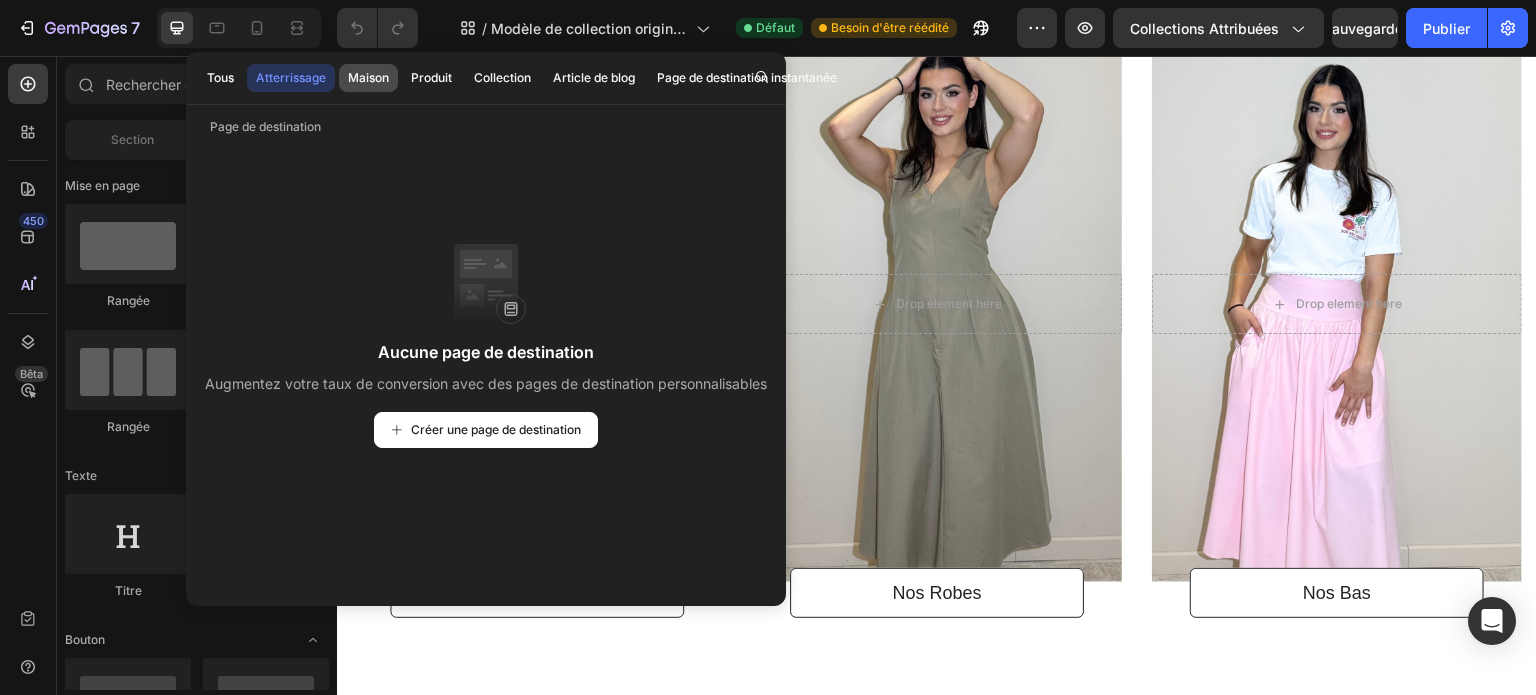 click on "Maison" at bounding box center [368, 77] 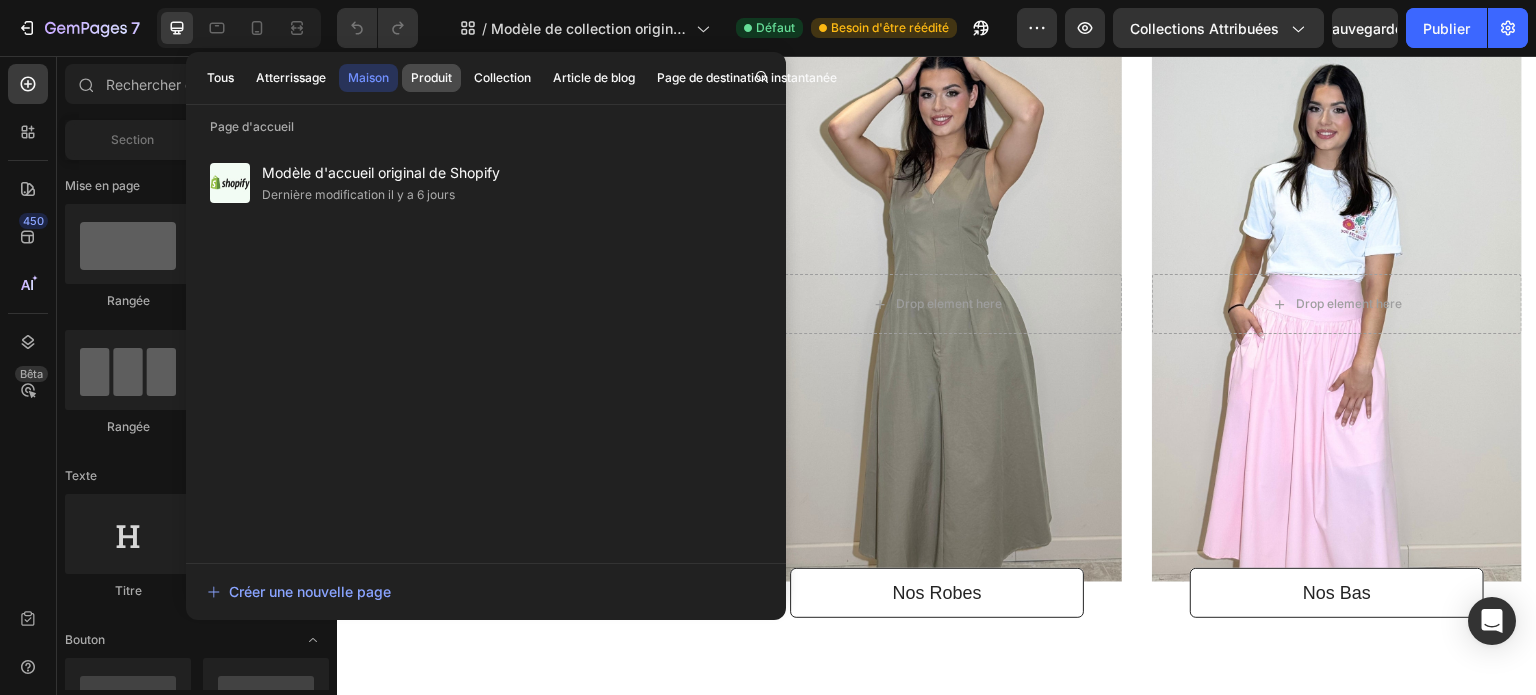 click on "Produit" 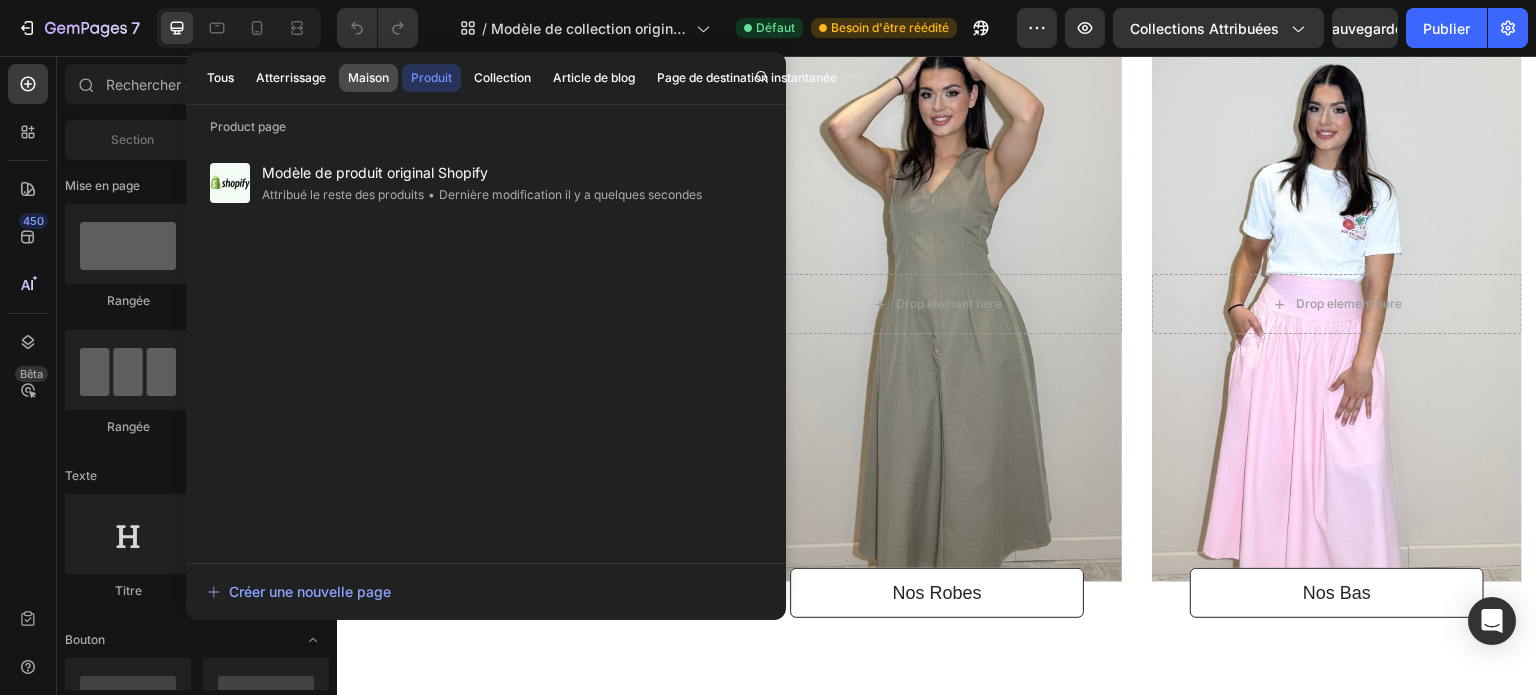 click on "Maison" at bounding box center [368, 77] 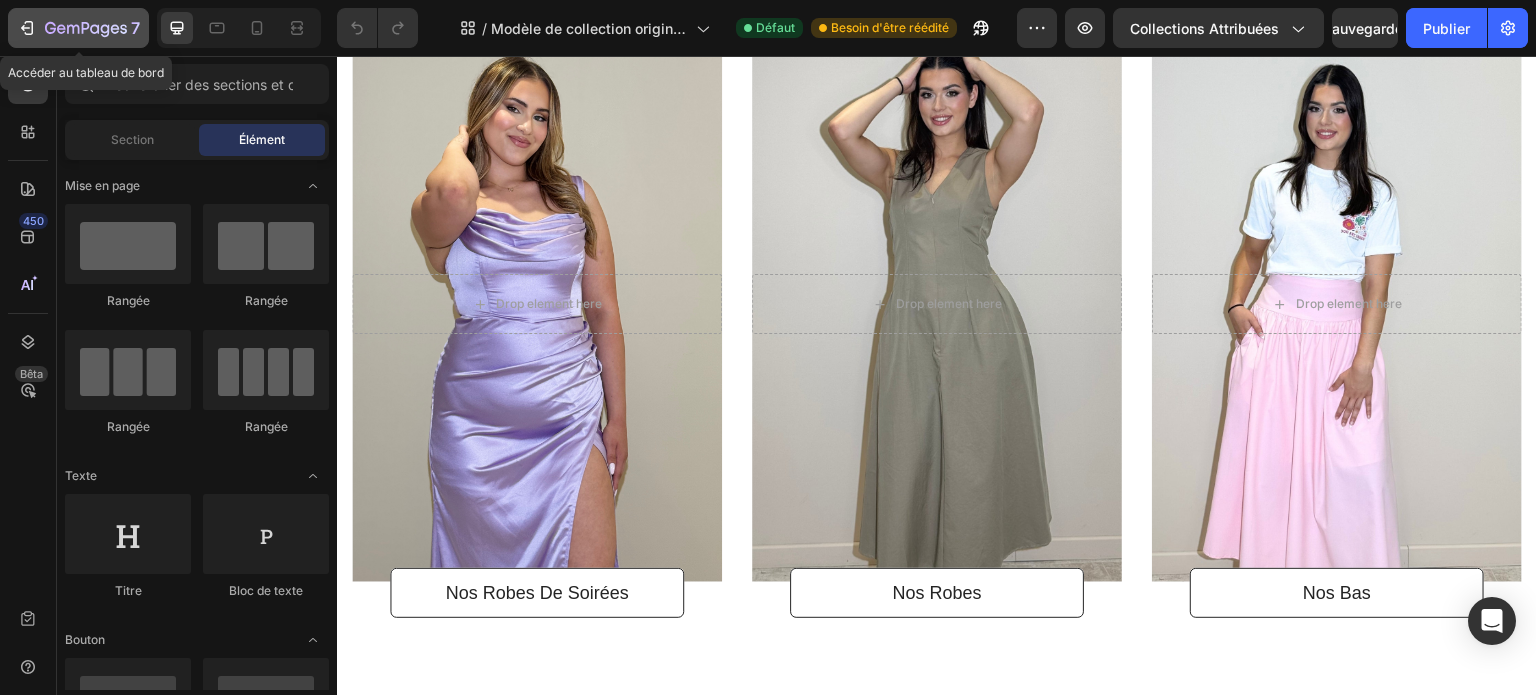 click 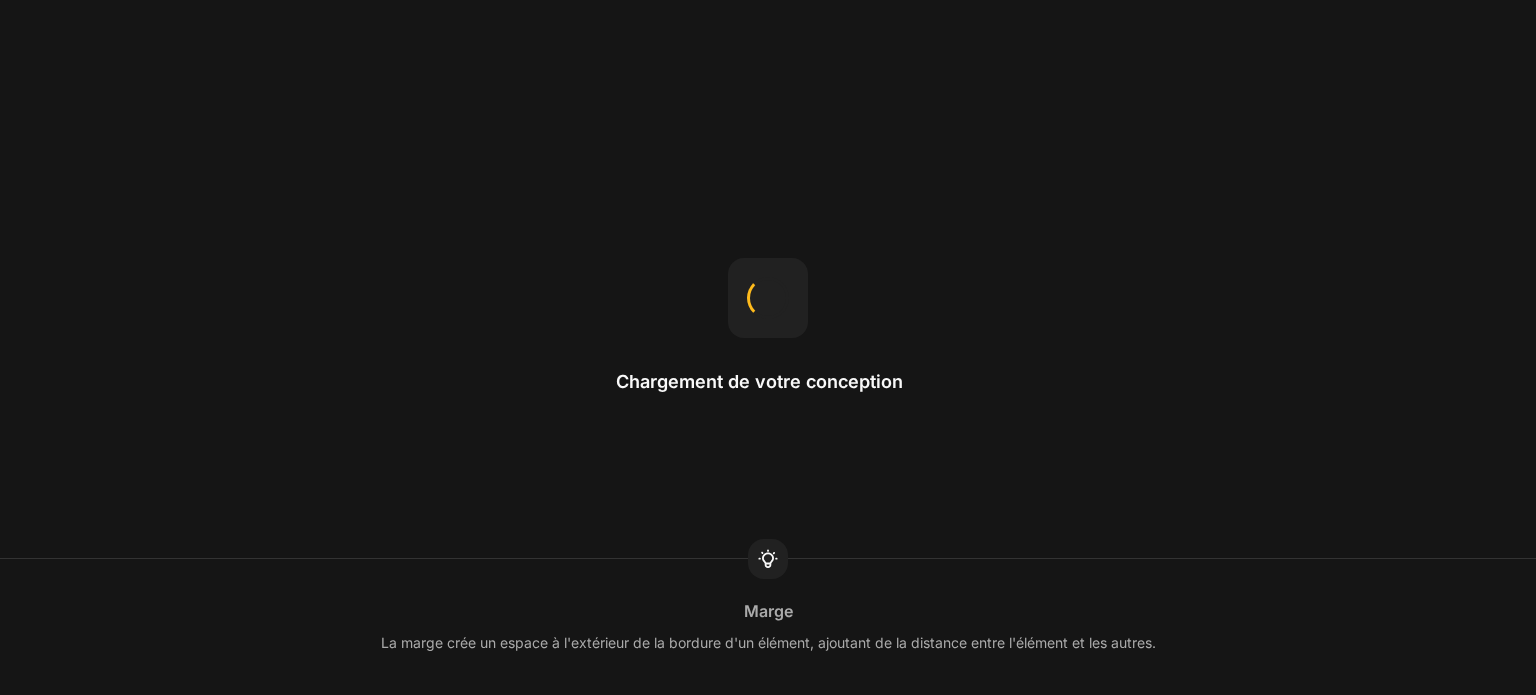 scroll, scrollTop: 0, scrollLeft: 0, axis: both 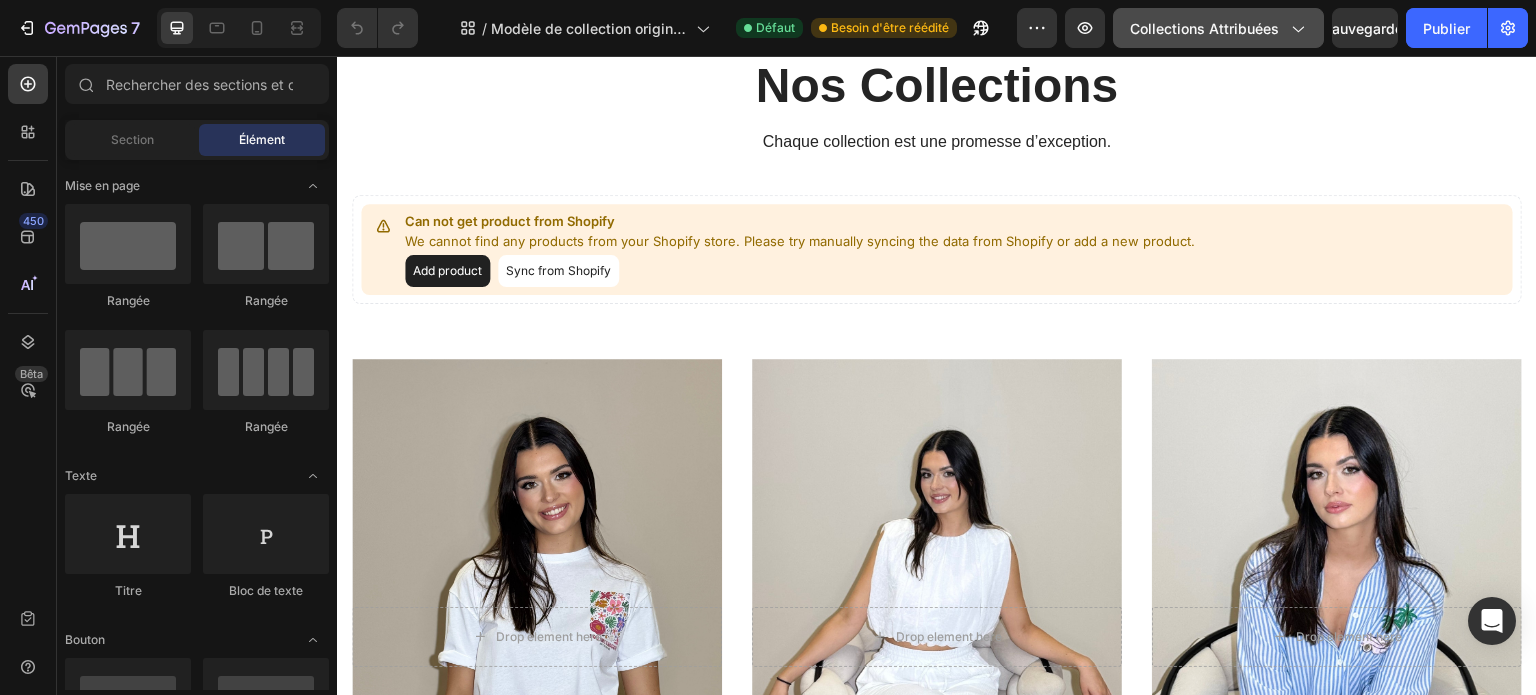 click on "Collections attribuées" at bounding box center (1204, 28) 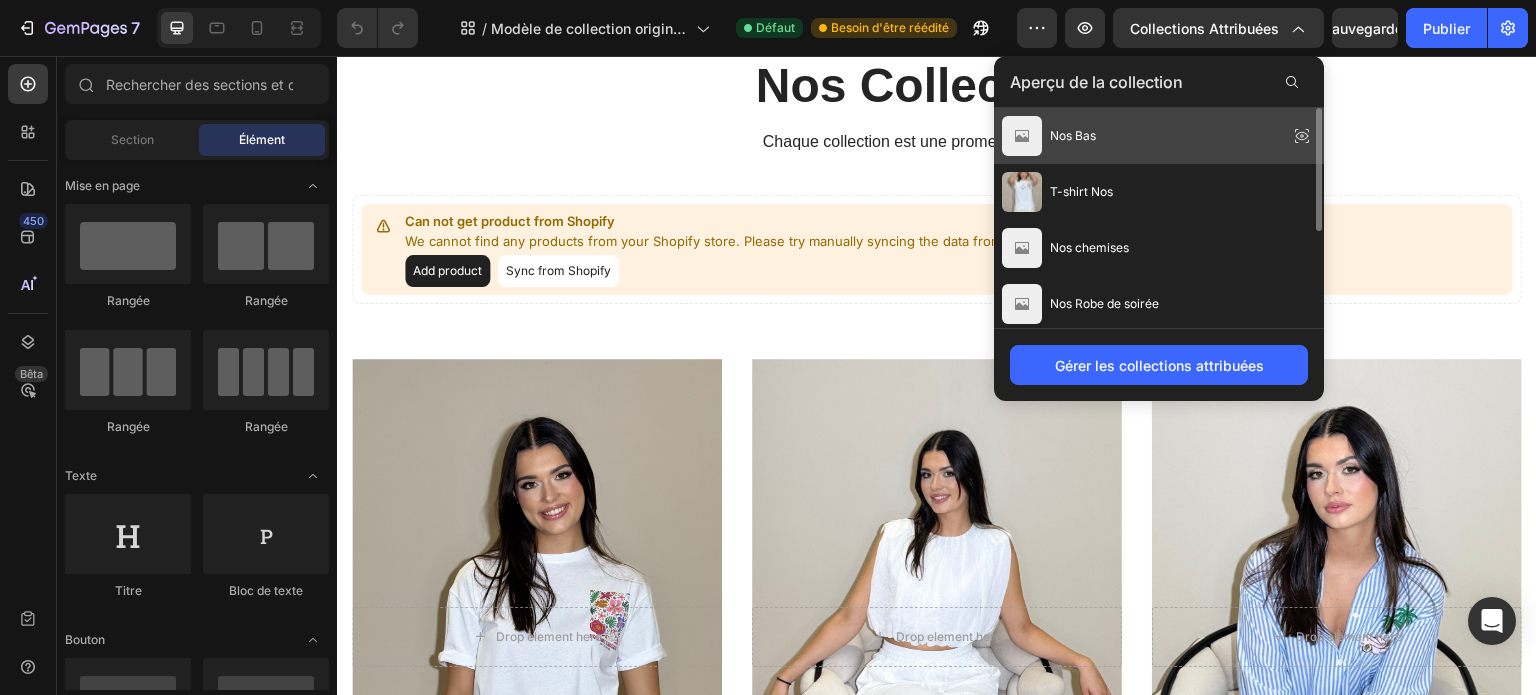 click on "Nos Bas" 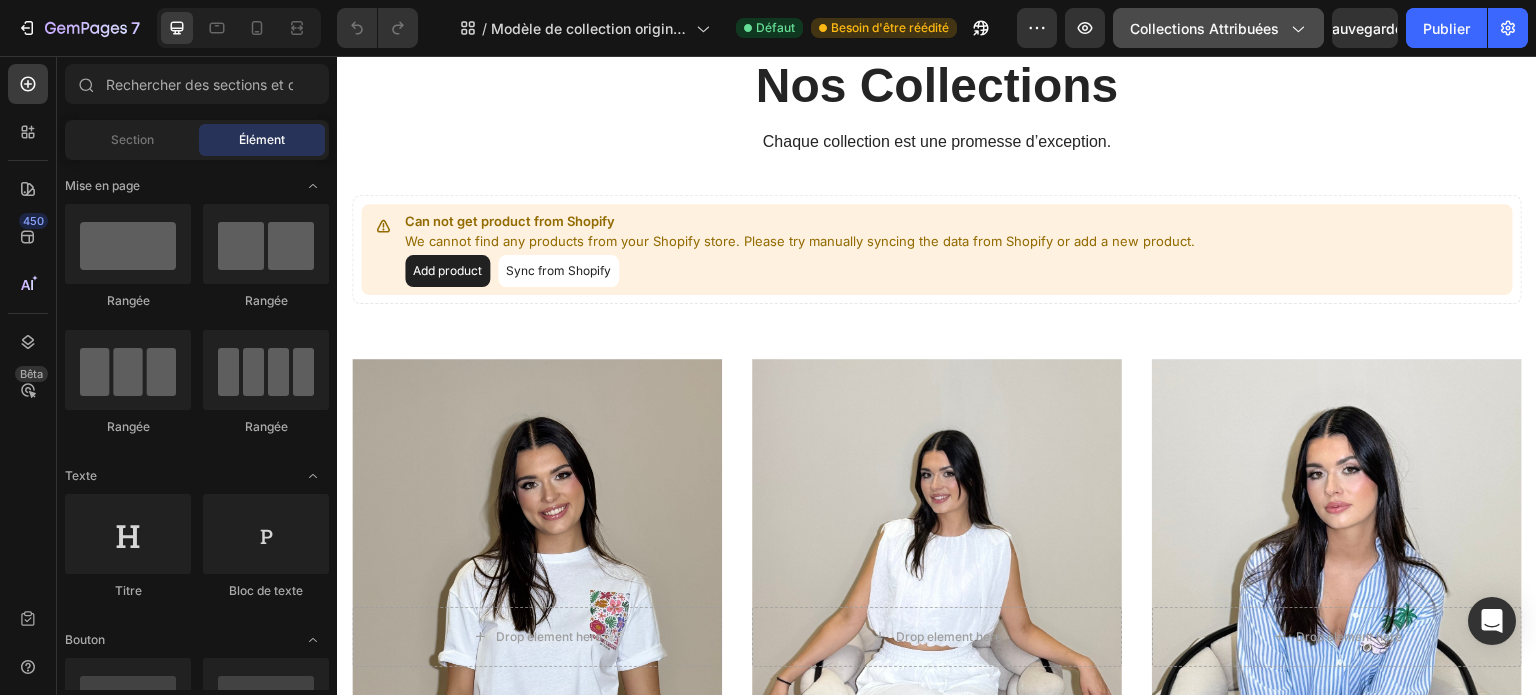 click on "Collections attribuées" at bounding box center (1218, 28) 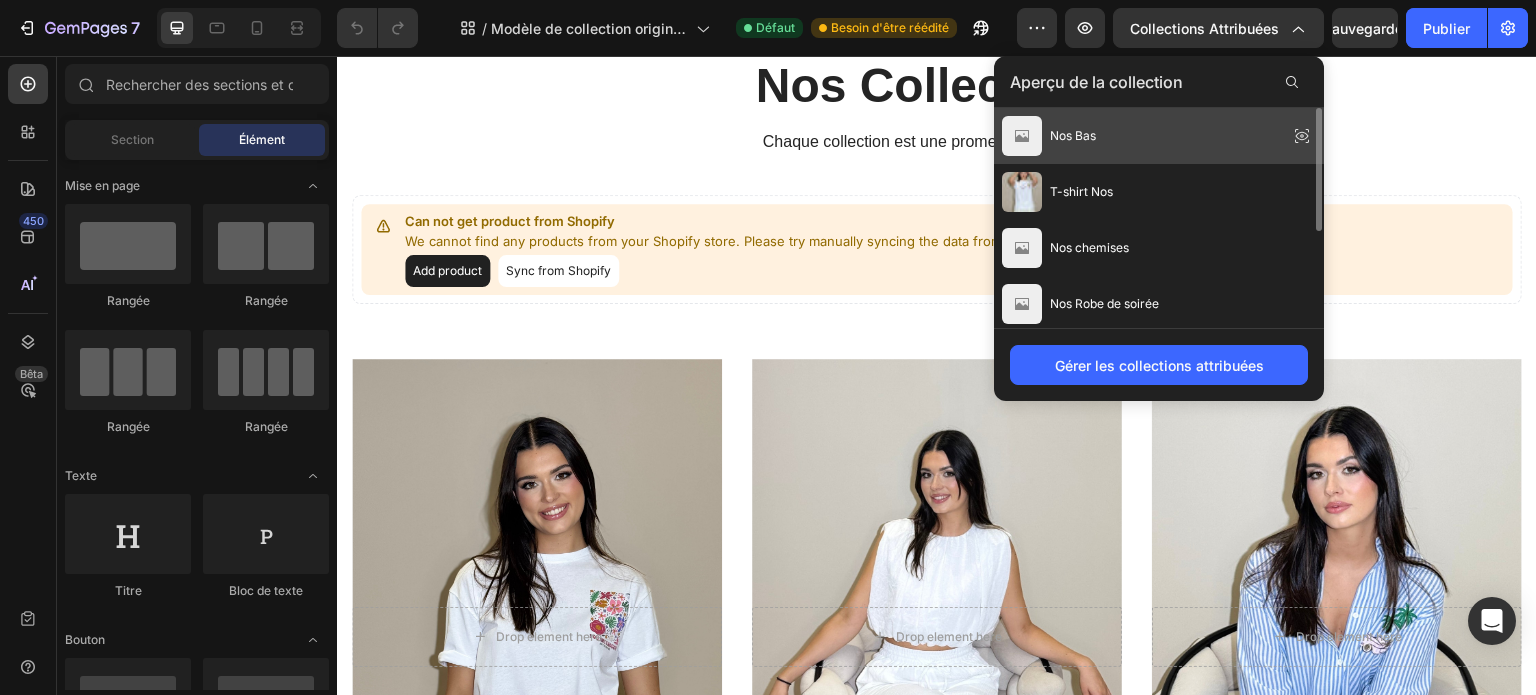 click 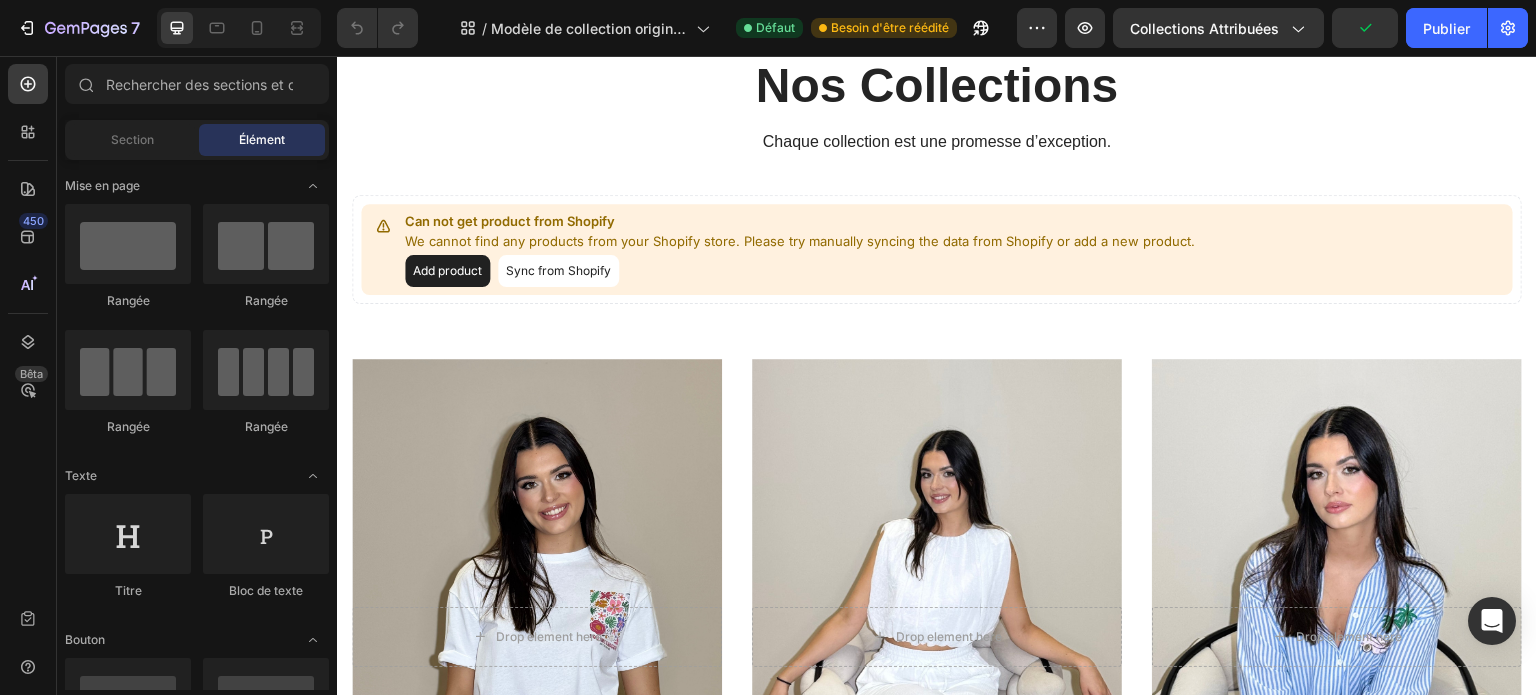 click on "7 / Modèle de collection originale Shopify Défaut Besoin d'être réédité Aperçu Collections attribuées Publier" 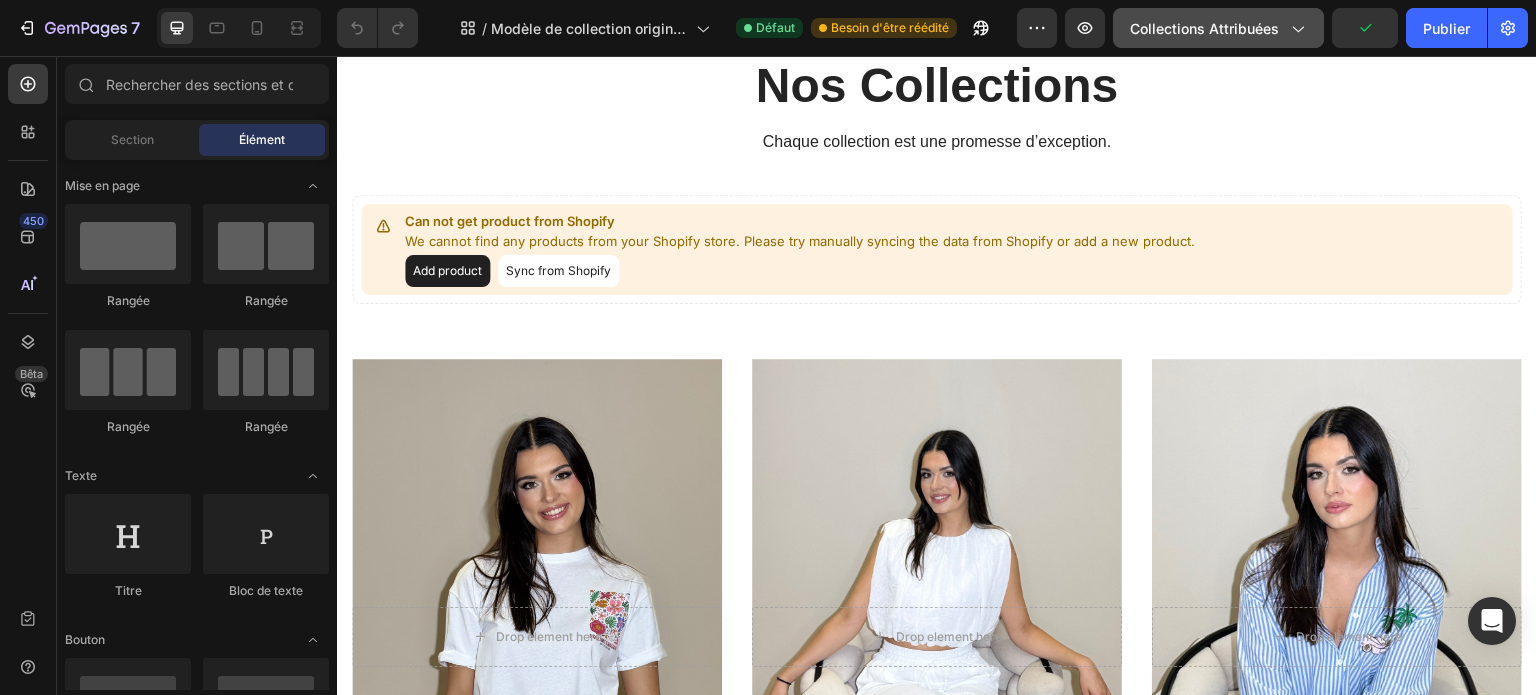 click on "Collections attribuées" at bounding box center [1218, 28] 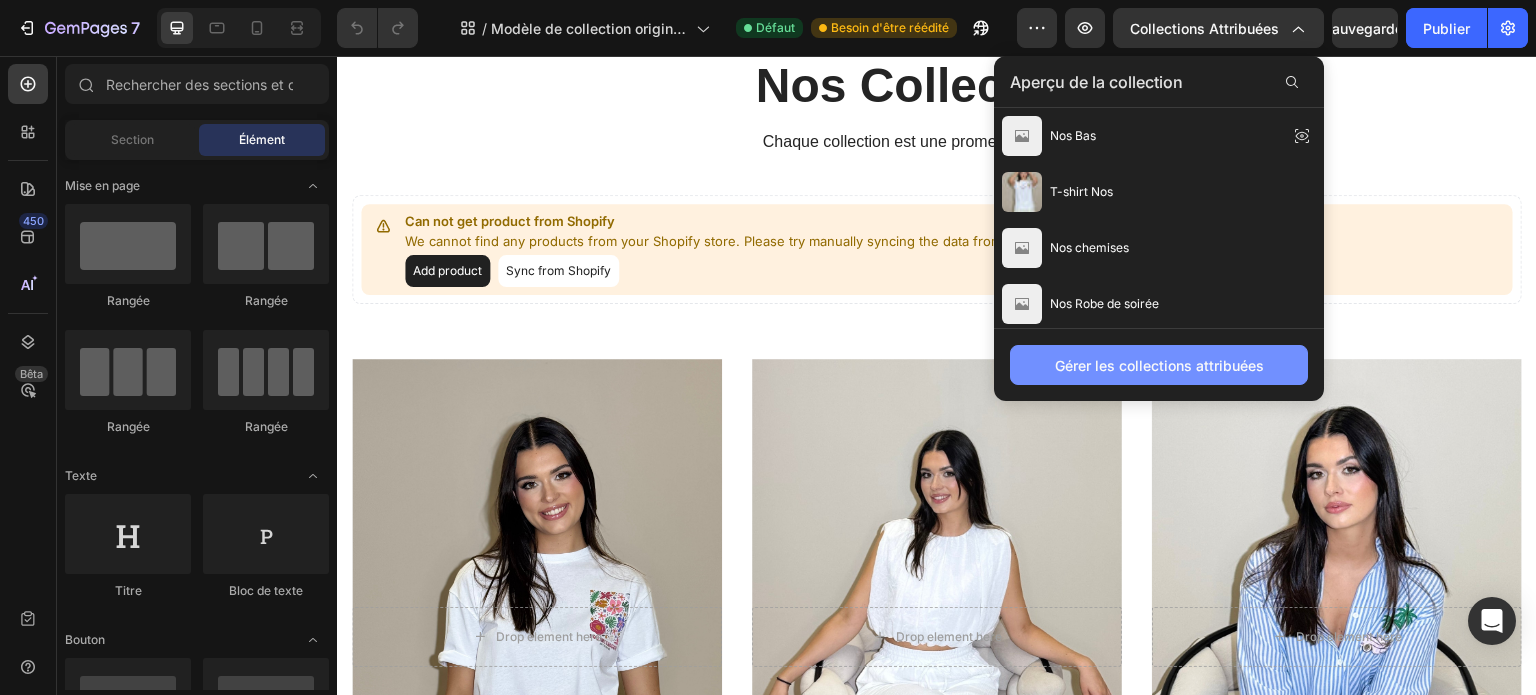 click on "Gérer les collections attribuées" 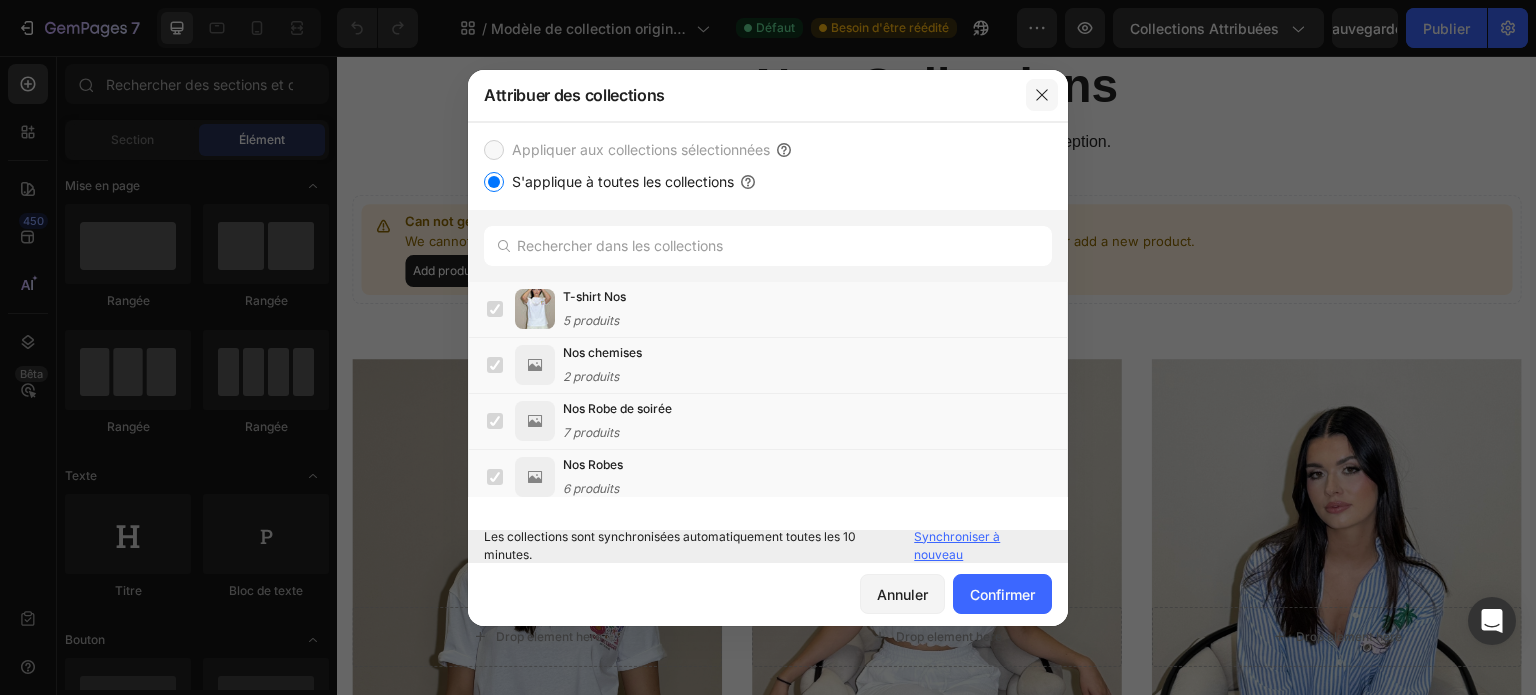 click 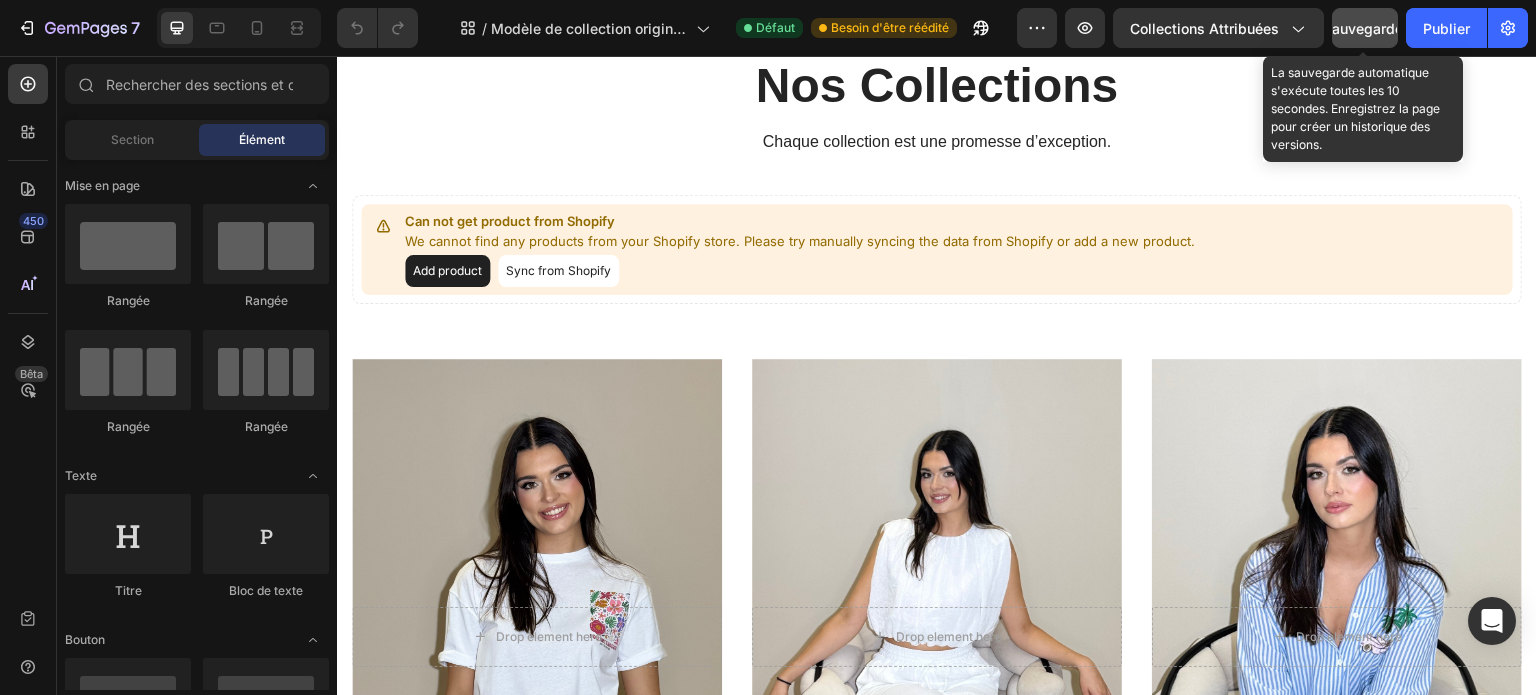 click on "Sauvegarder" 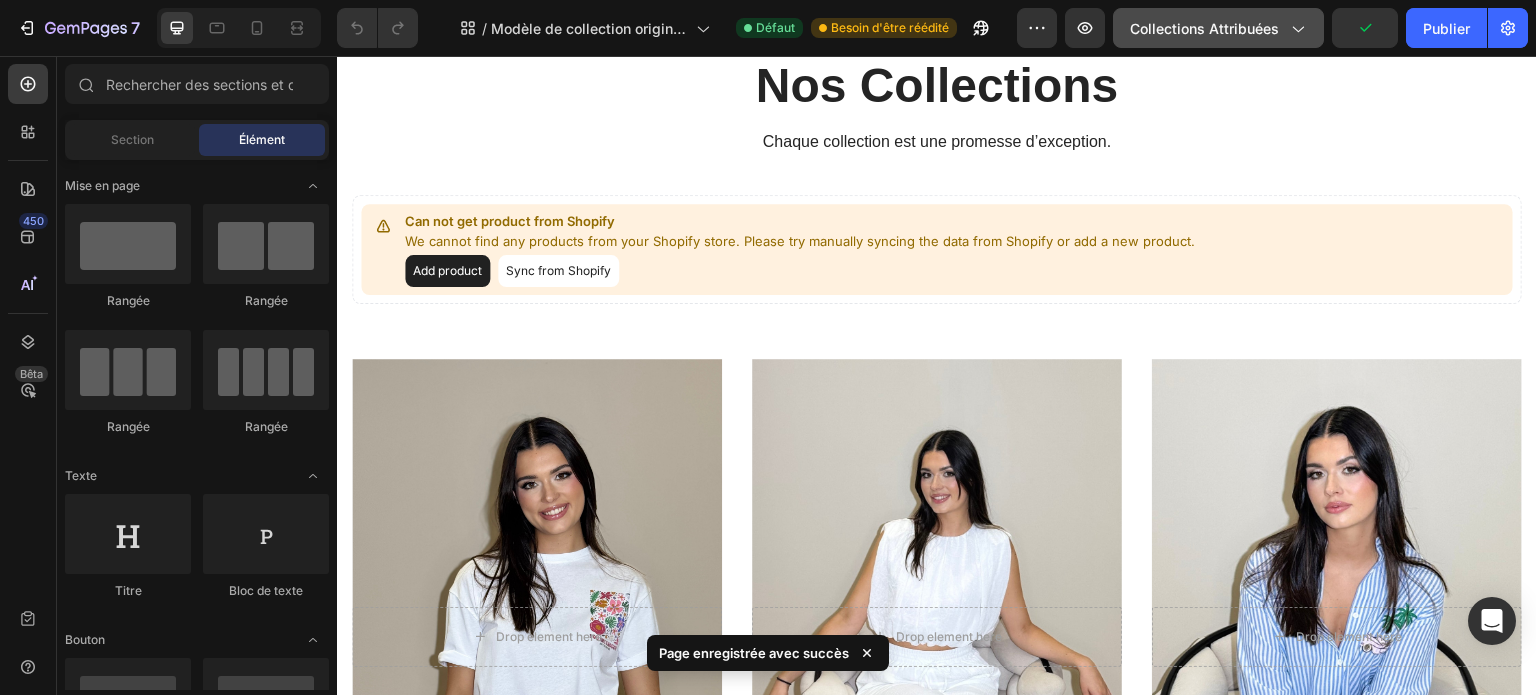 click on "Collections attribuées" at bounding box center [1218, 28] 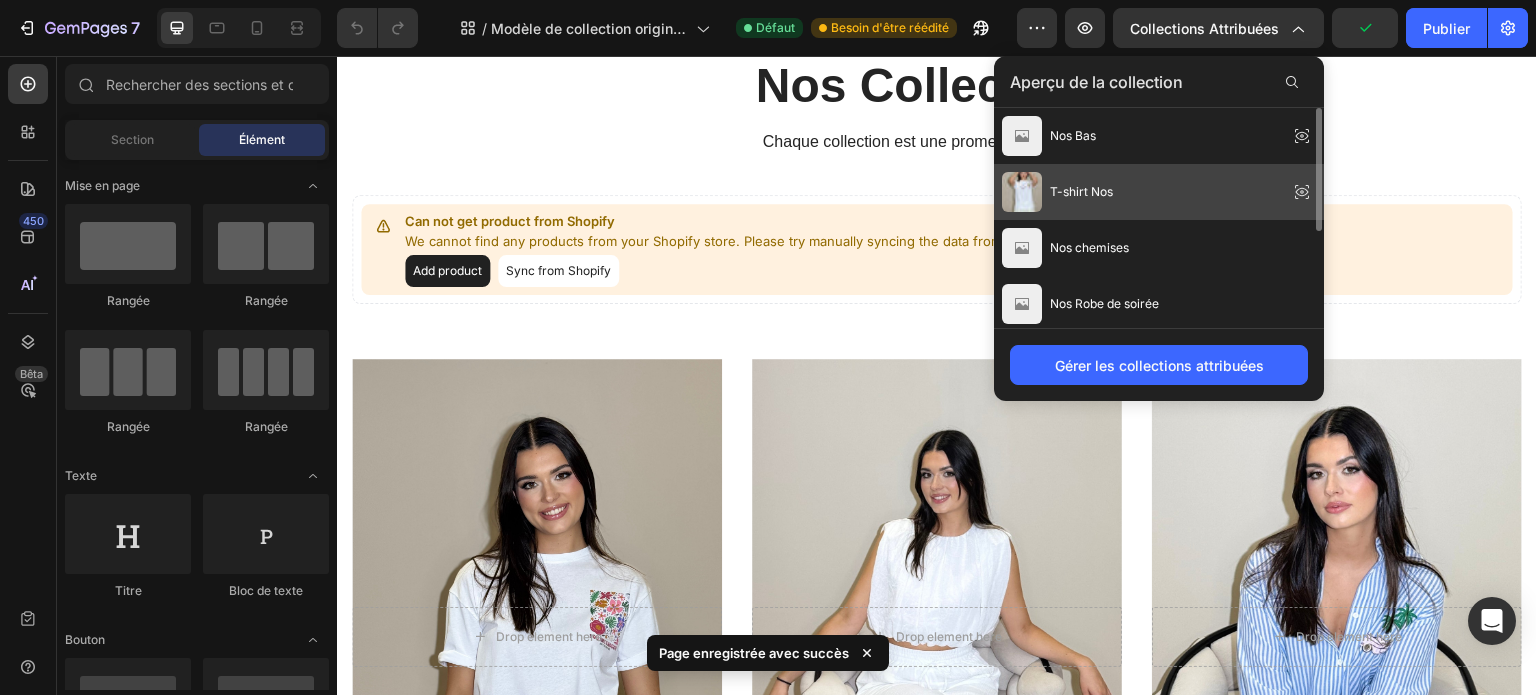 click on "T-shirt Nos" at bounding box center (1081, 191) 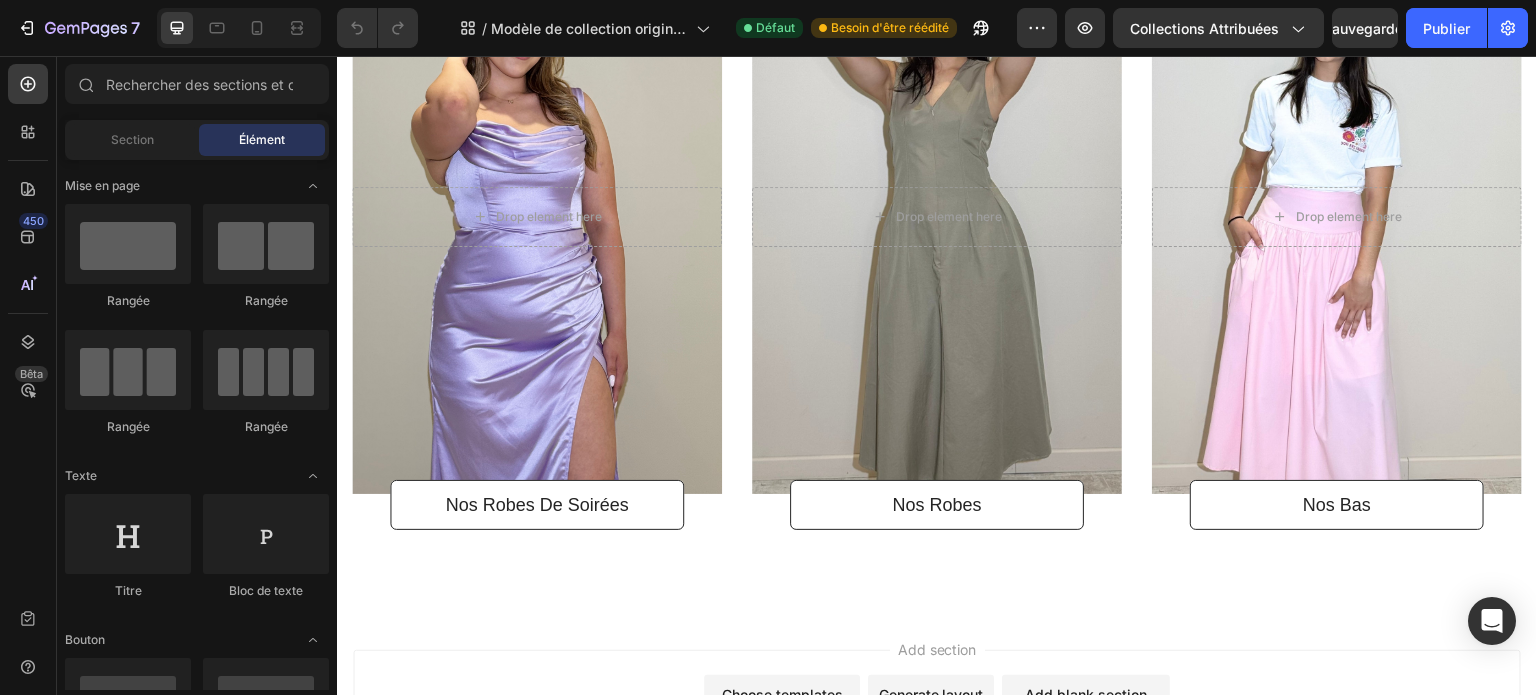 scroll, scrollTop: 2868, scrollLeft: 0, axis: vertical 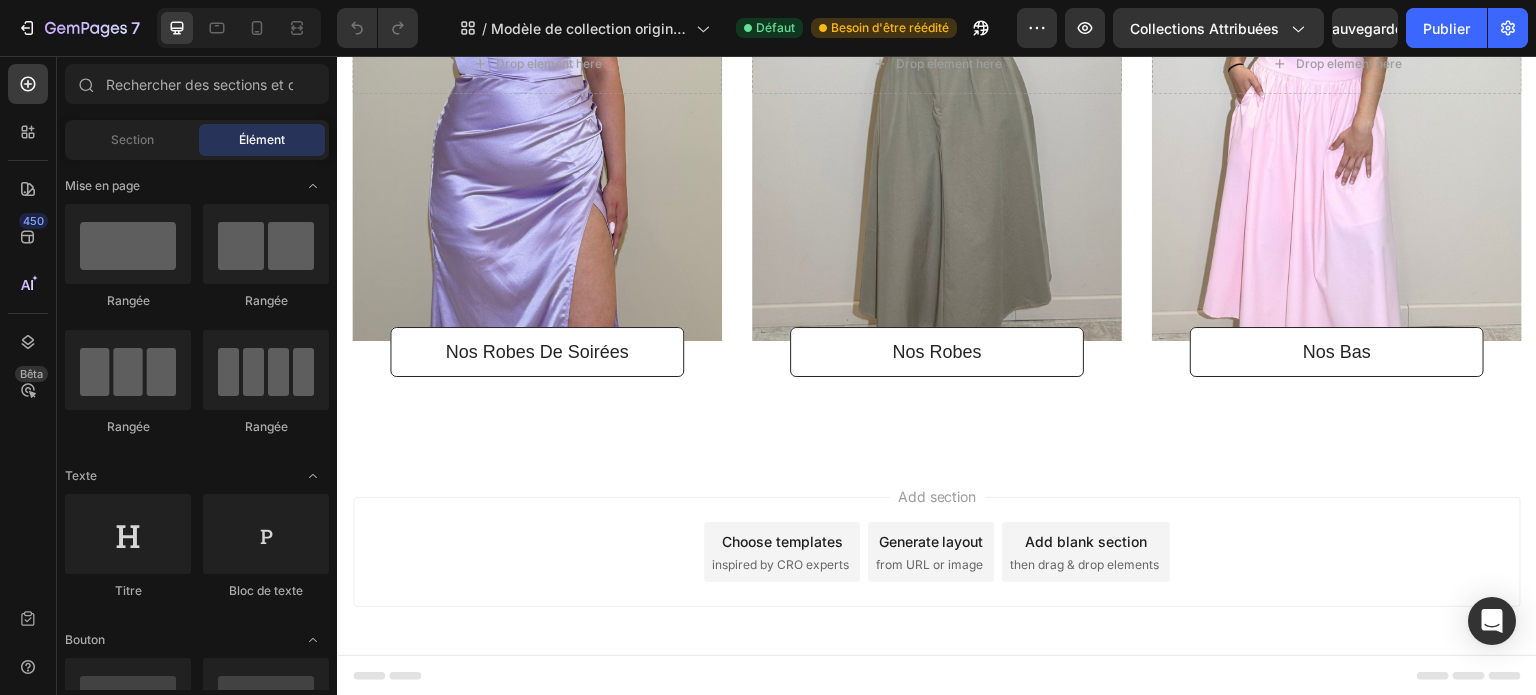 click on "Add blank section" at bounding box center (1086, 541) 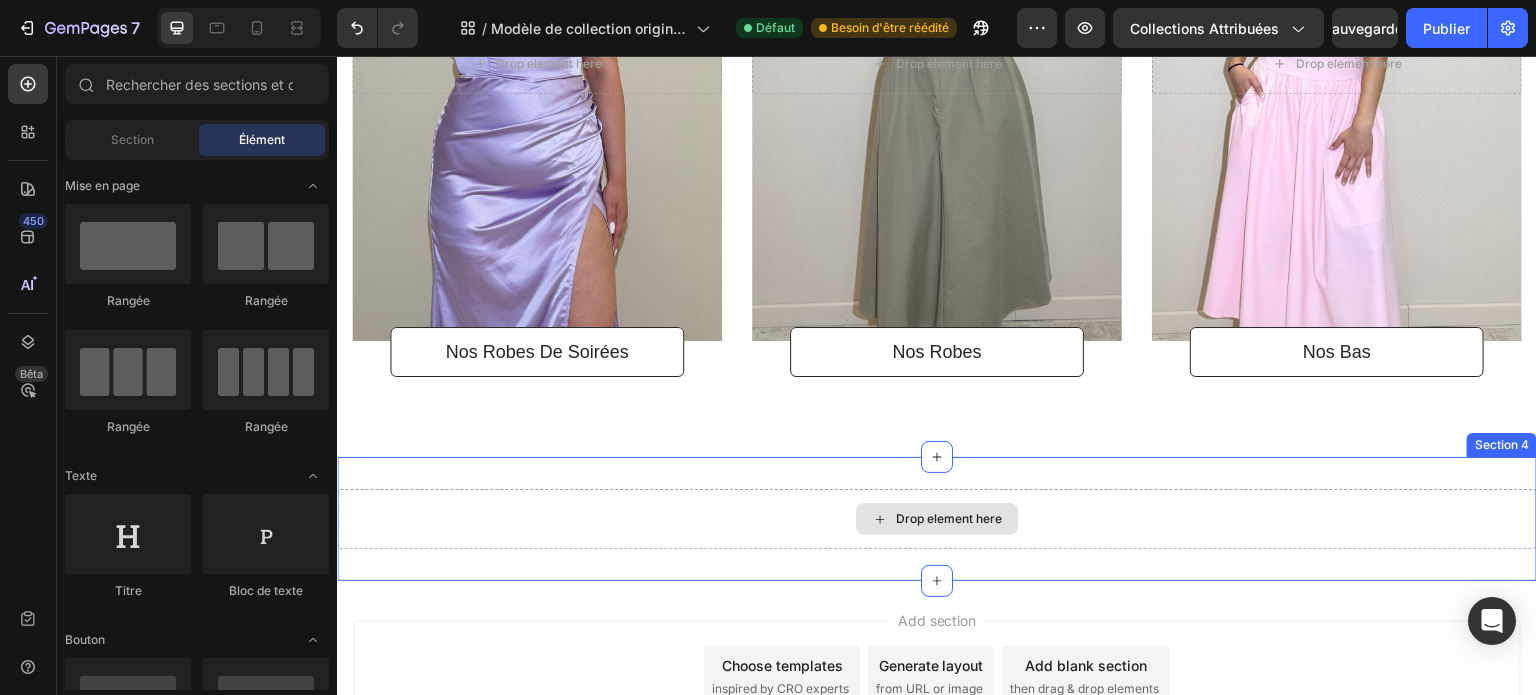 click on "Drop element here" at bounding box center (949, 519) 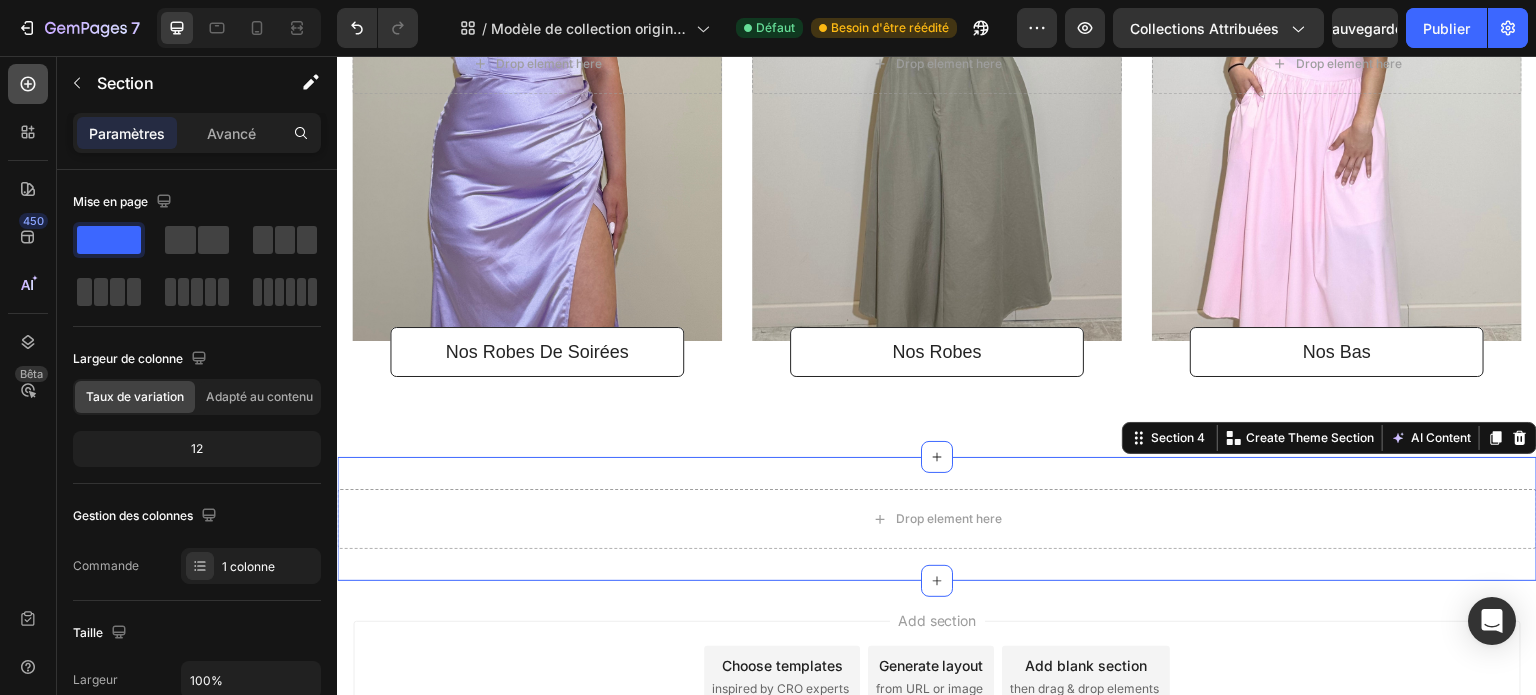 click 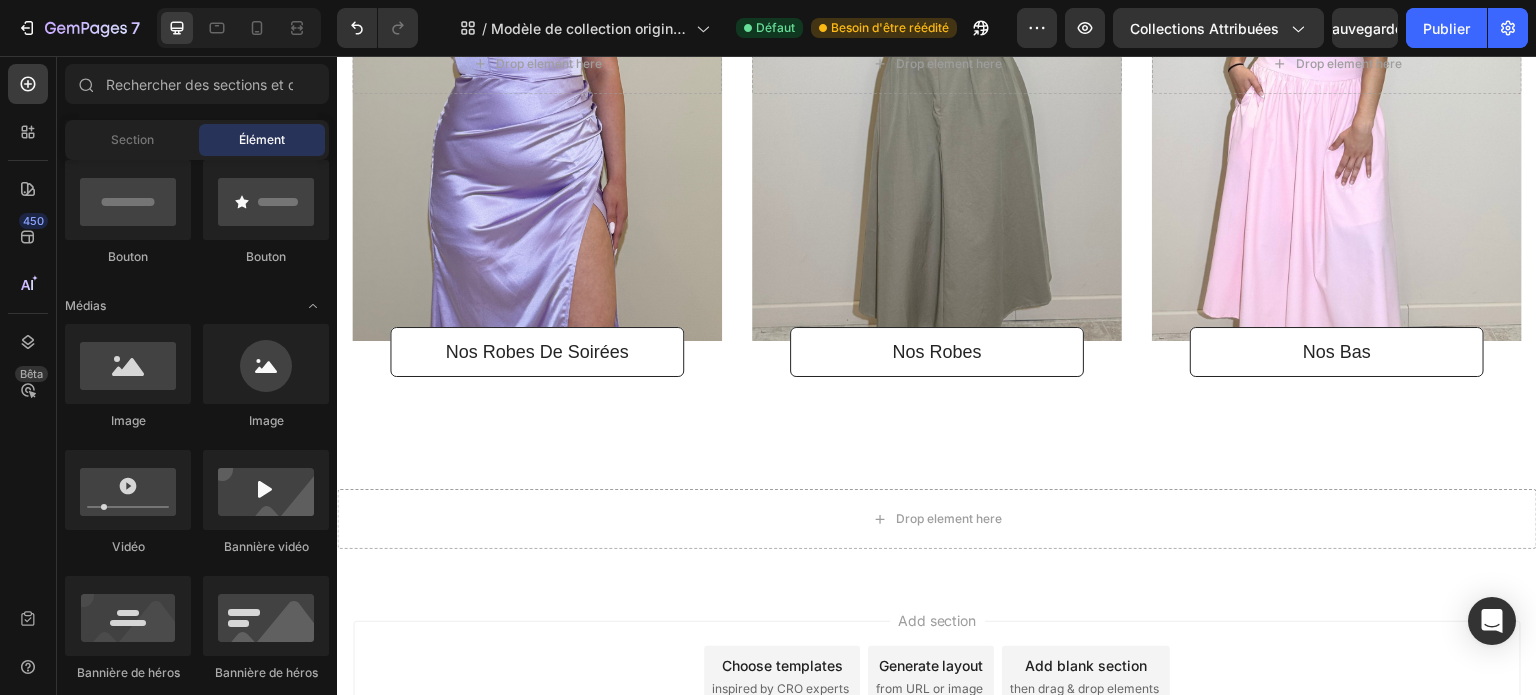 scroll, scrollTop: 0, scrollLeft: 0, axis: both 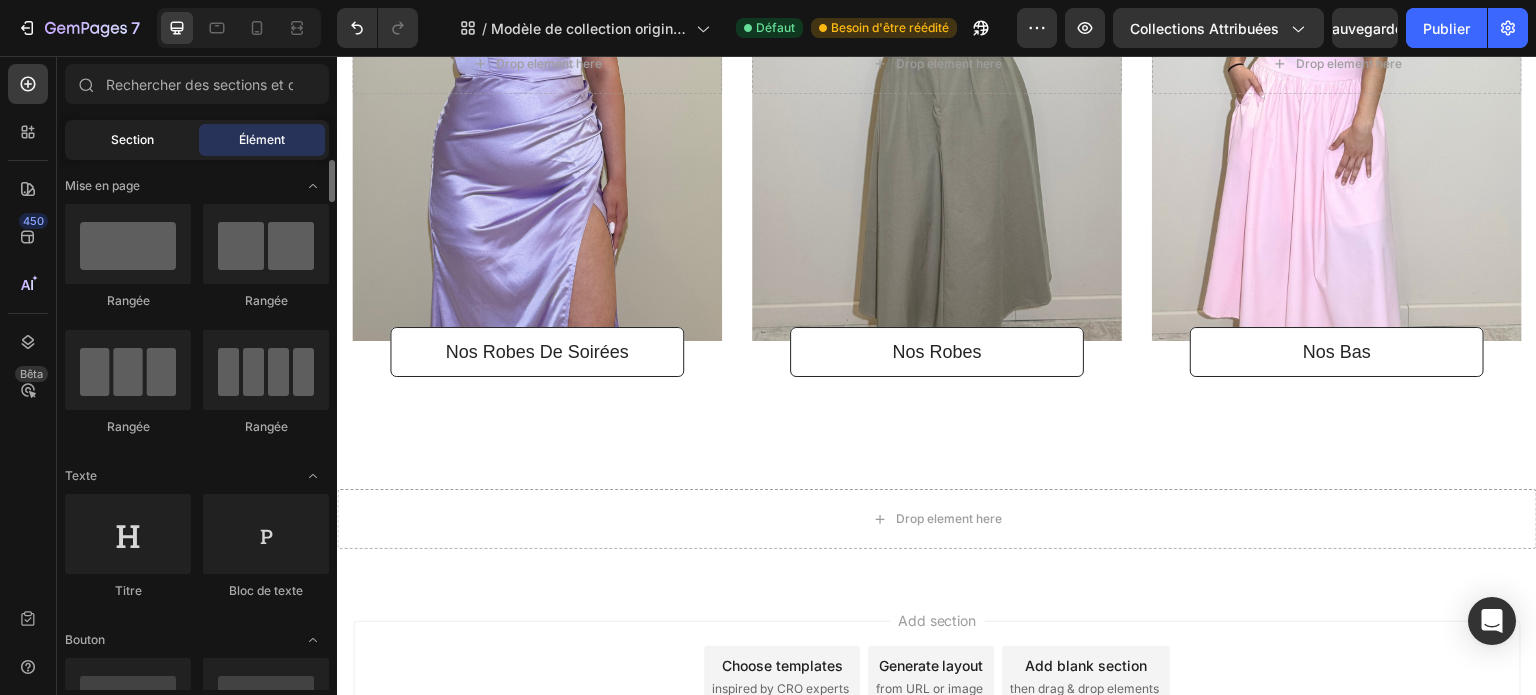 click on "Section" 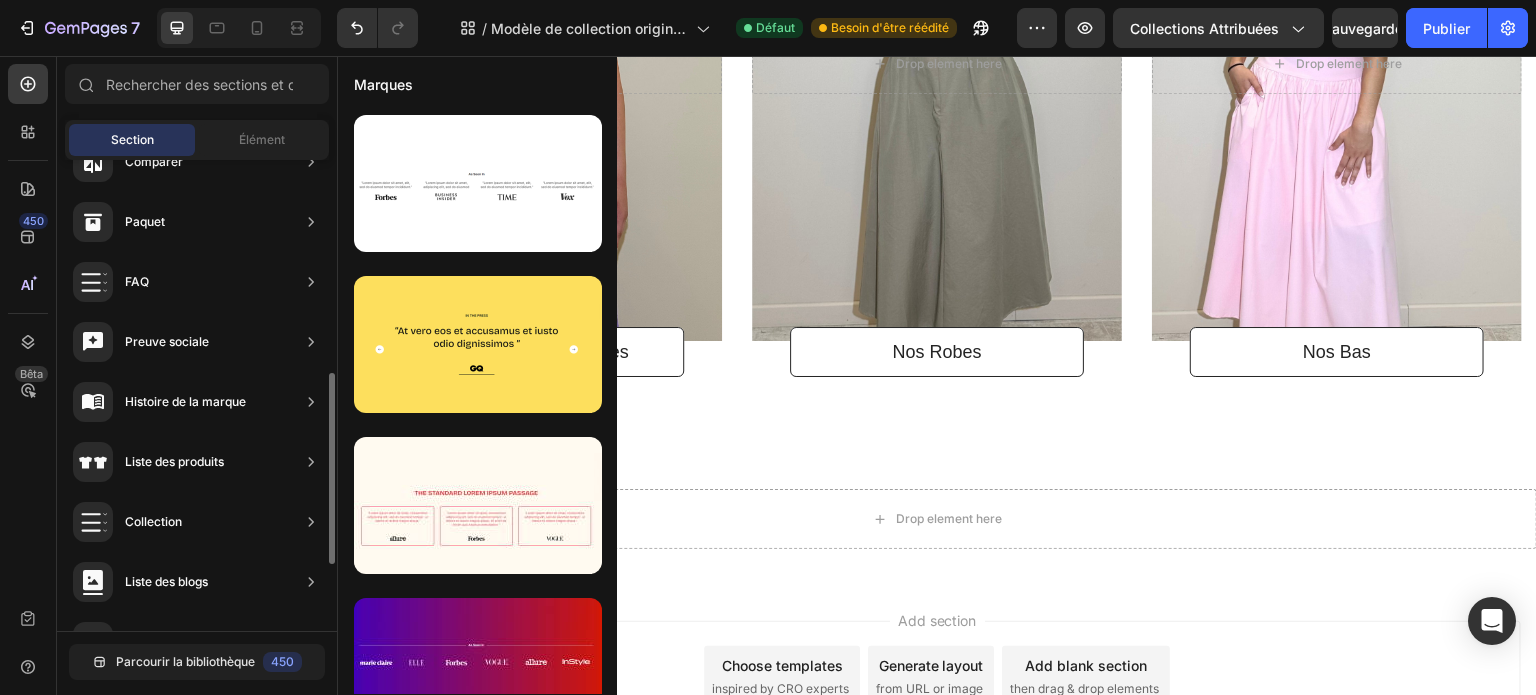 scroll, scrollTop: 688, scrollLeft: 0, axis: vertical 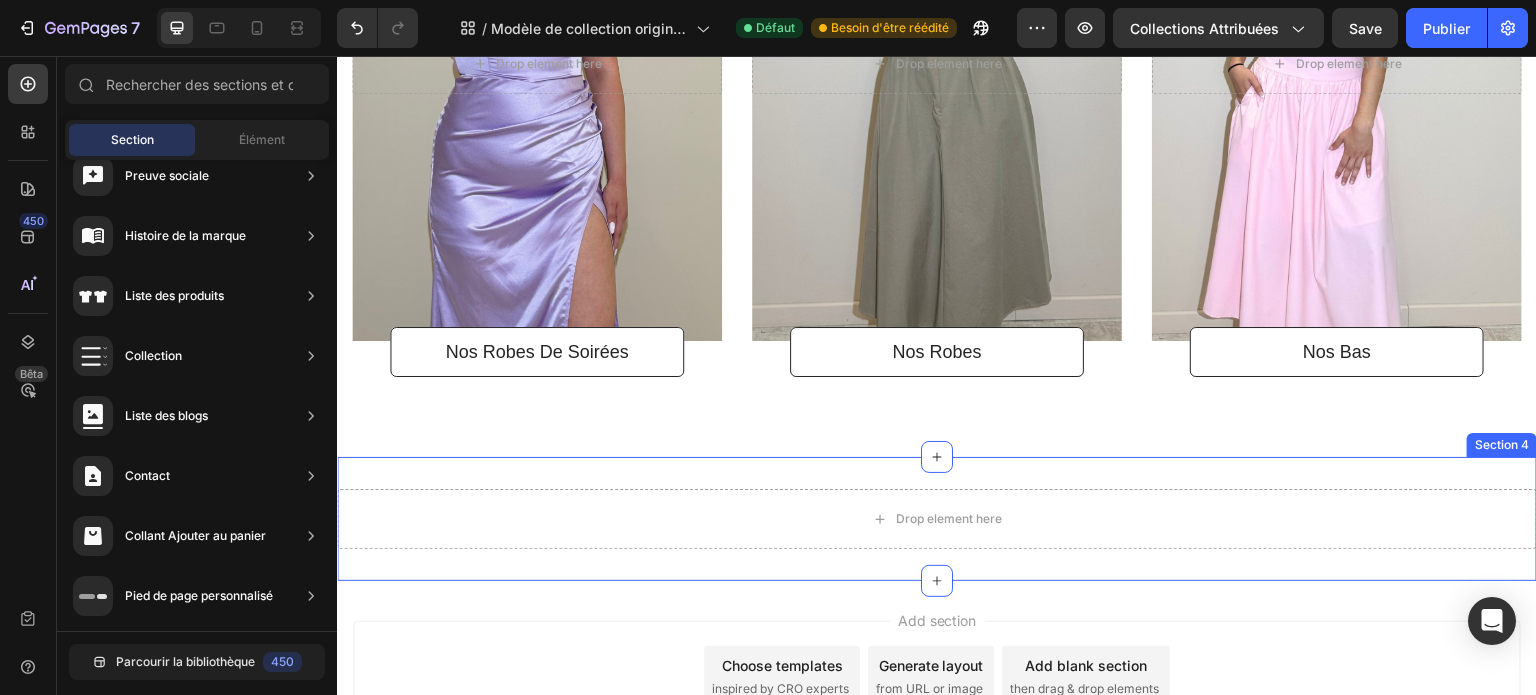 click on "Drop element here Section 4" at bounding box center [937, 519] 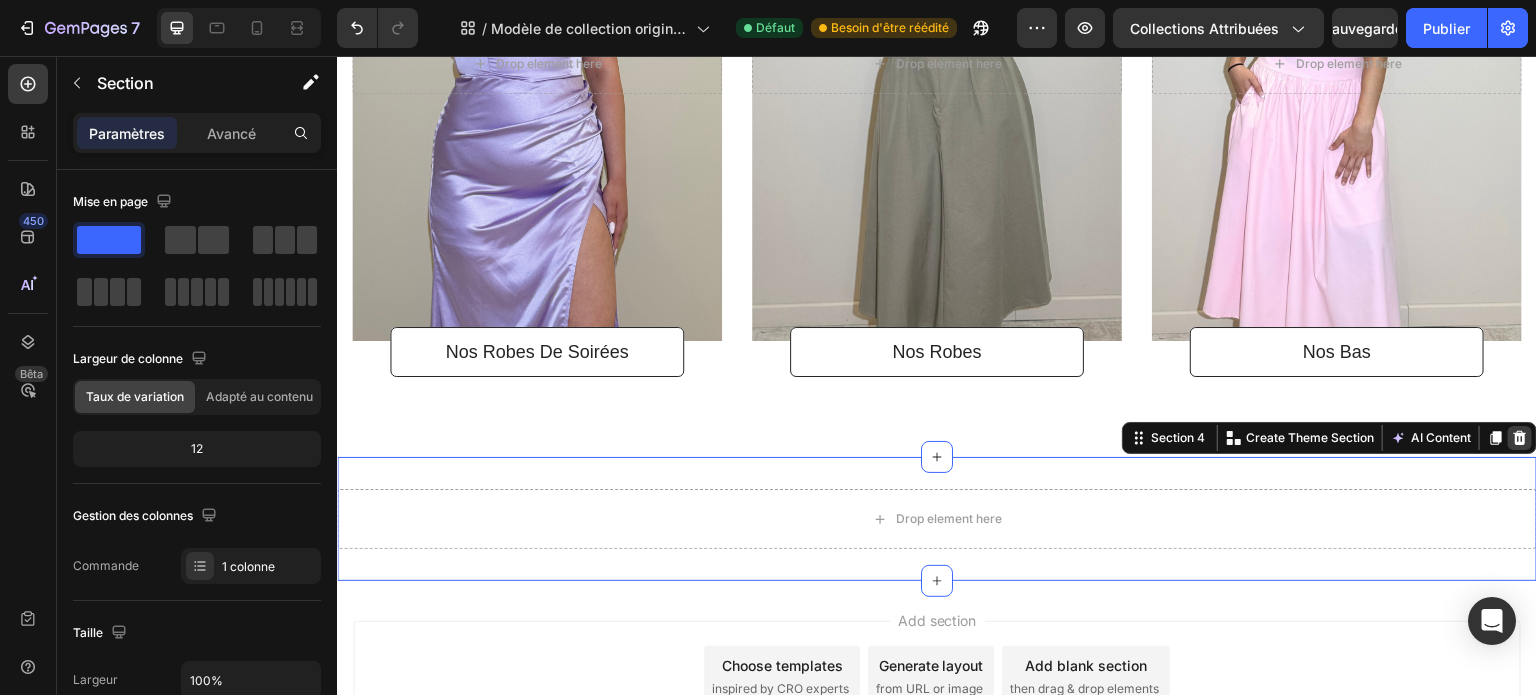 click 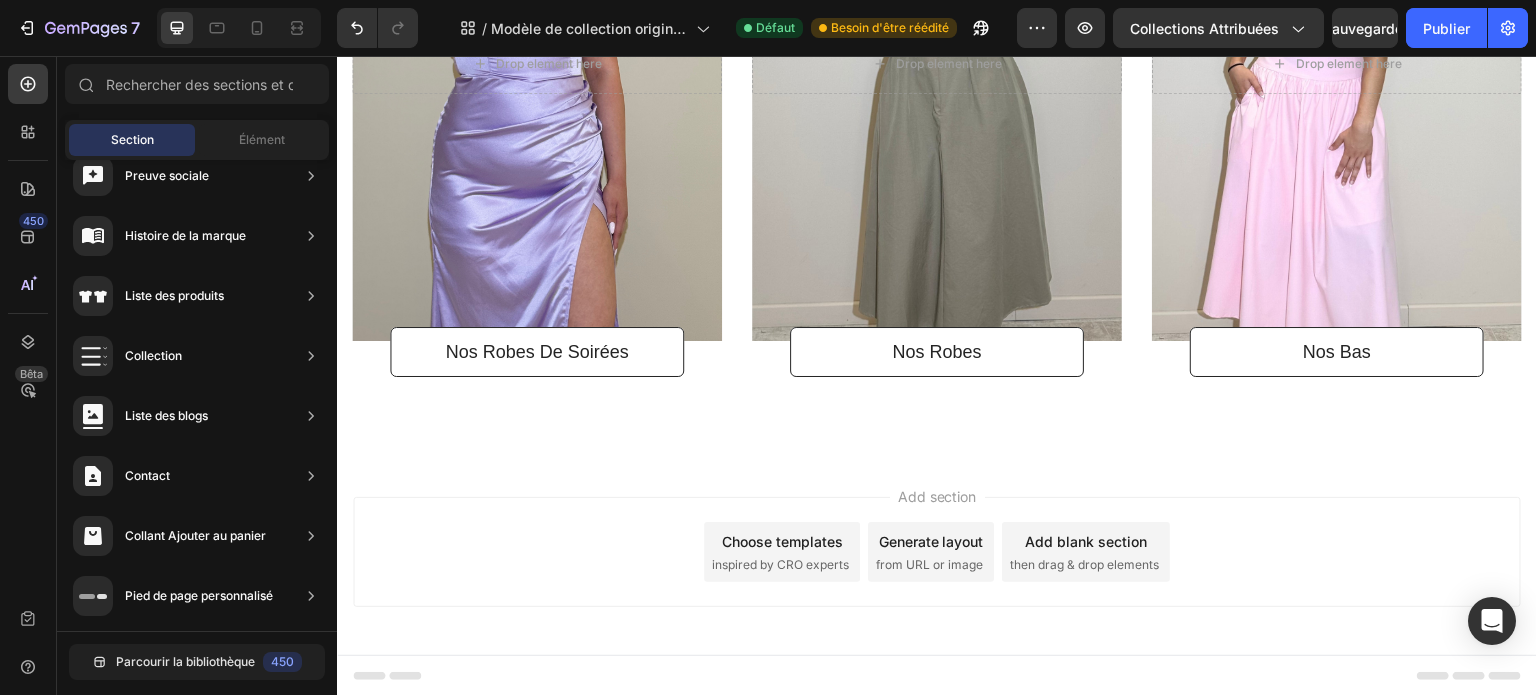 click on "Choose templates" at bounding box center [782, 541] 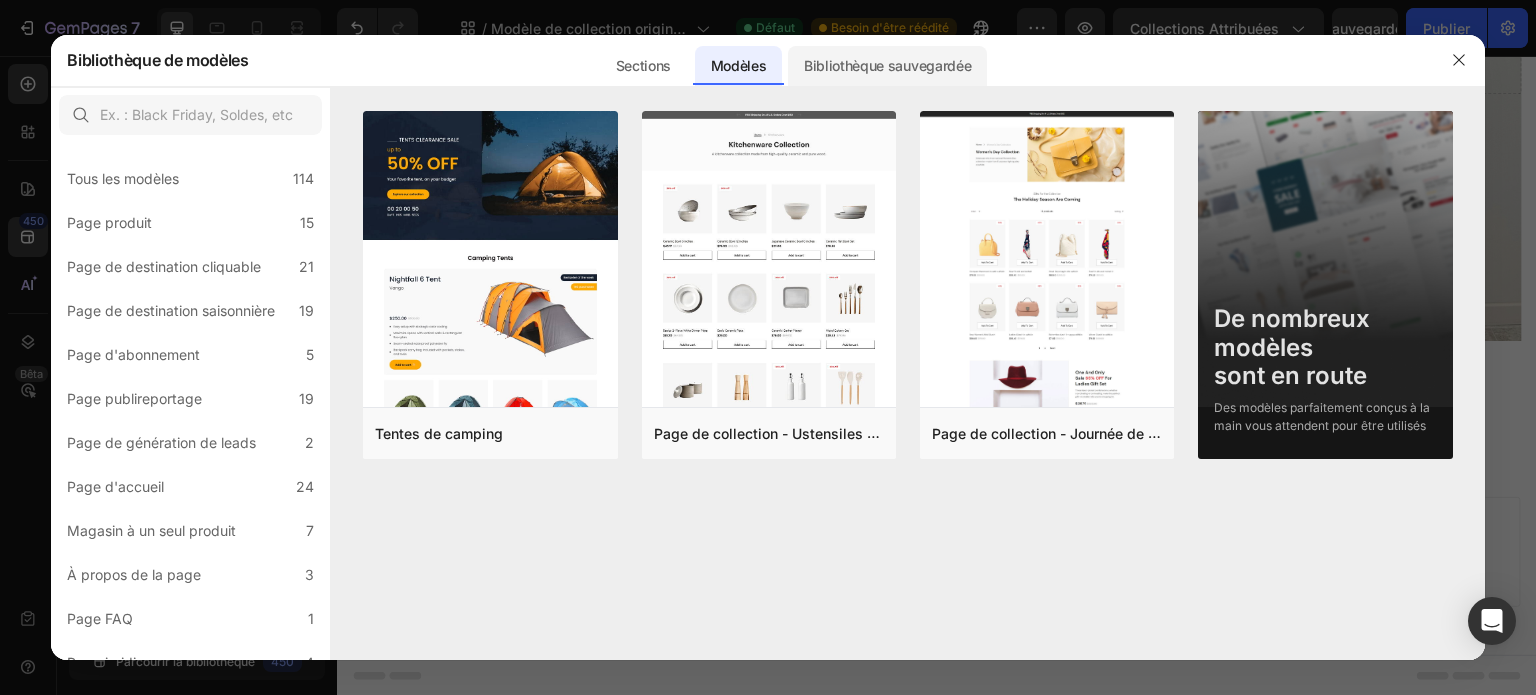 click on "Bibliothèque sauvegardée" at bounding box center [887, 65] 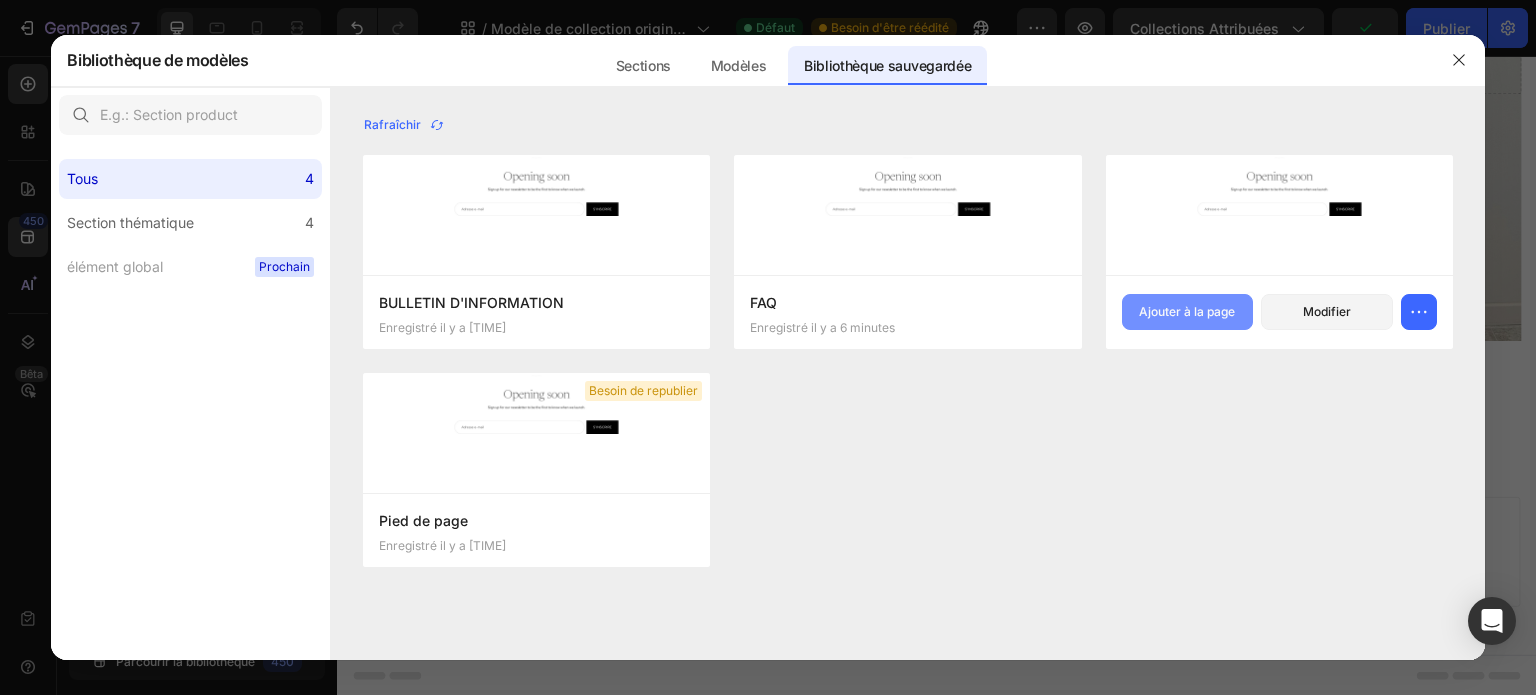 click on "Ajouter à la page" at bounding box center [1187, 311] 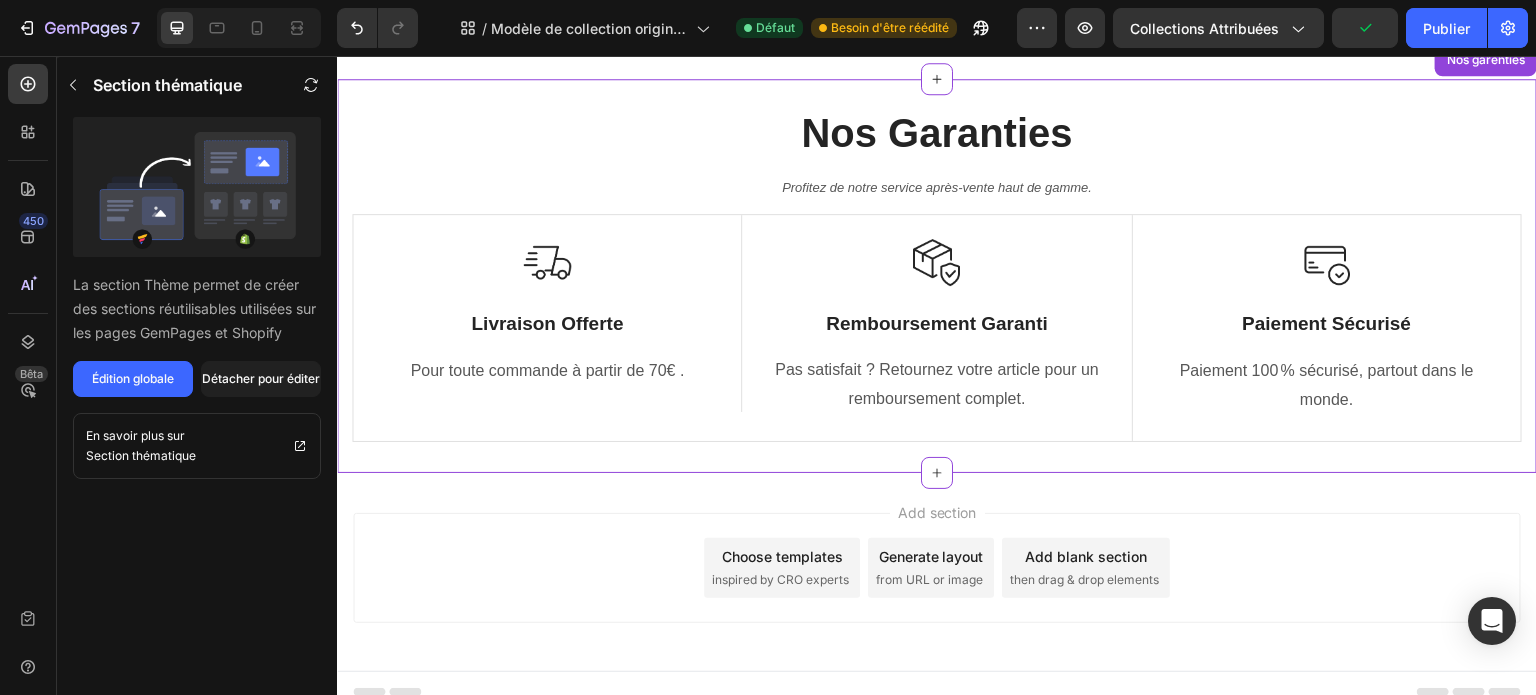 scroll, scrollTop: 3262, scrollLeft: 0, axis: vertical 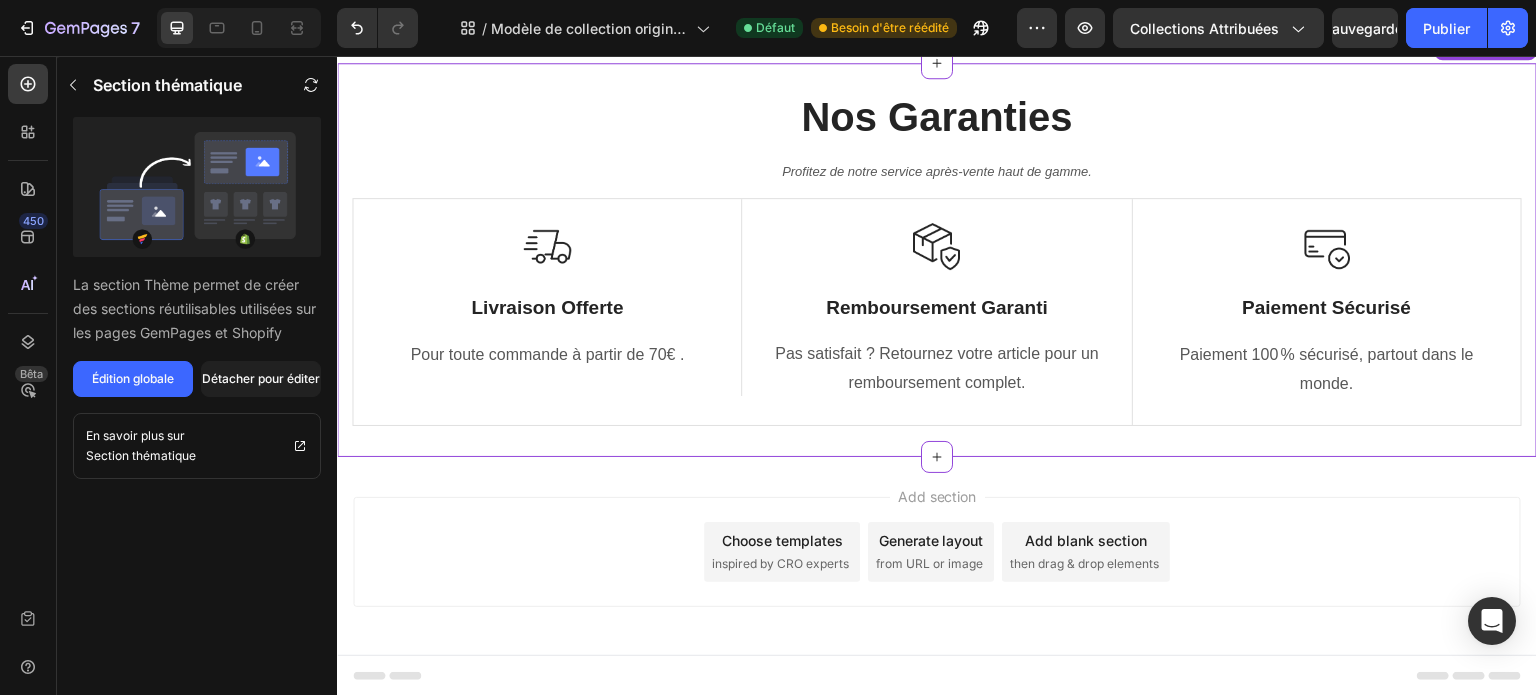click on "Choose templates" at bounding box center [782, 540] 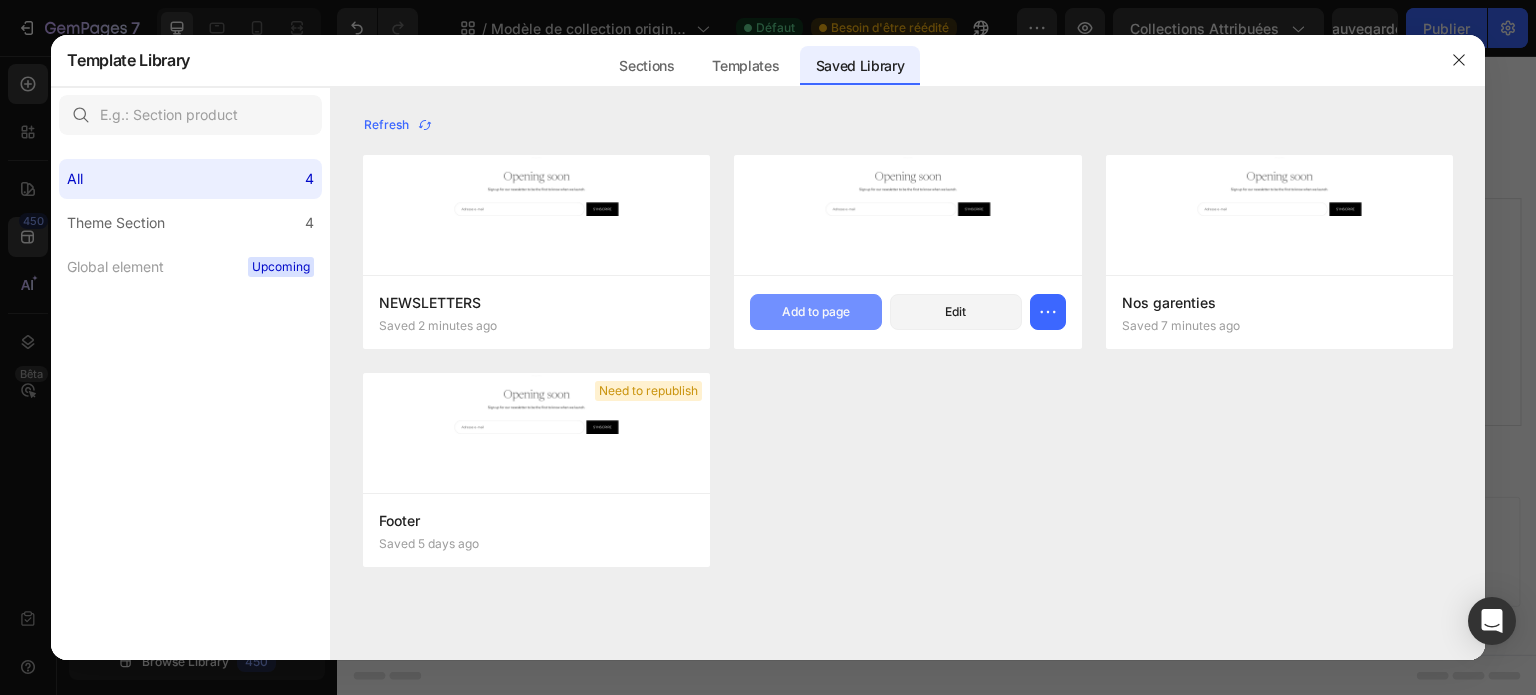 click on "Add to page" at bounding box center [816, 312] 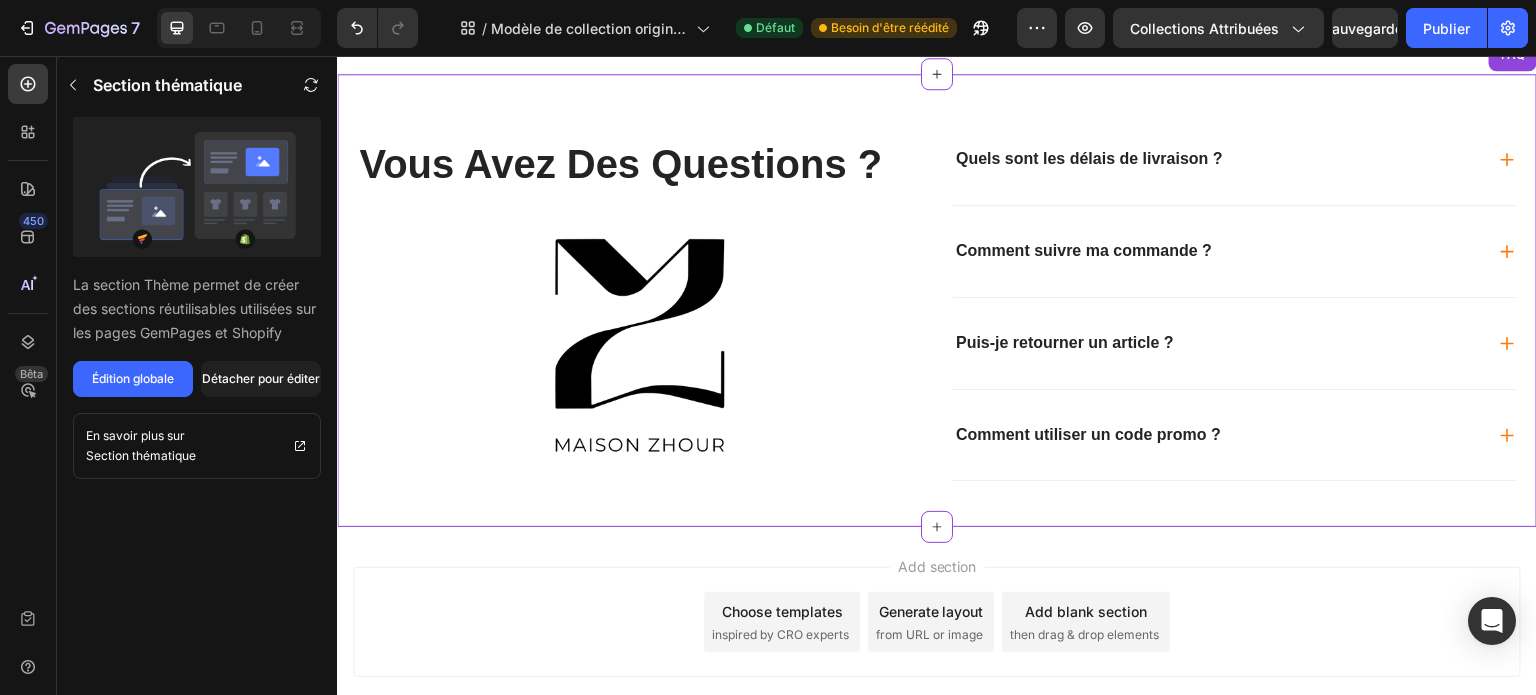 scroll, scrollTop: 3712, scrollLeft: 0, axis: vertical 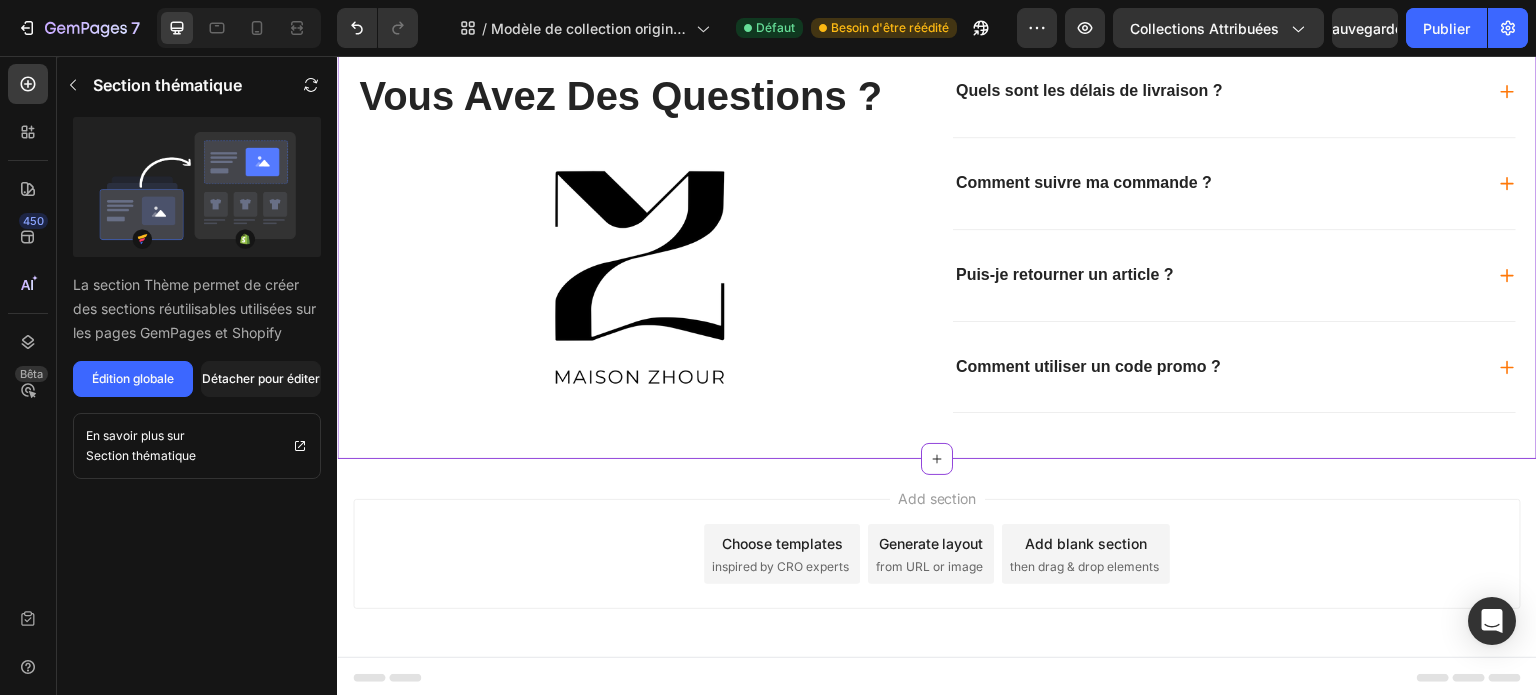 click on "Choose templates" at bounding box center [782, 543] 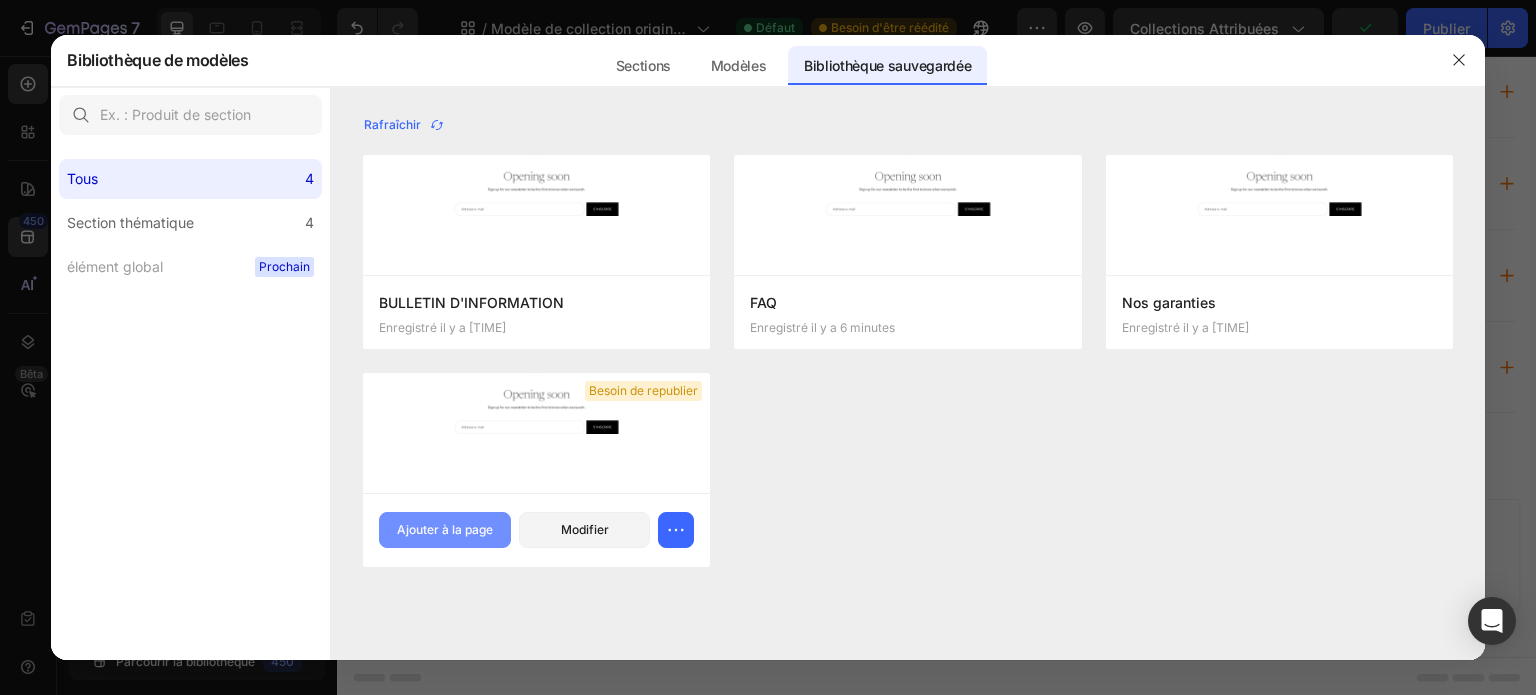 click on "Ajouter à la page" at bounding box center [445, 530] 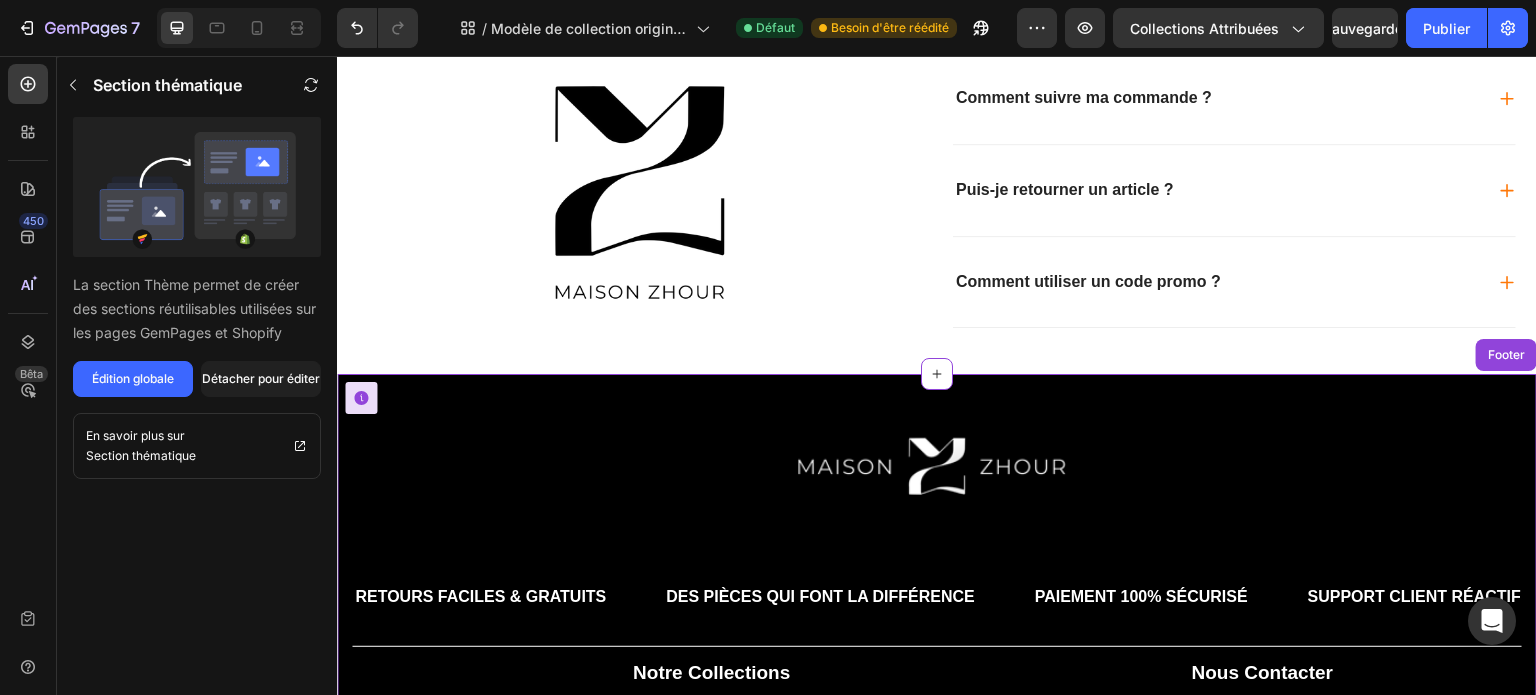 scroll, scrollTop: 3796, scrollLeft: 0, axis: vertical 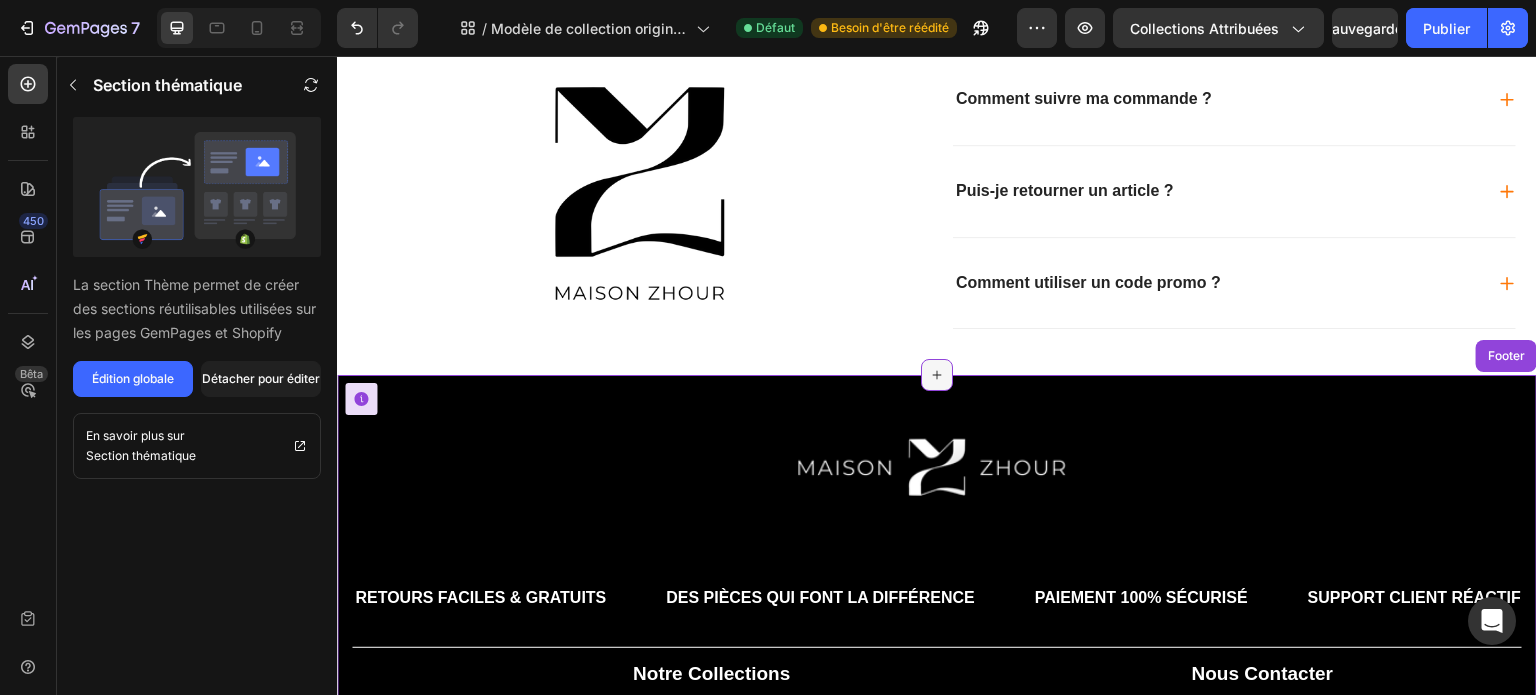click at bounding box center [937, 375] 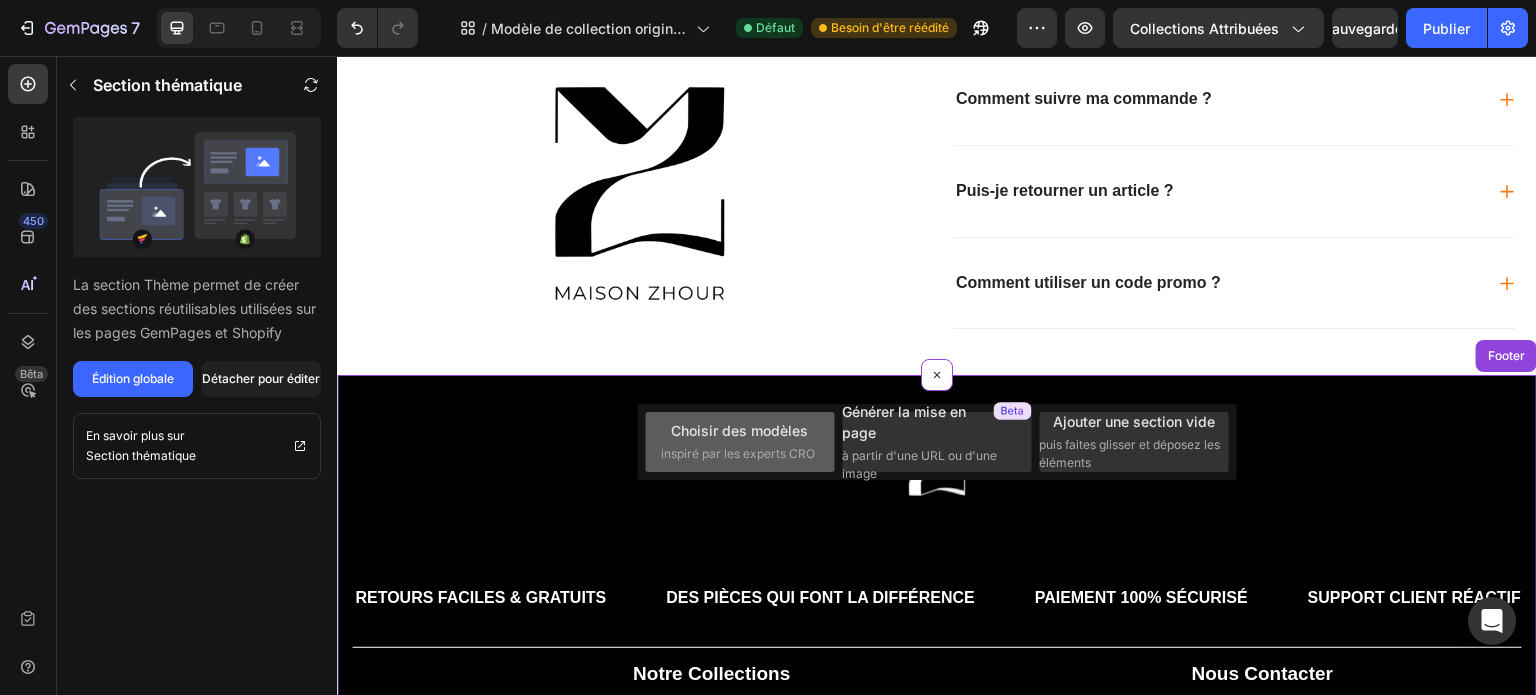 click on "Choisir des modèles inspiré par les experts CRO" at bounding box center [739, 441] 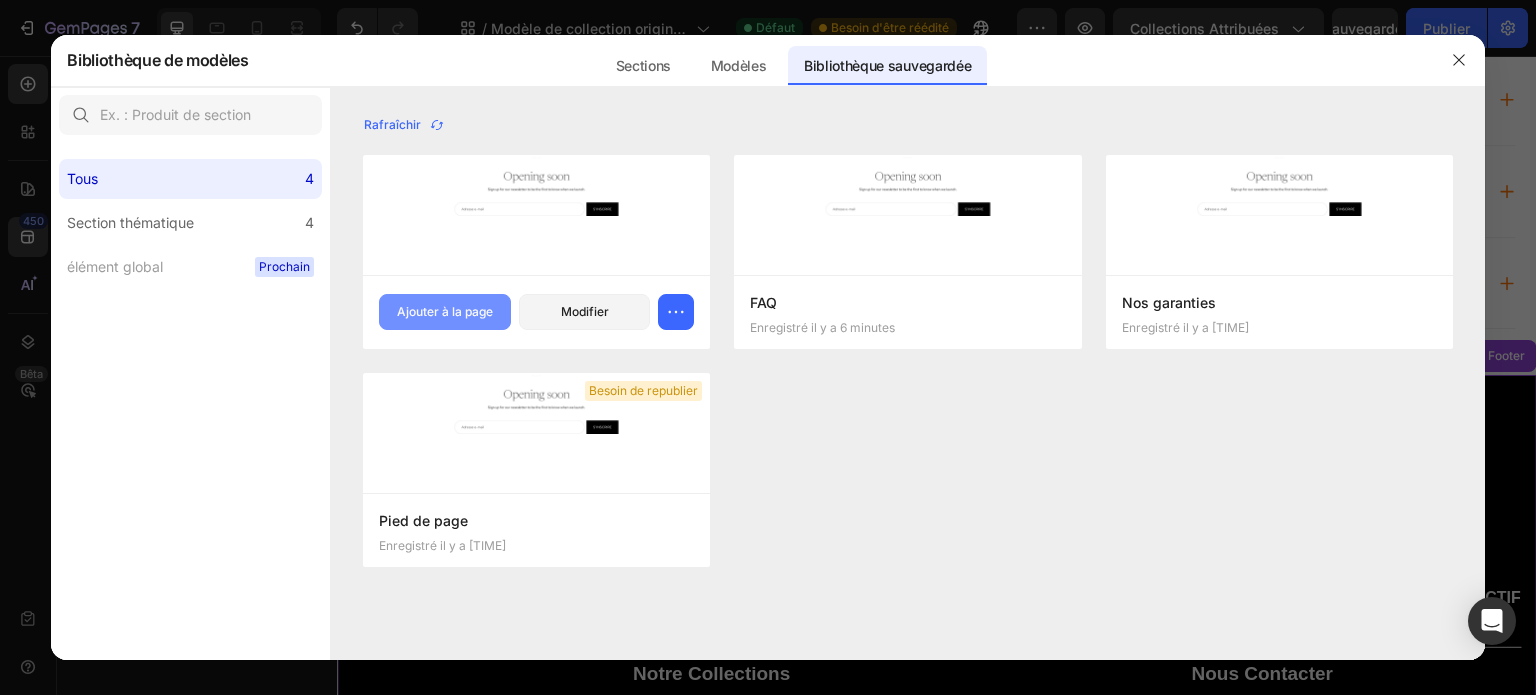 click on "Ajouter à la page" at bounding box center [445, 311] 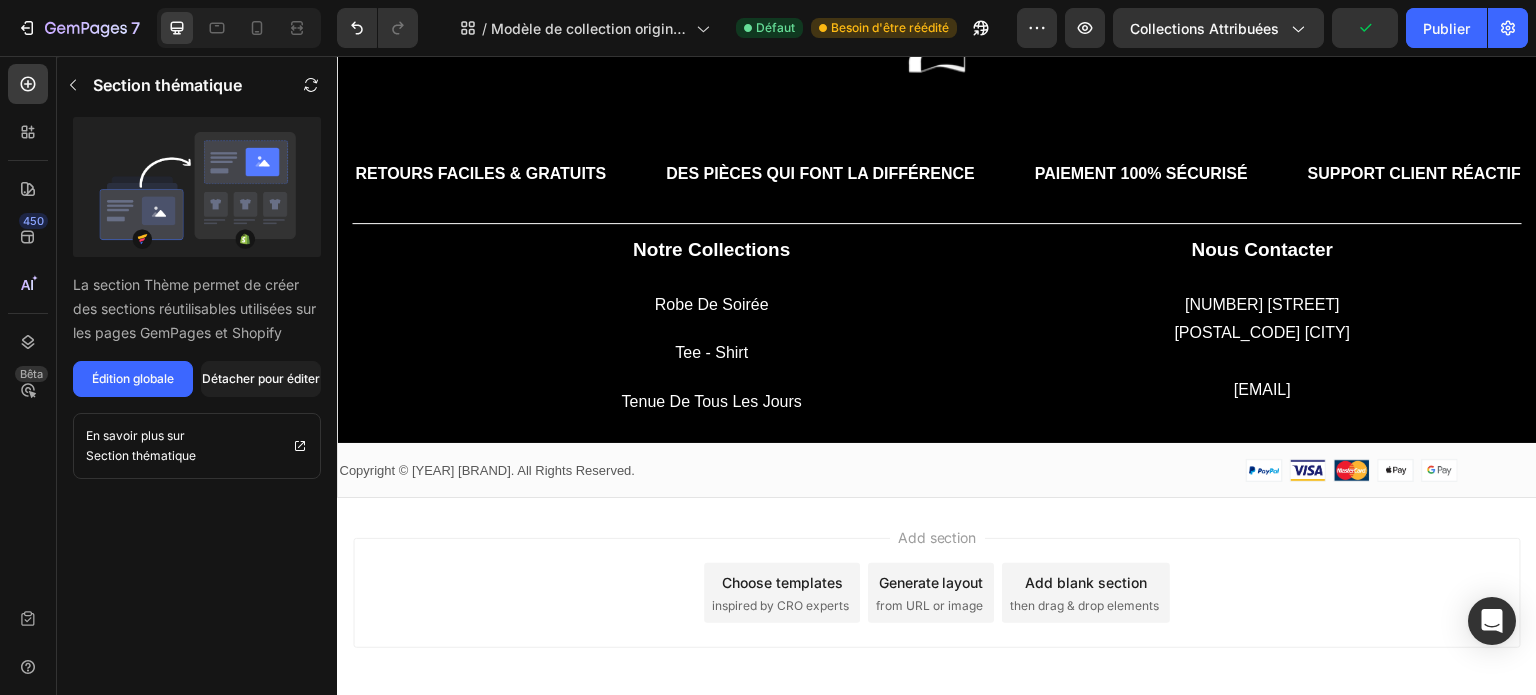 scroll, scrollTop: 4516, scrollLeft: 0, axis: vertical 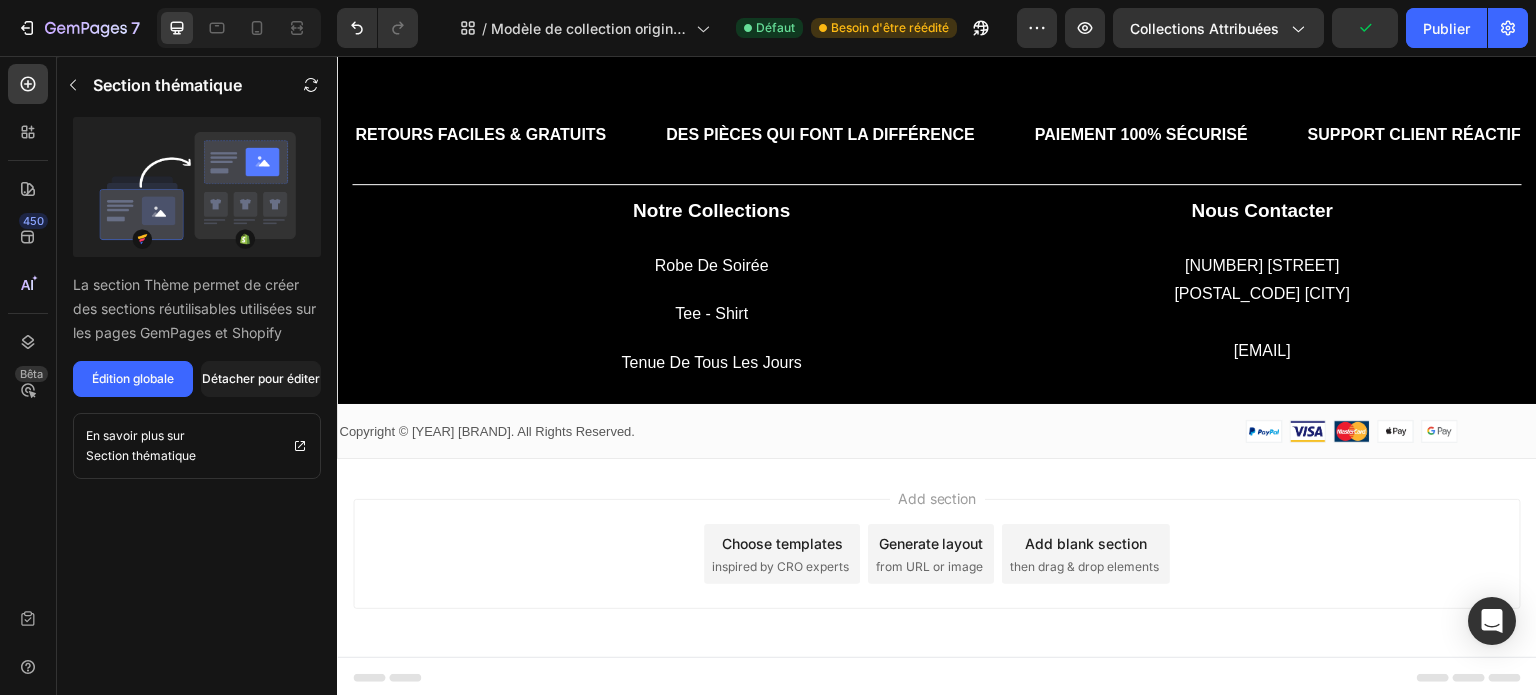 click on "Add section Choose templates inspired by CRO experts Generate layout from URL or image Add blank section then drag & drop elements" at bounding box center [937, 558] 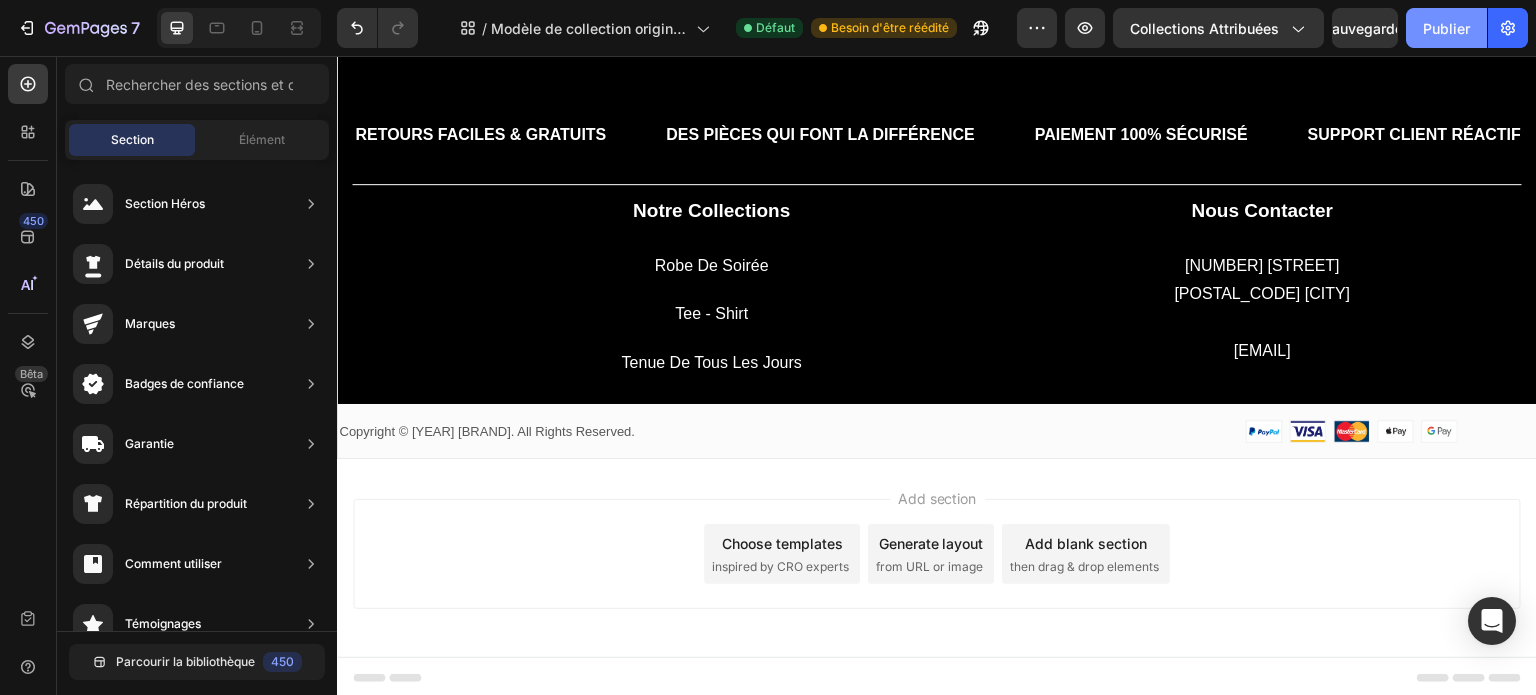 click on "Publier" 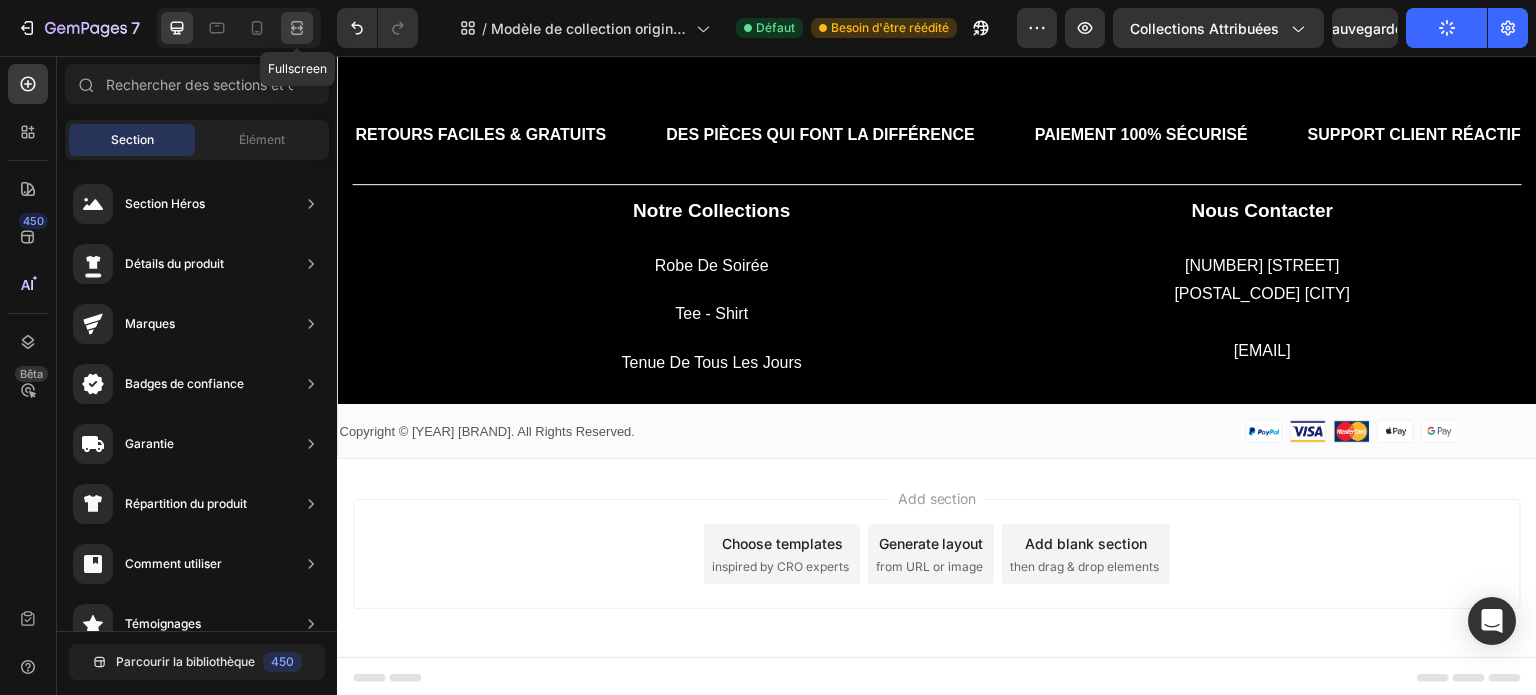 click 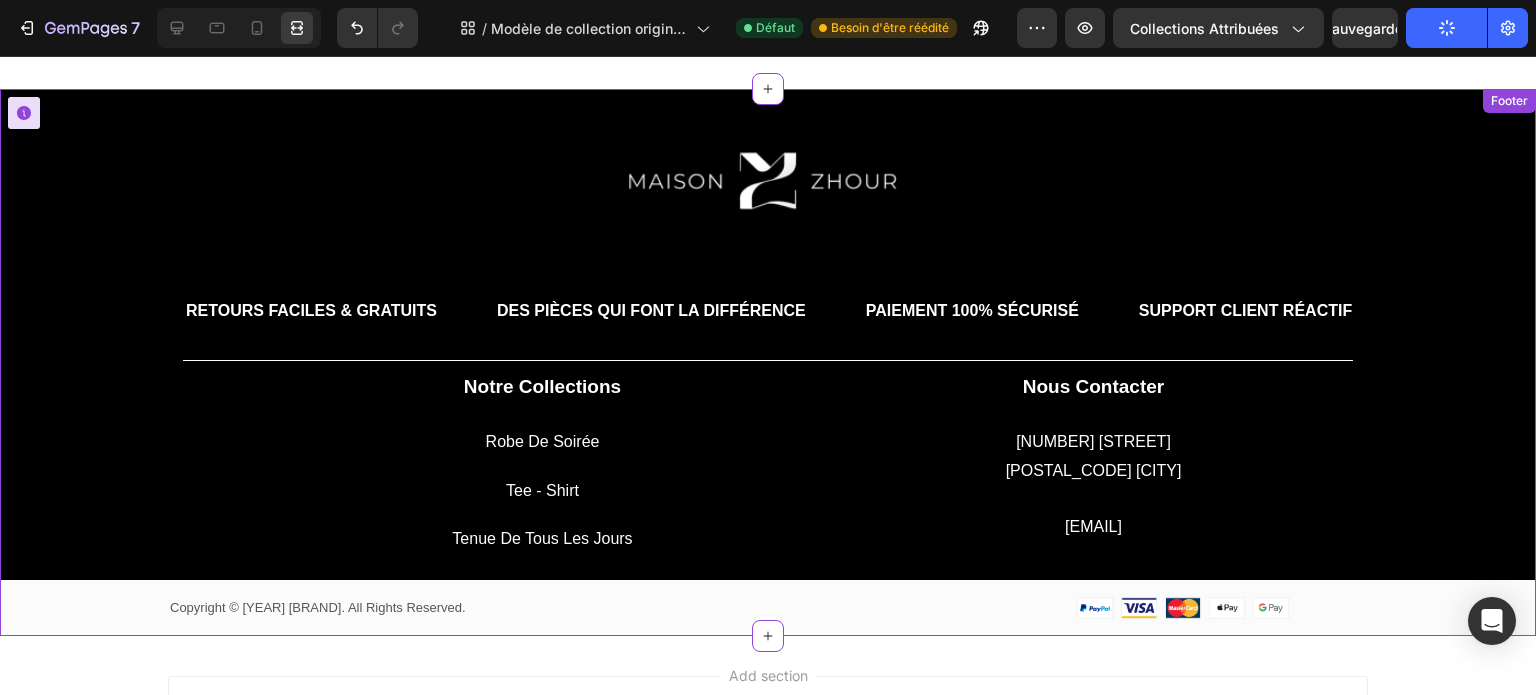 scroll, scrollTop: 4340, scrollLeft: 0, axis: vertical 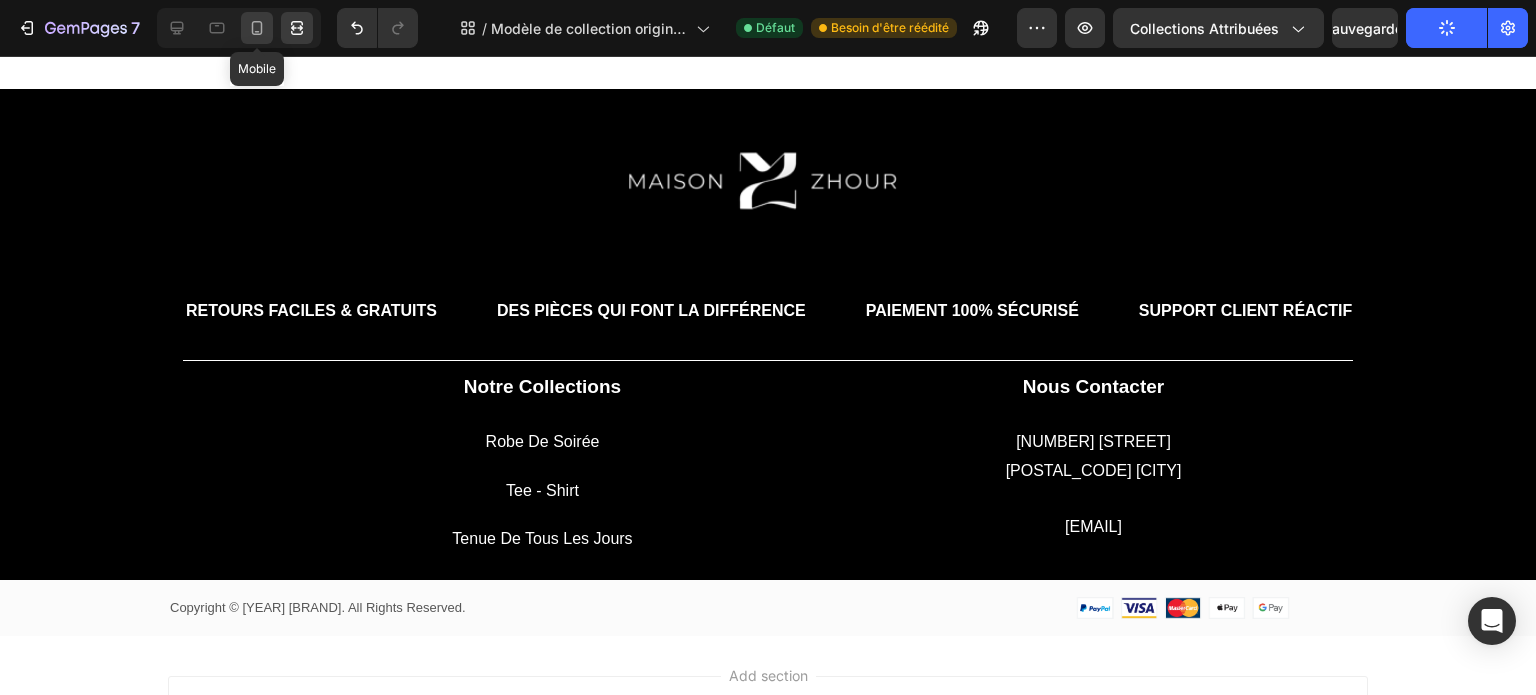 click 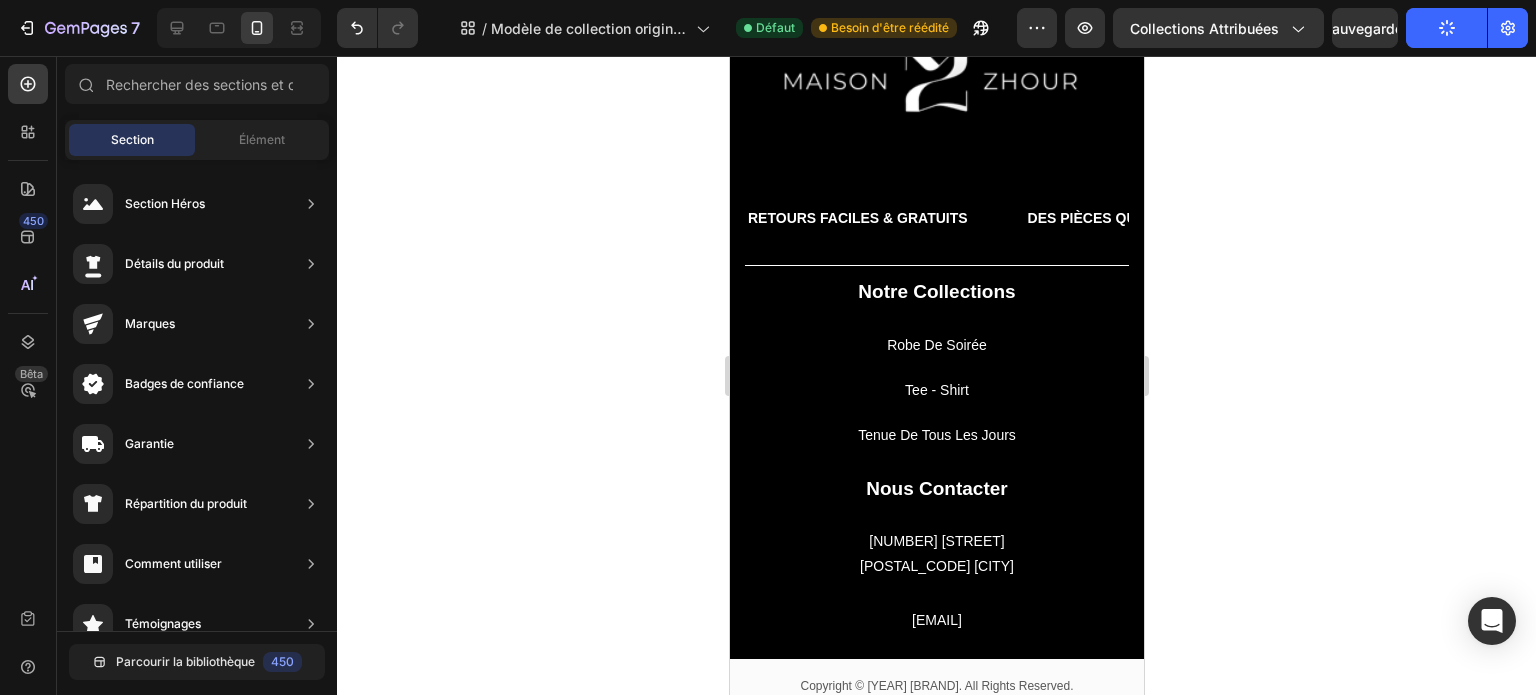 scroll, scrollTop: 7484, scrollLeft: 0, axis: vertical 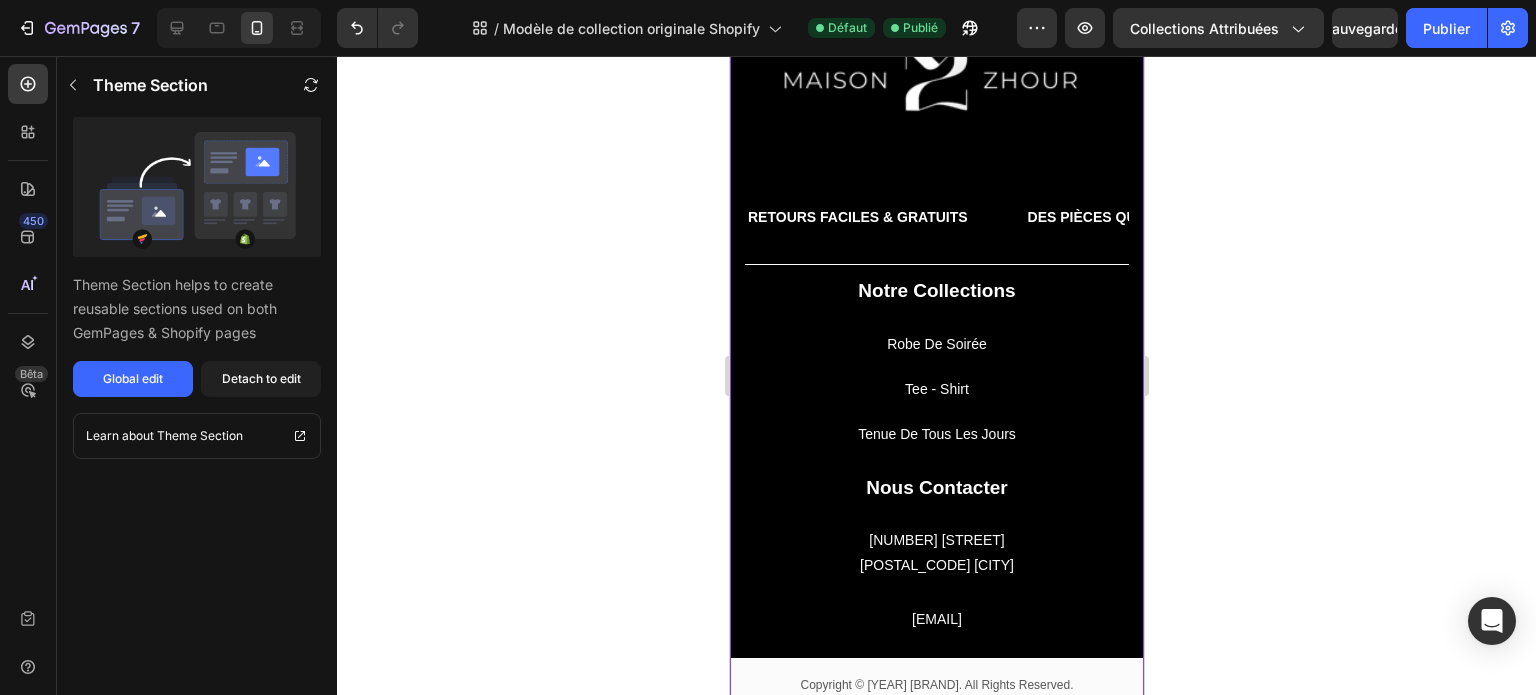 click on "robe de soirée" at bounding box center (936, 344) 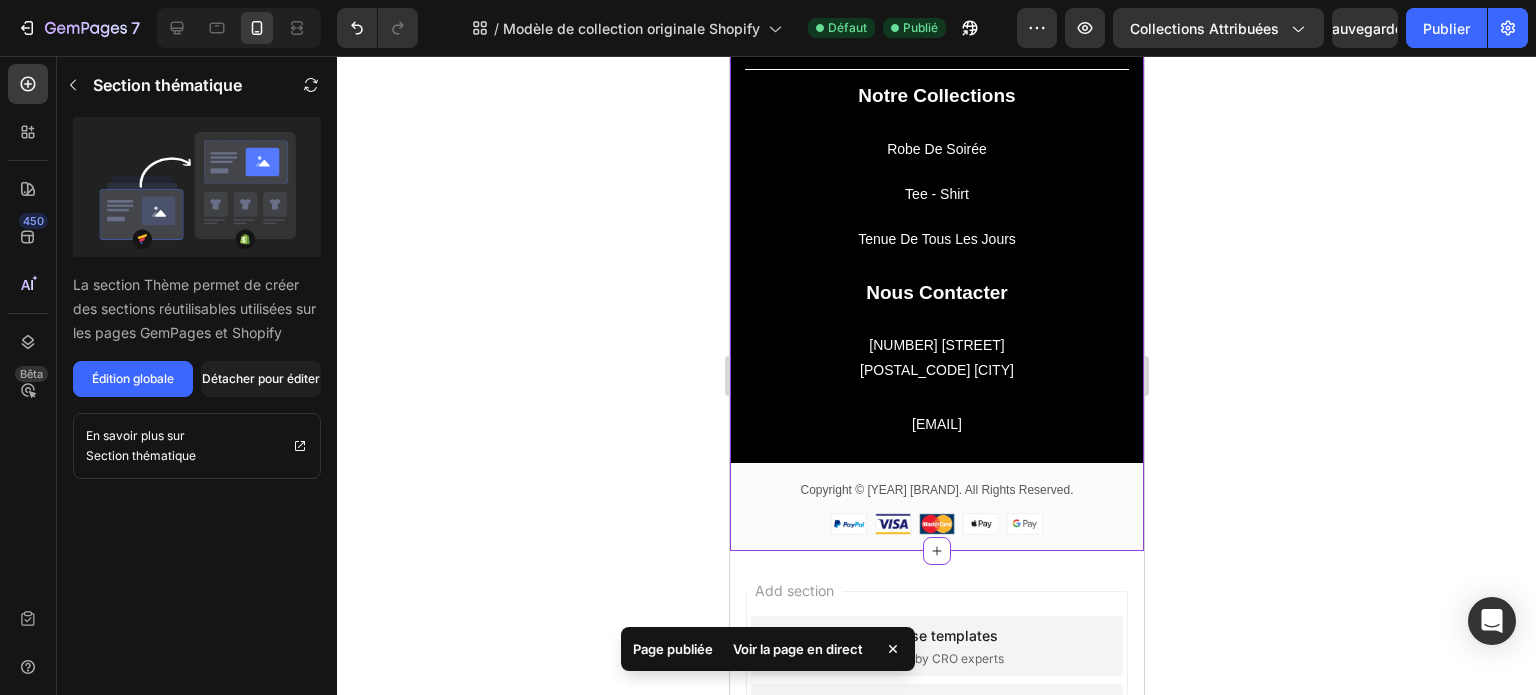 scroll, scrollTop: 7566, scrollLeft: 0, axis: vertical 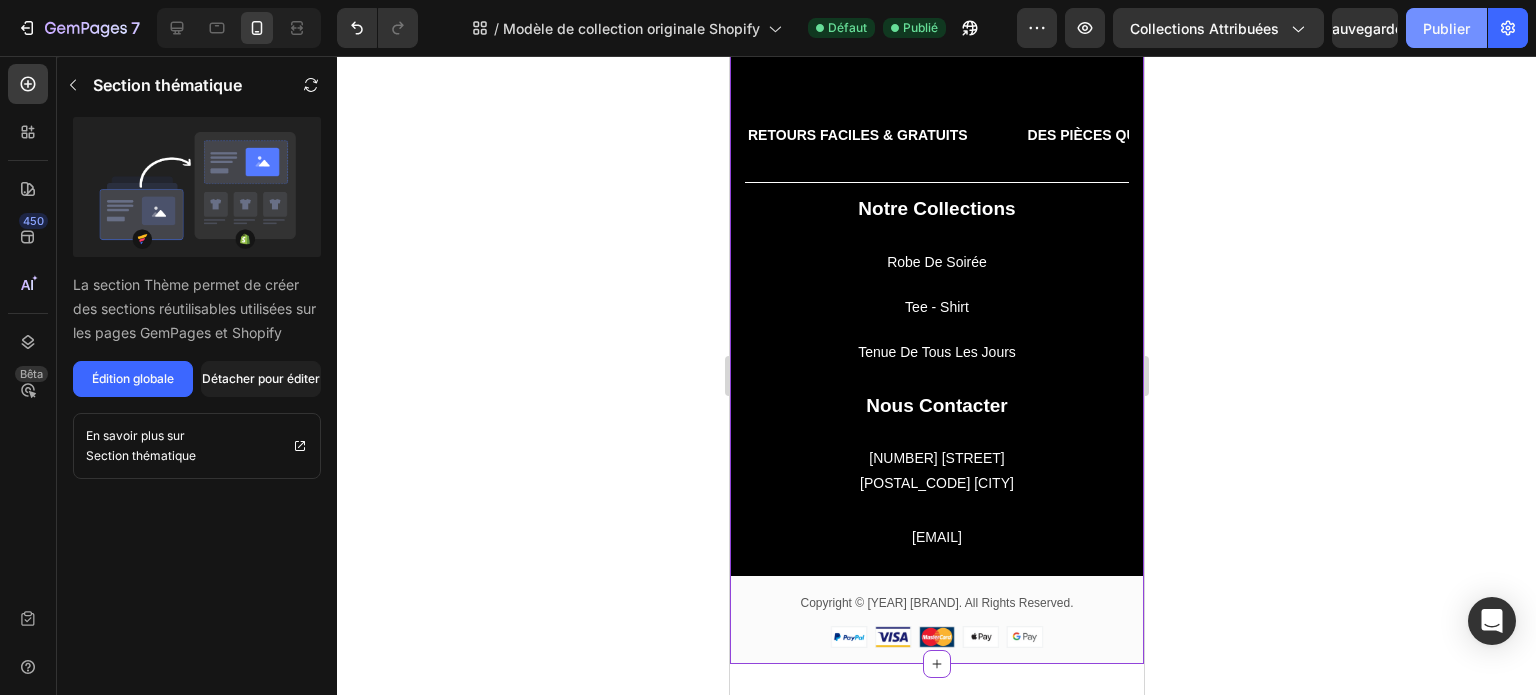 click on "Publier" 